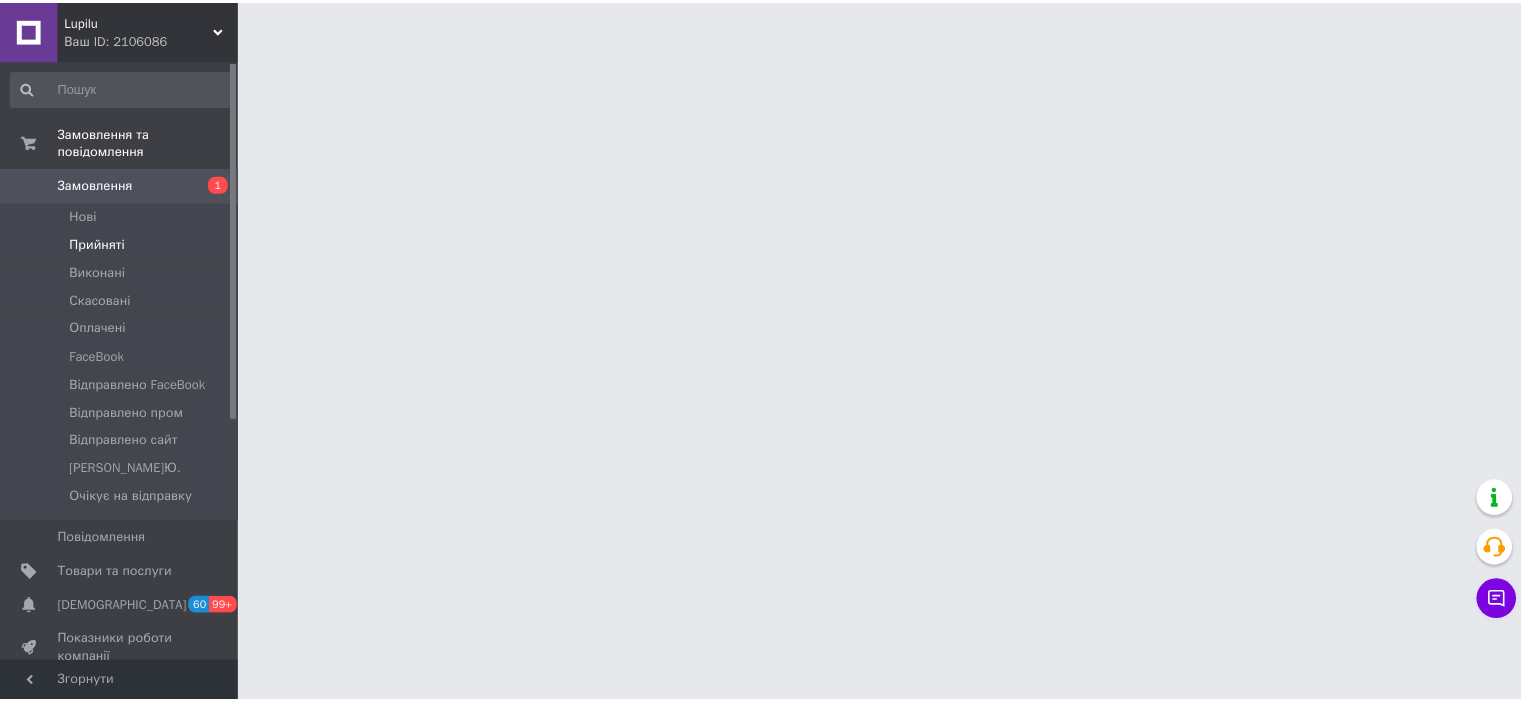 scroll, scrollTop: 0, scrollLeft: 0, axis: both 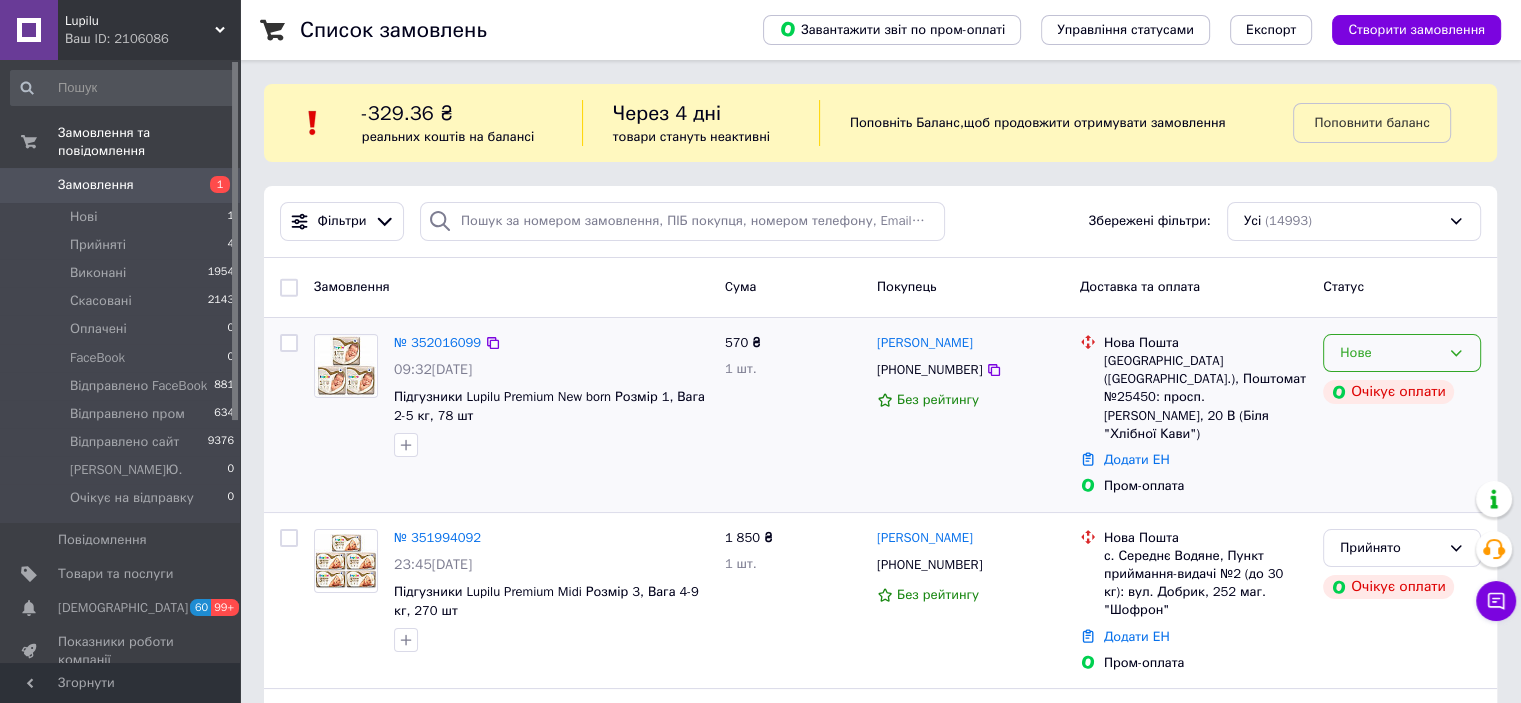 click on "Нове" at bounding box center (1390, 353) 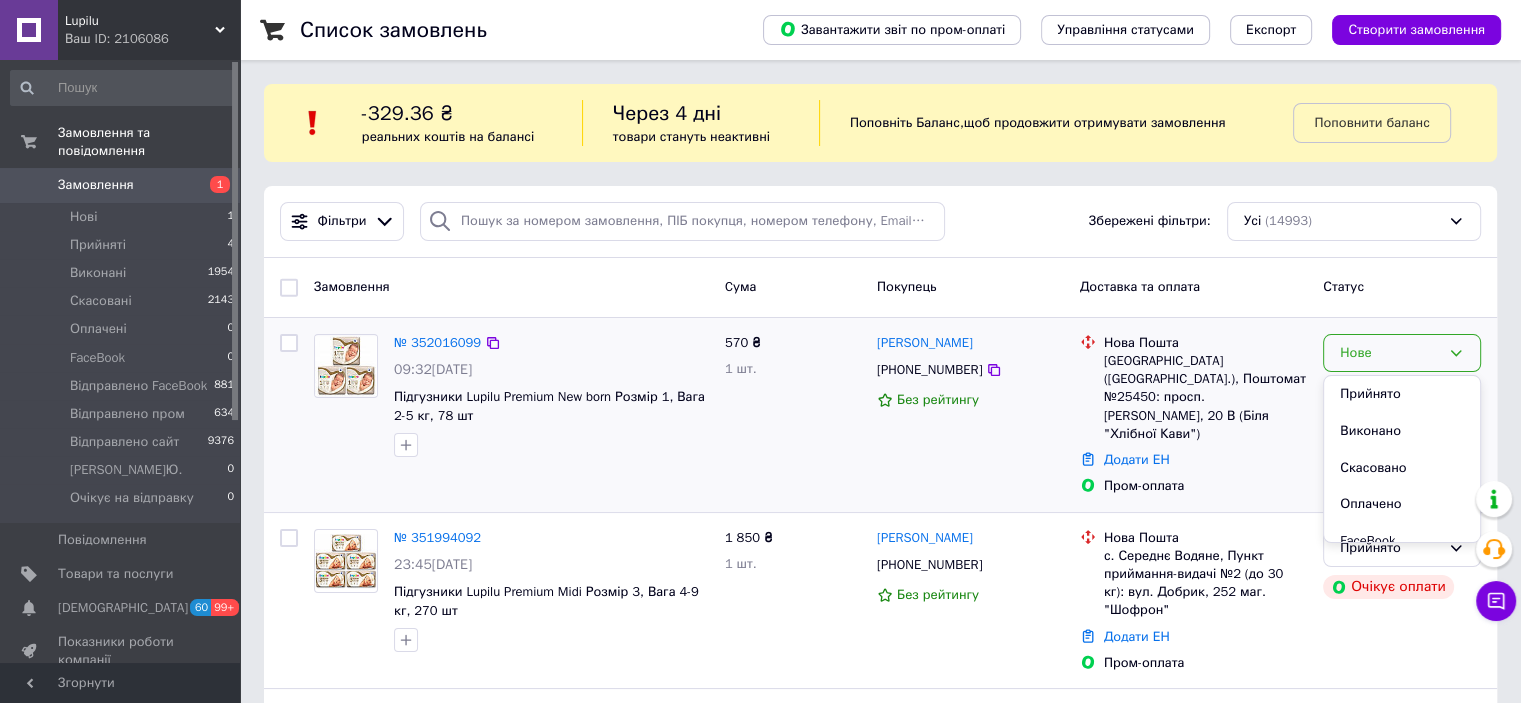 click on "Прийнято" at bounding box center (1402, 394) 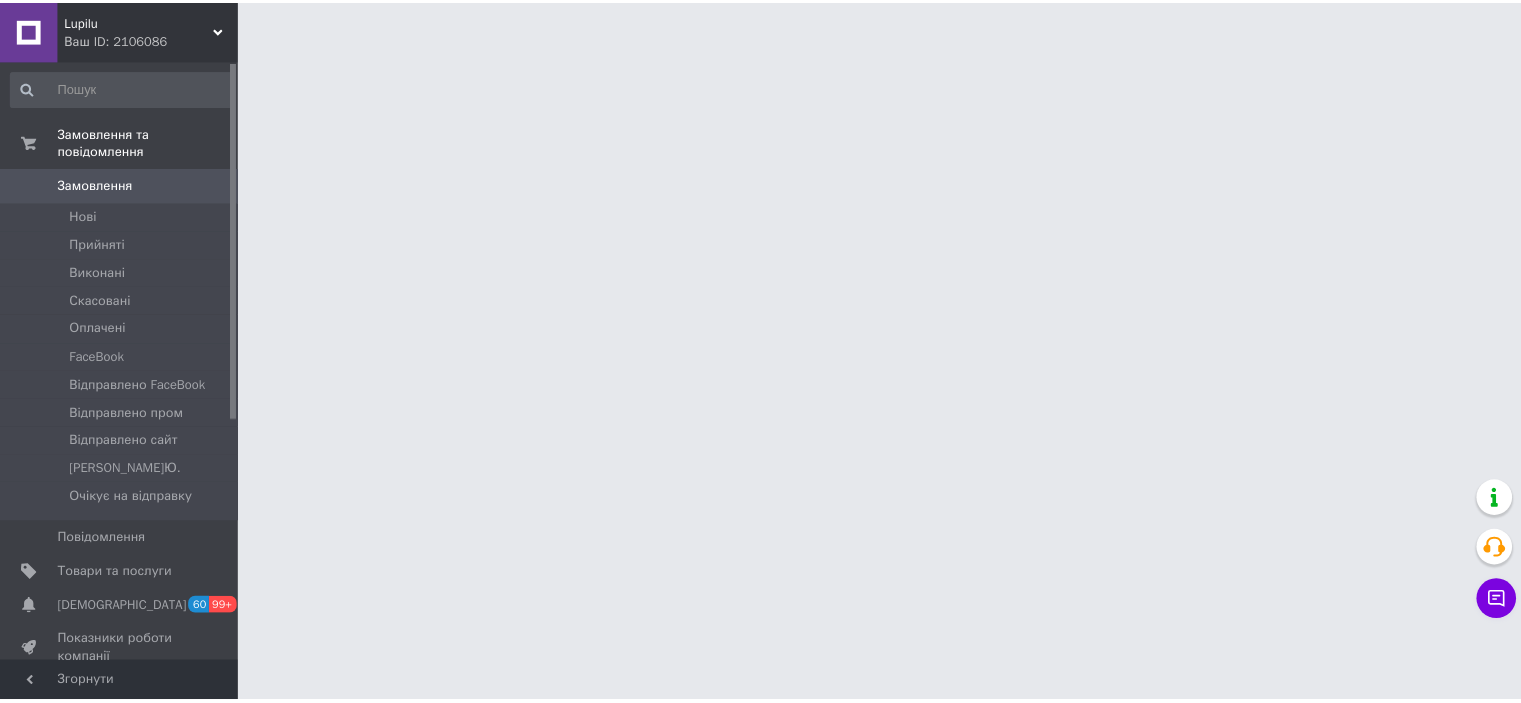 scroll, scrollTop: 0, scrollLeft: 0, axis: both 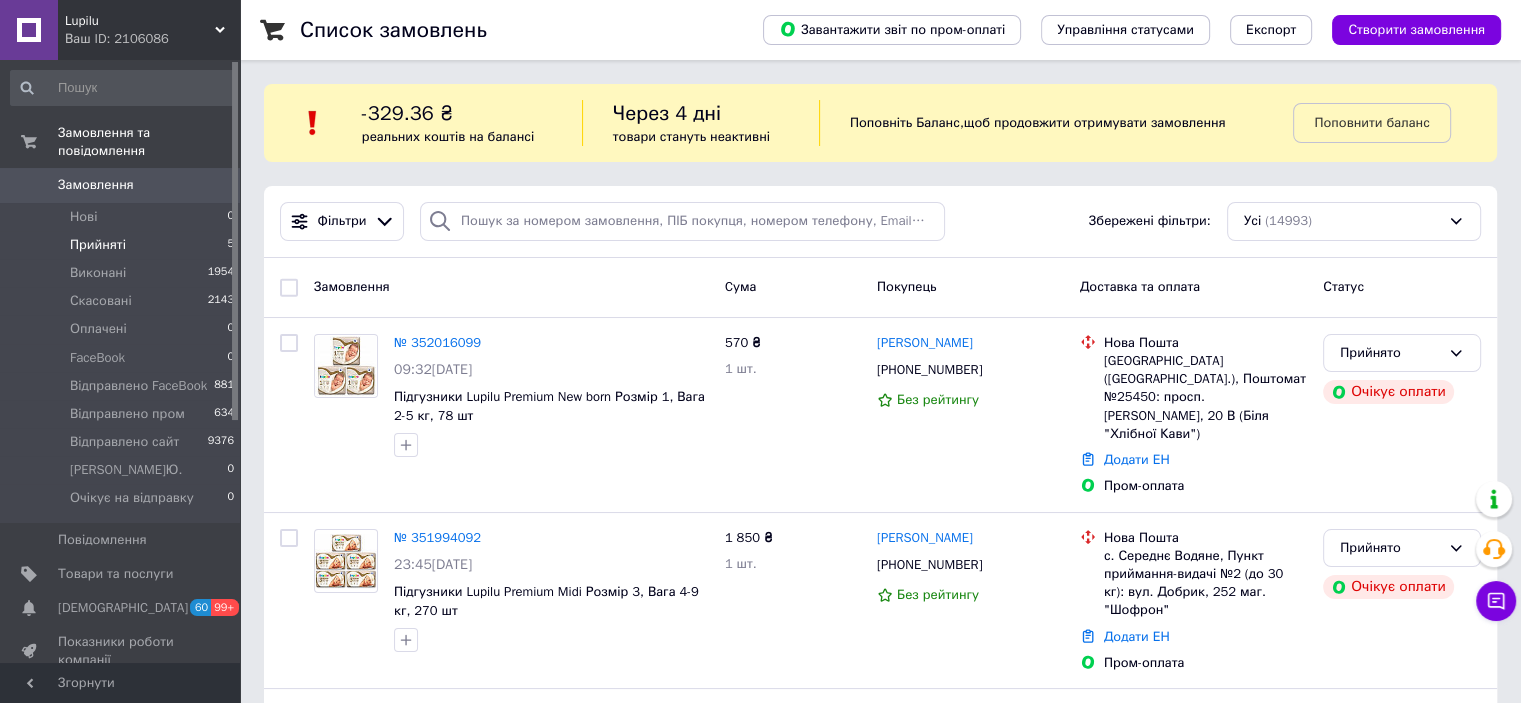 click on "Прийняті 5" at bounding box center [123, 245] 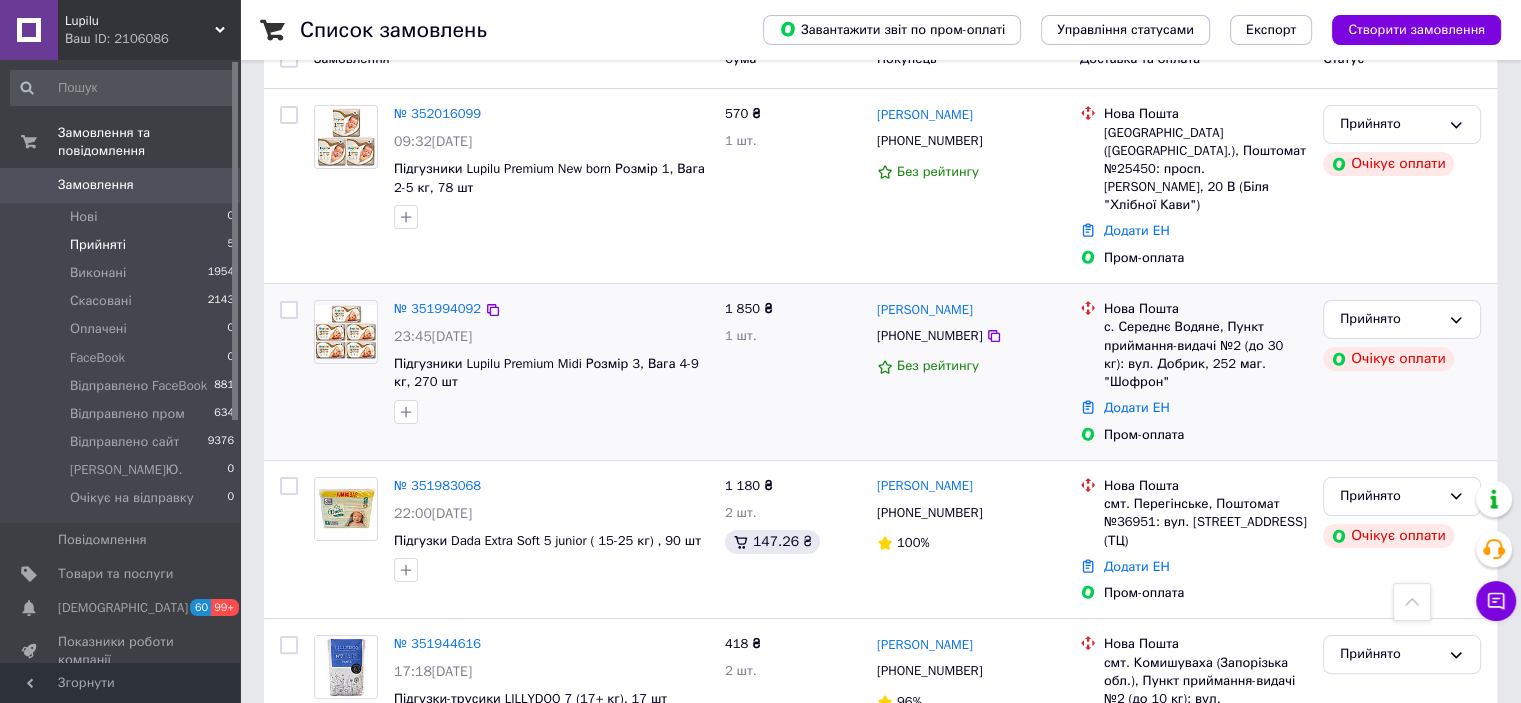 scroll, scrollTop: 529, scrollLeft: 0, axis: vertical 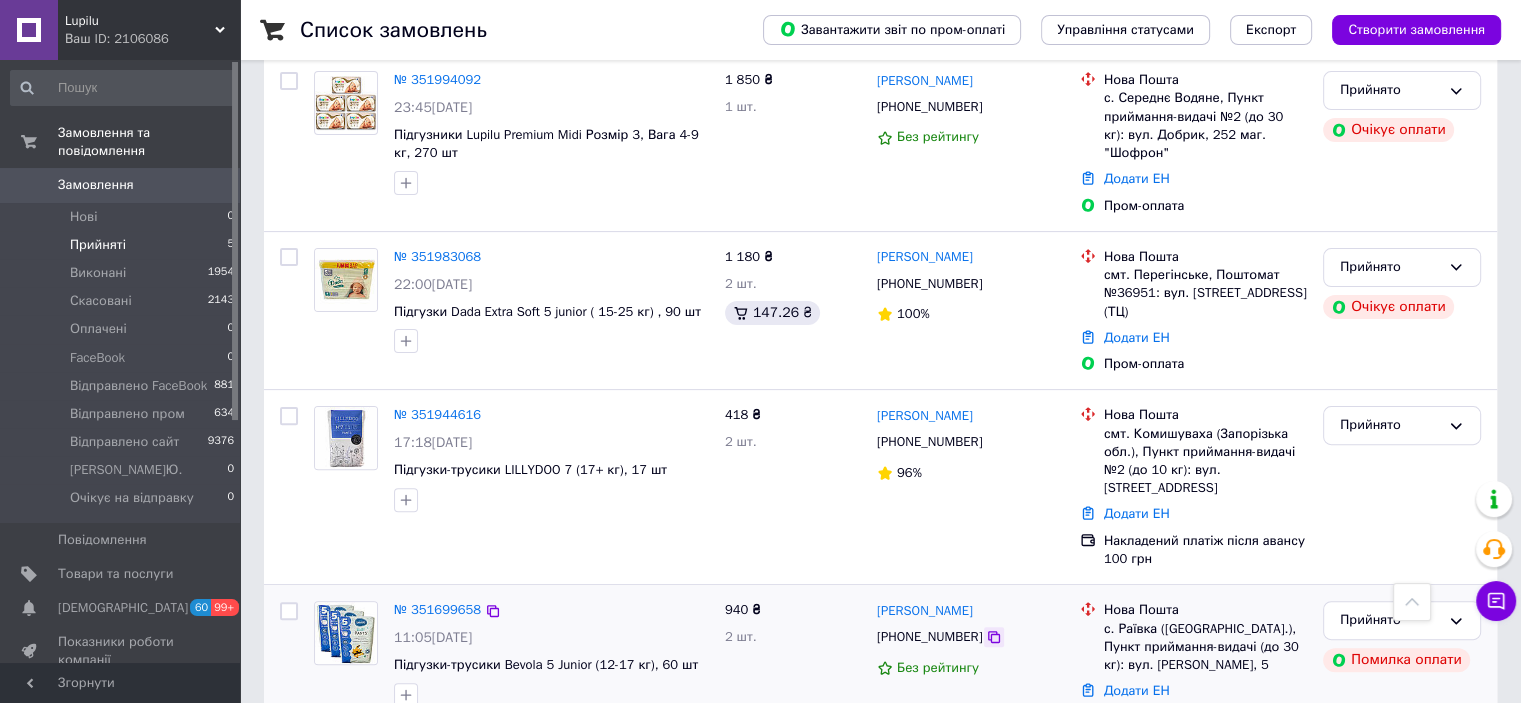 click 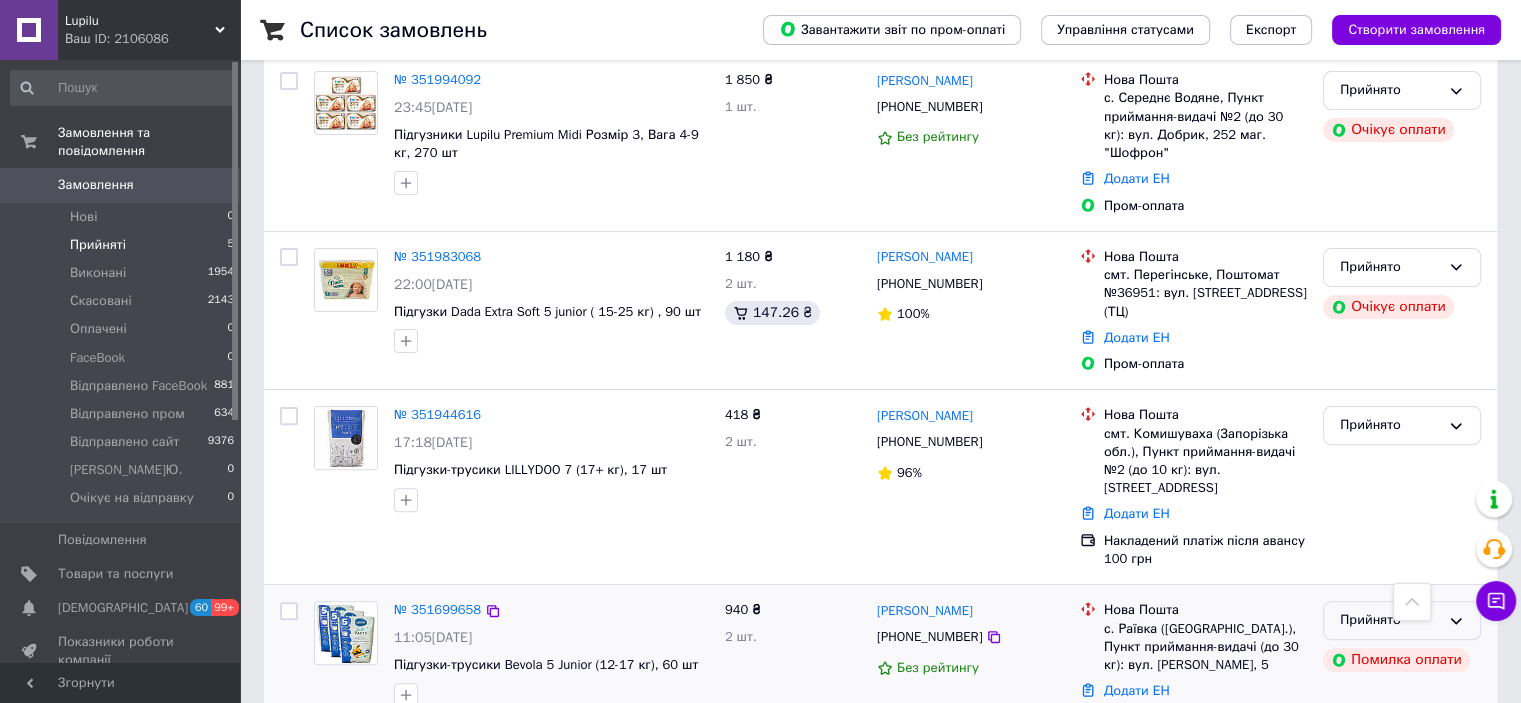 click on "Прийнято" at bounding box center (1390, 620) 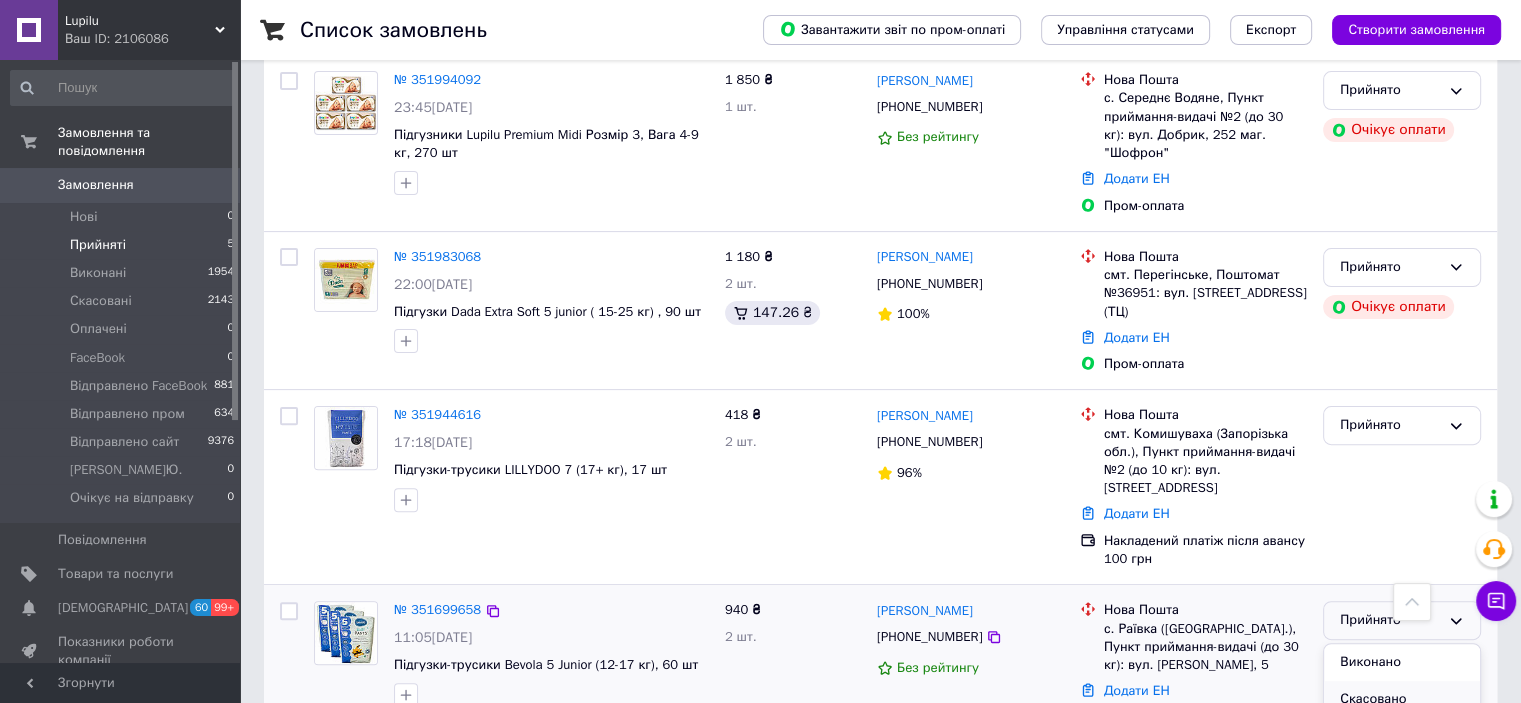 click on "Скасовано" at bounding box center (1402, 699) 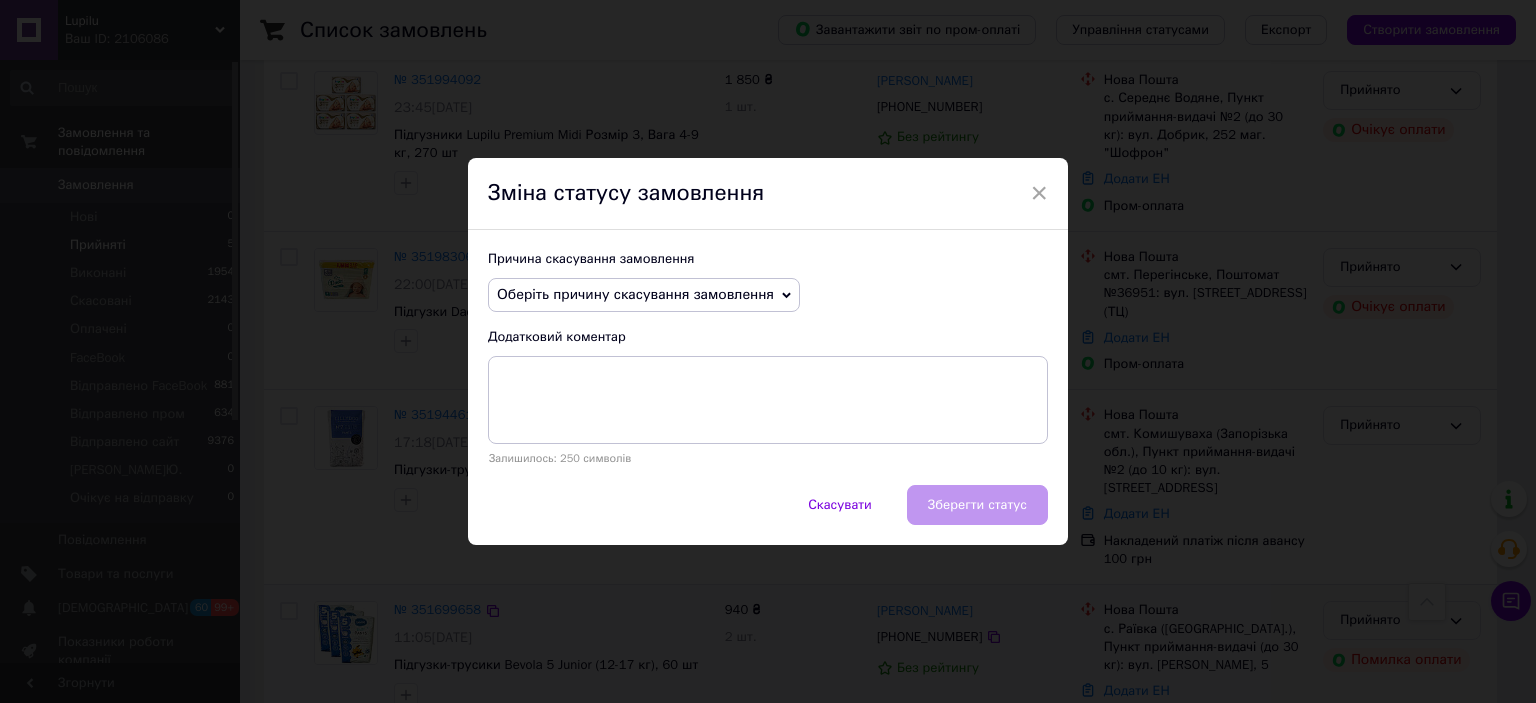 click on "Оберіть причину скасування замовлення" at bounding box center (635, 294) 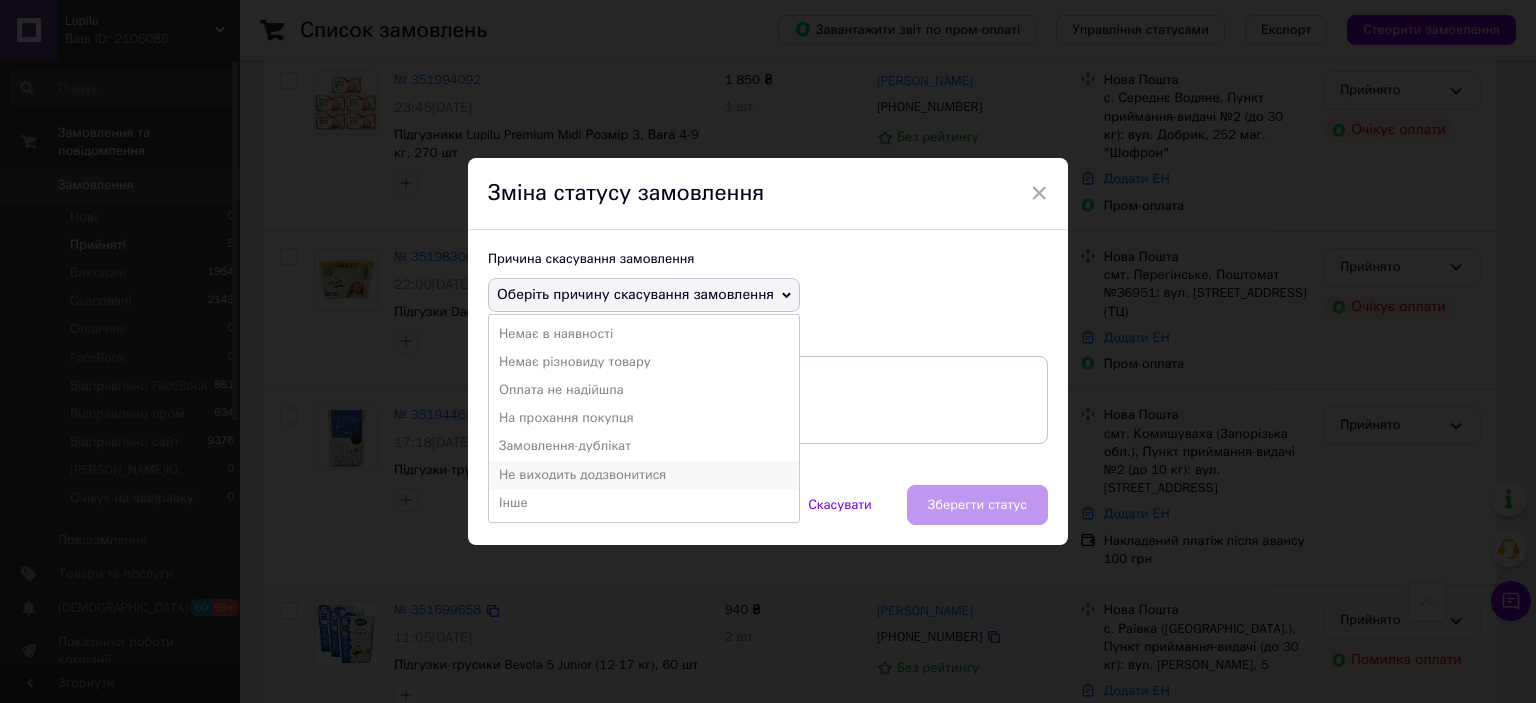 click on "Не виходить додзвонитися" at bounding box center (644, 475) 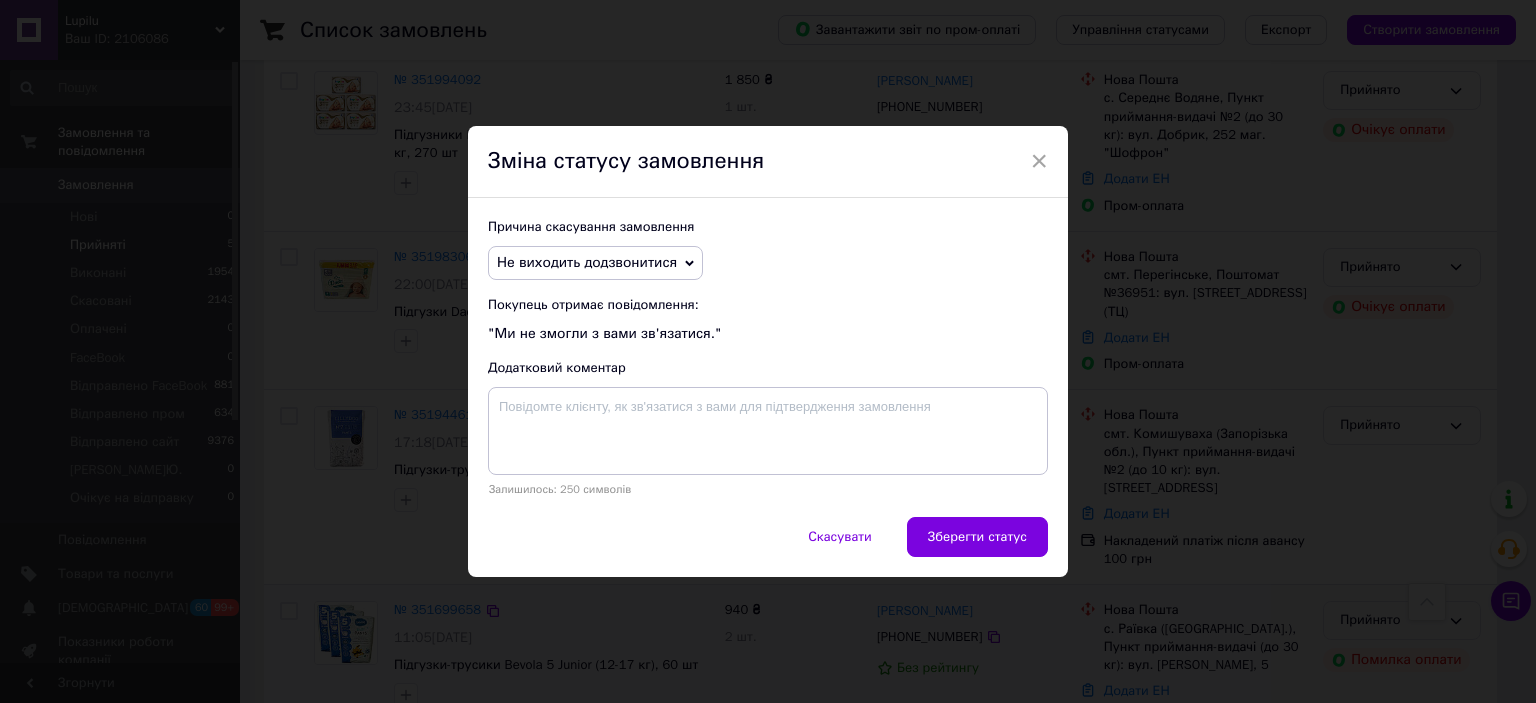 click on "Зберегти статус" at bounding box center [977, 537] 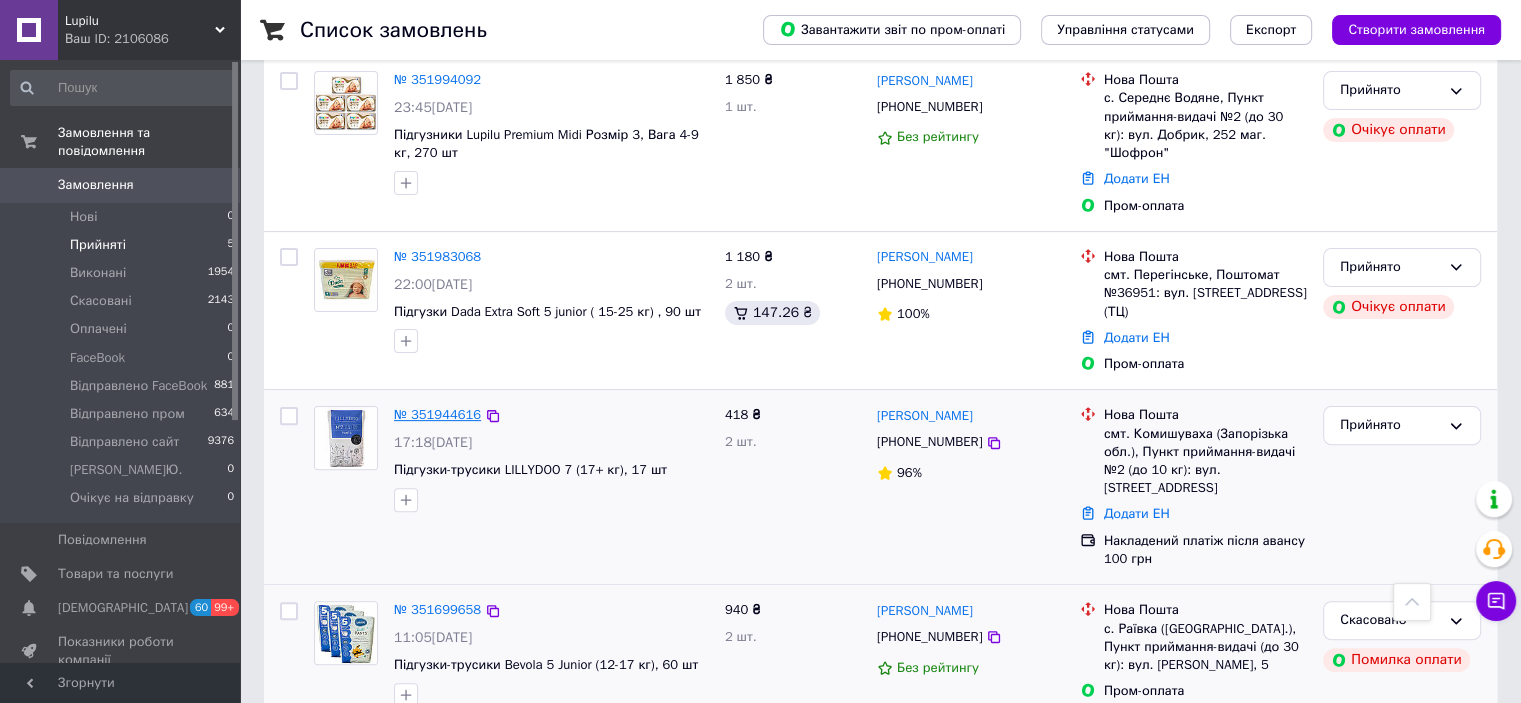 click on "№ 351944616" at bounding box center [437, 414] 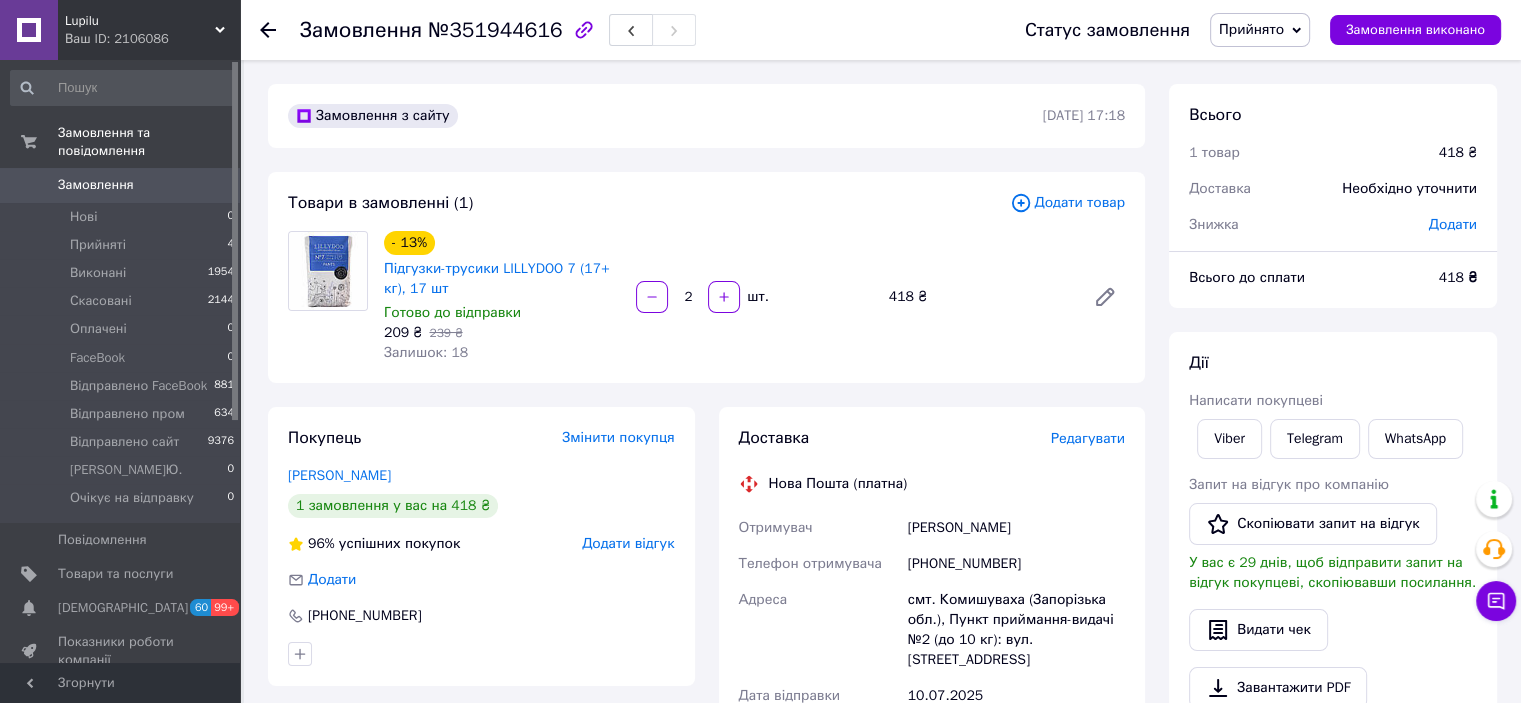 scroll, scrollTop: 100, scrollLeft: 0, axis: vertical 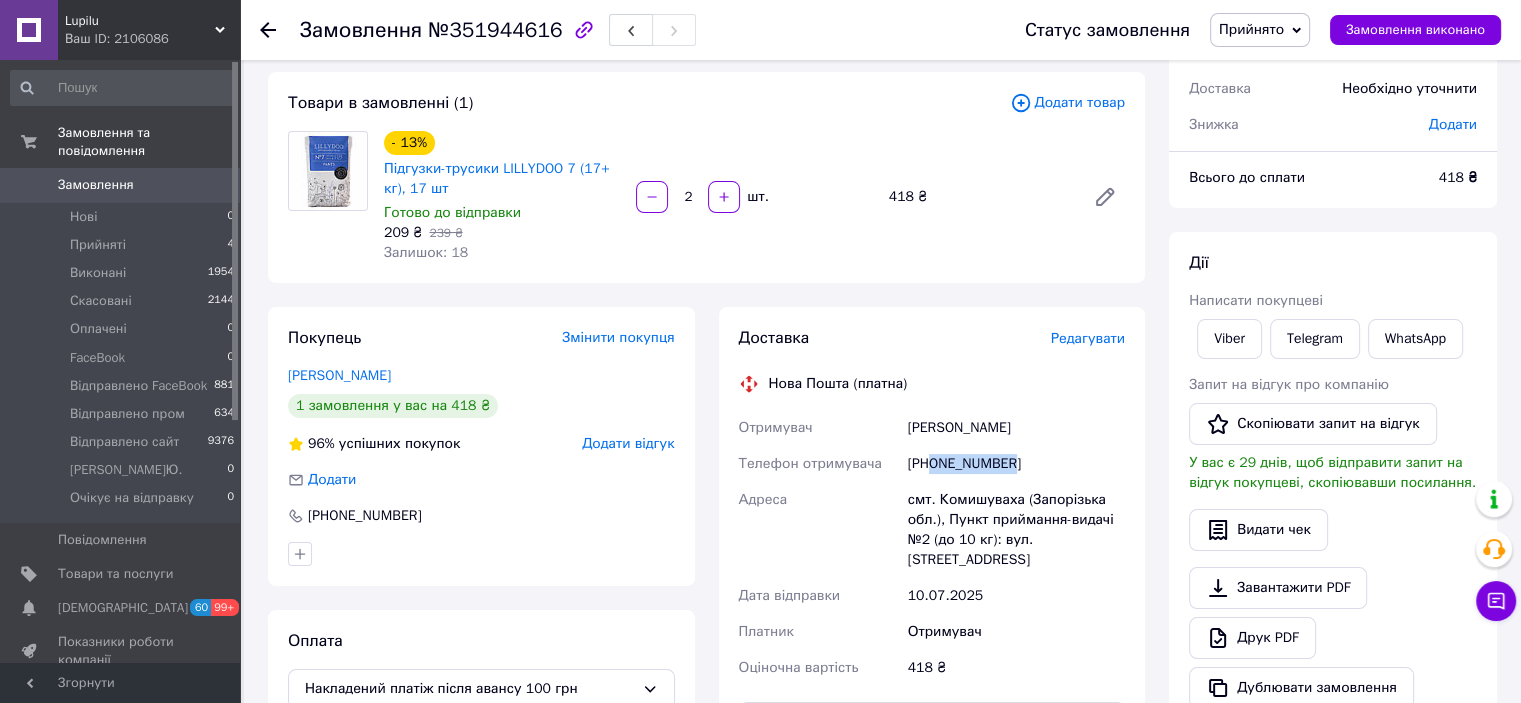drag, startPoint x: 1050, startPoint y: 471, endPoint x: 931, endPoint y: 471, distance: 119 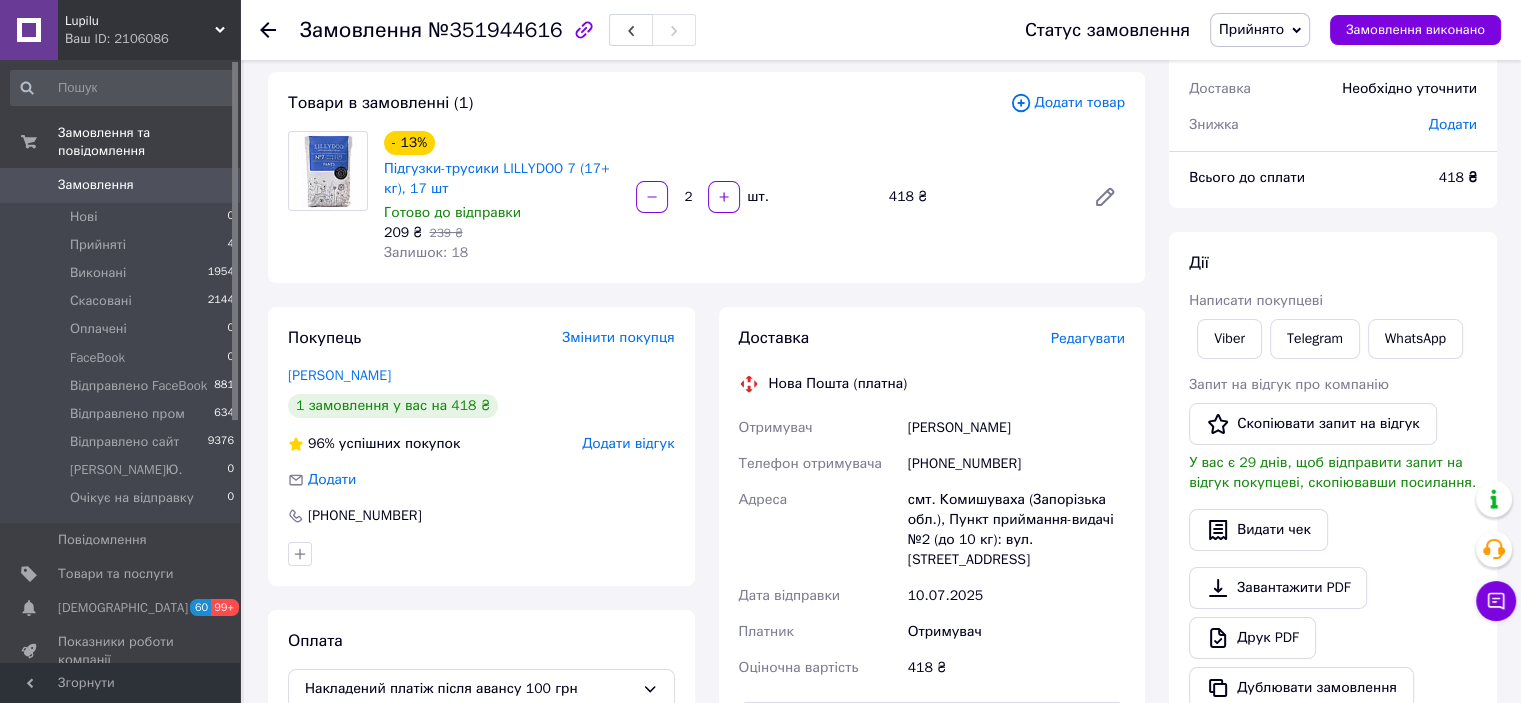 click on "№351944616" at bounding box center [495, 30] 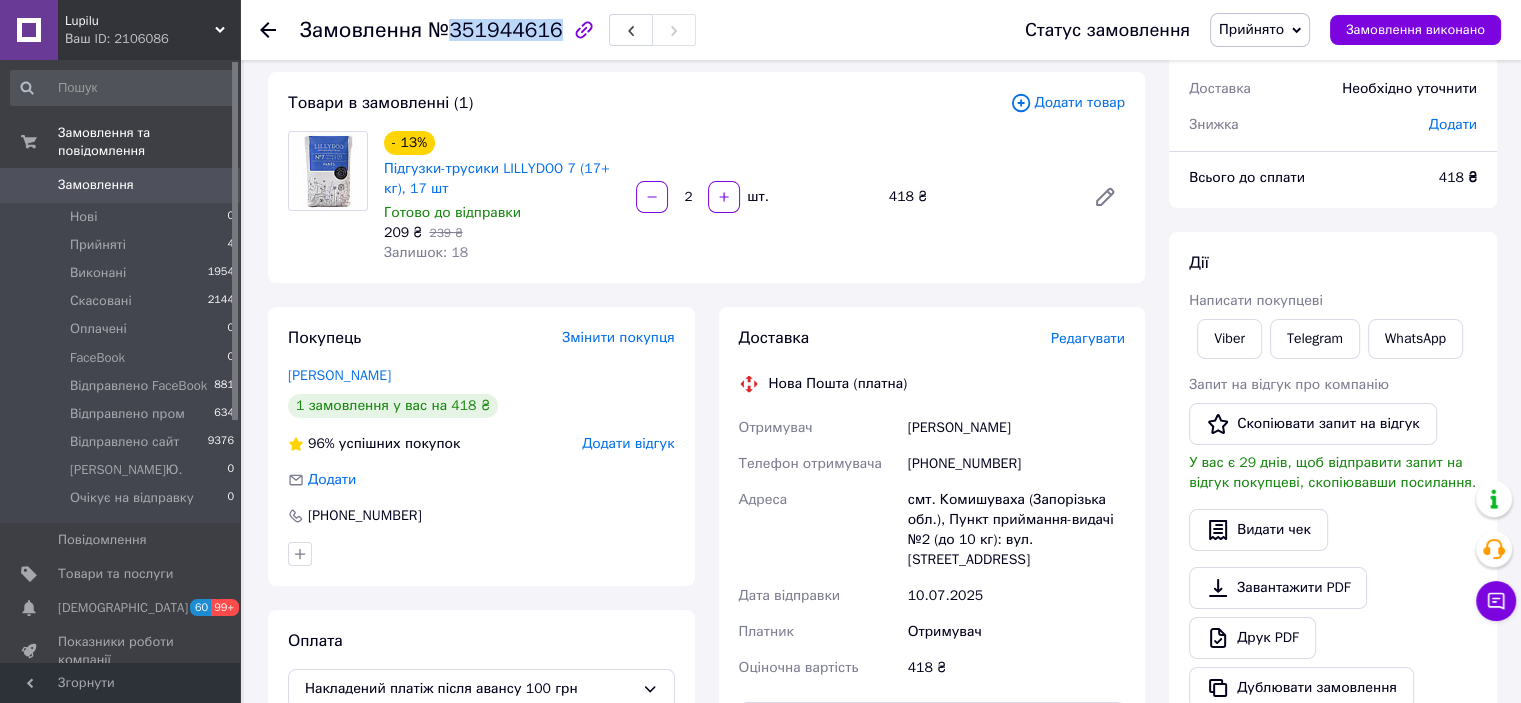 click on "№351944616" at bounding box center (495, 30) 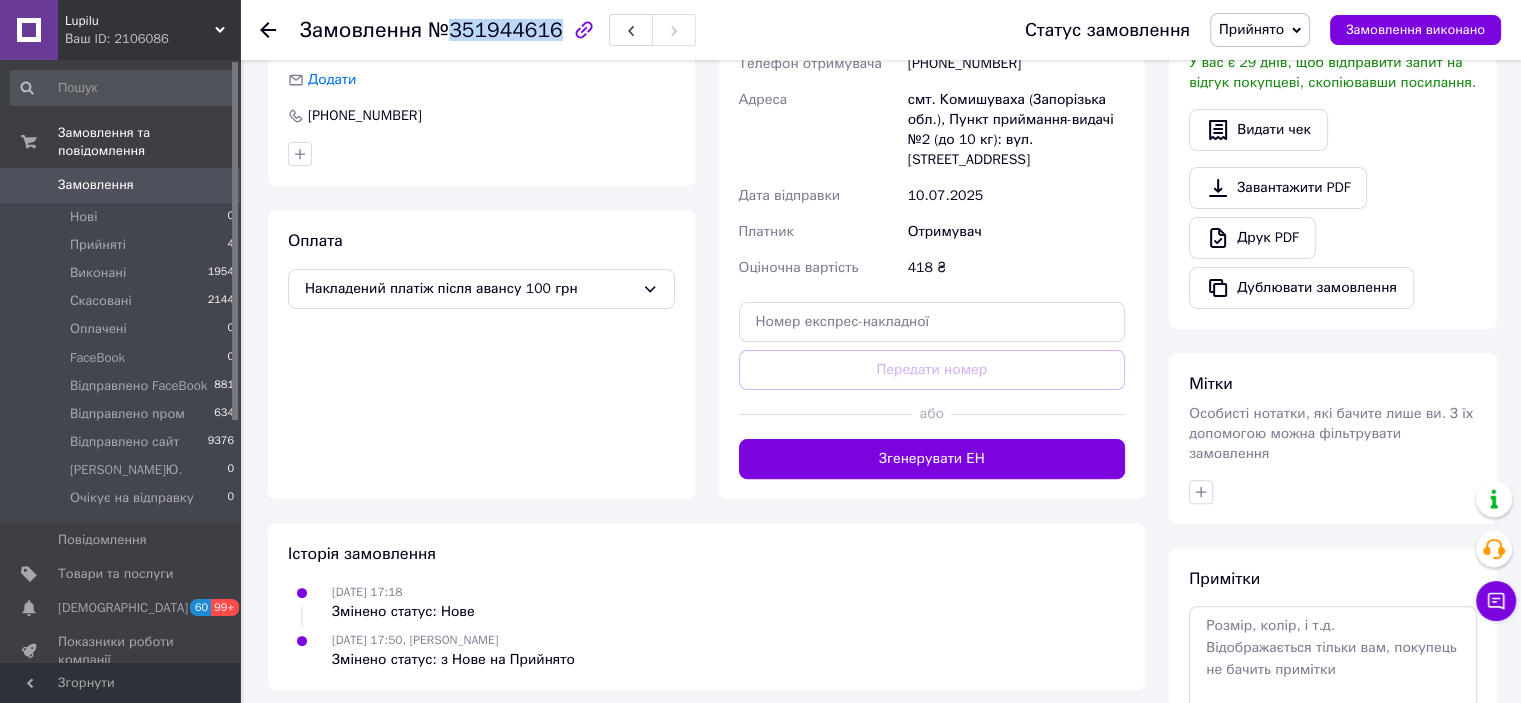 scroll, scrollTop: 600, scrollLeft: 0, axis: vertical 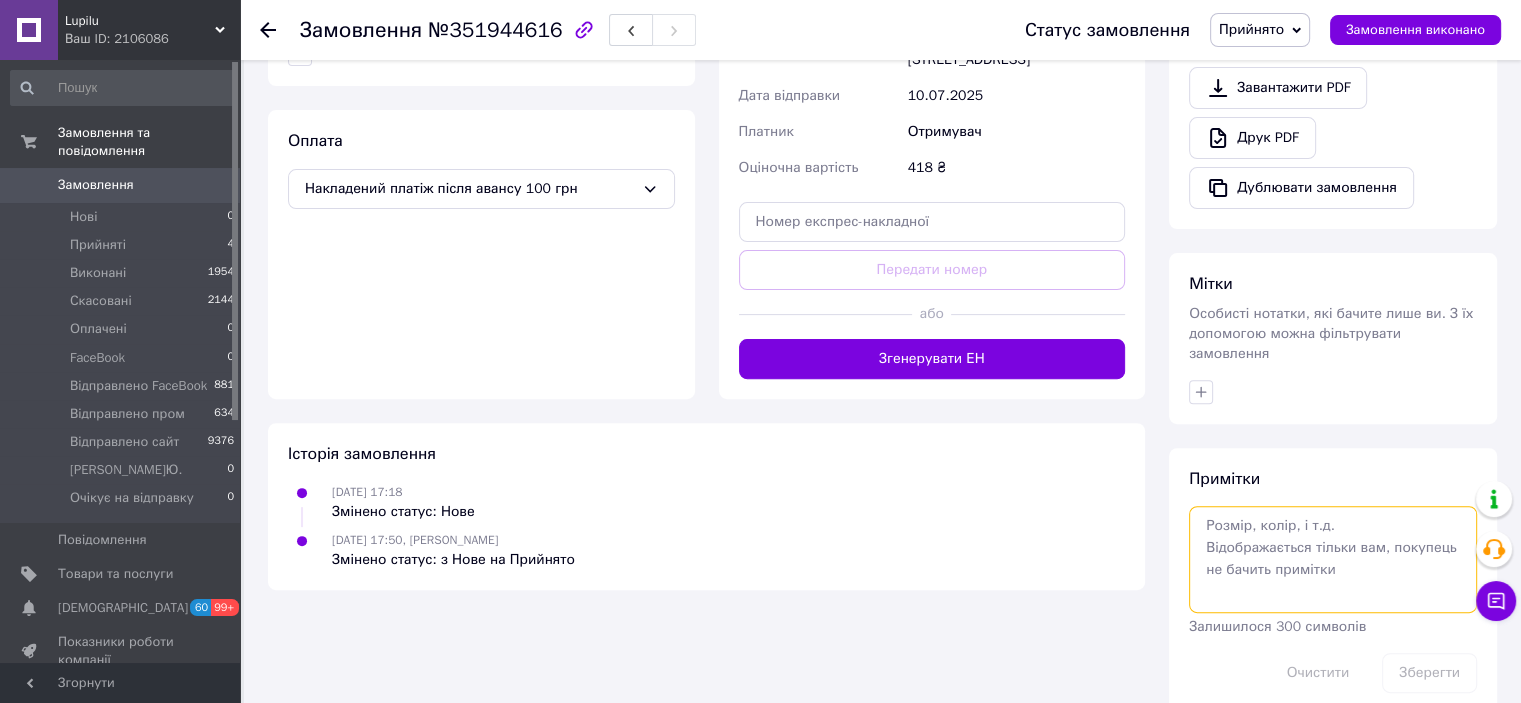 click at bounding box center [1333, 559] 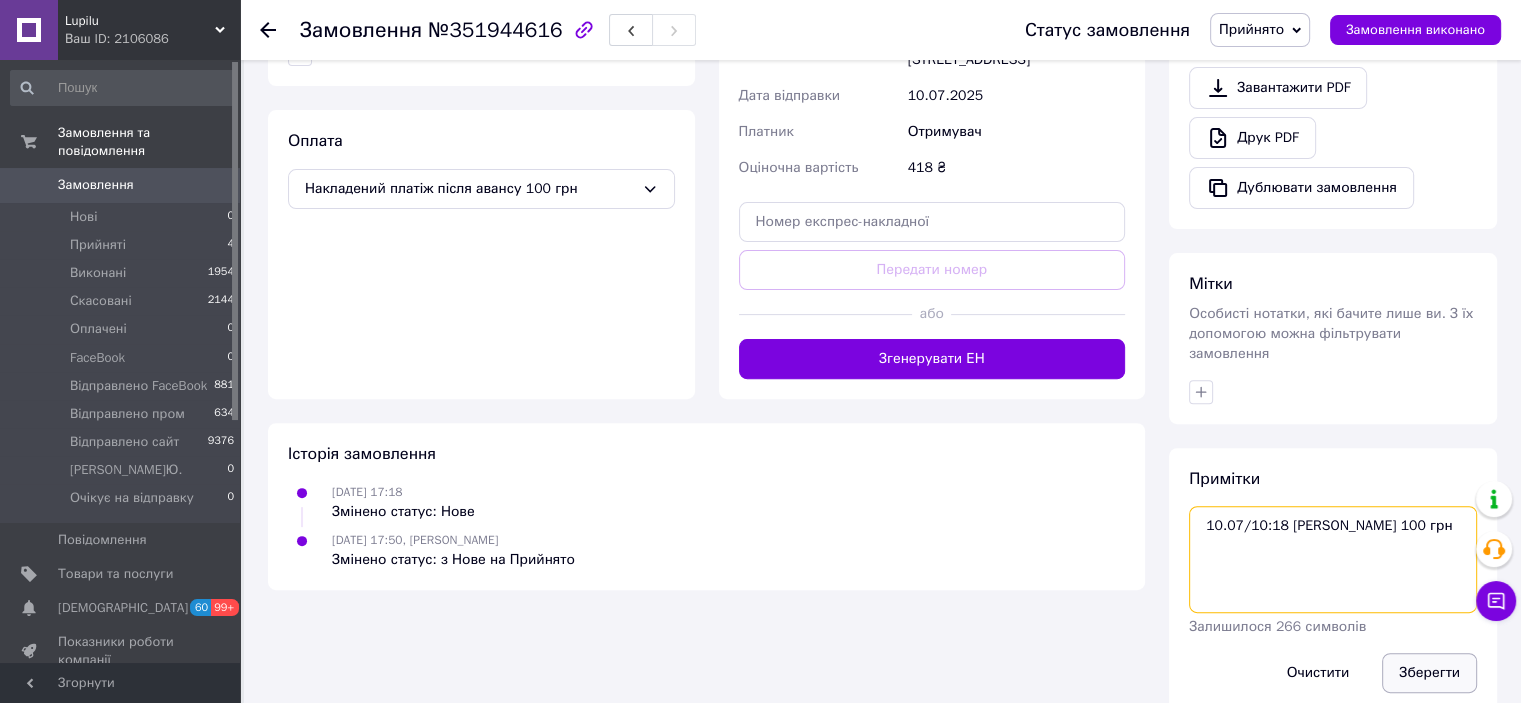 type on "10.07/10:18 очікуємо аванс 100 грн" 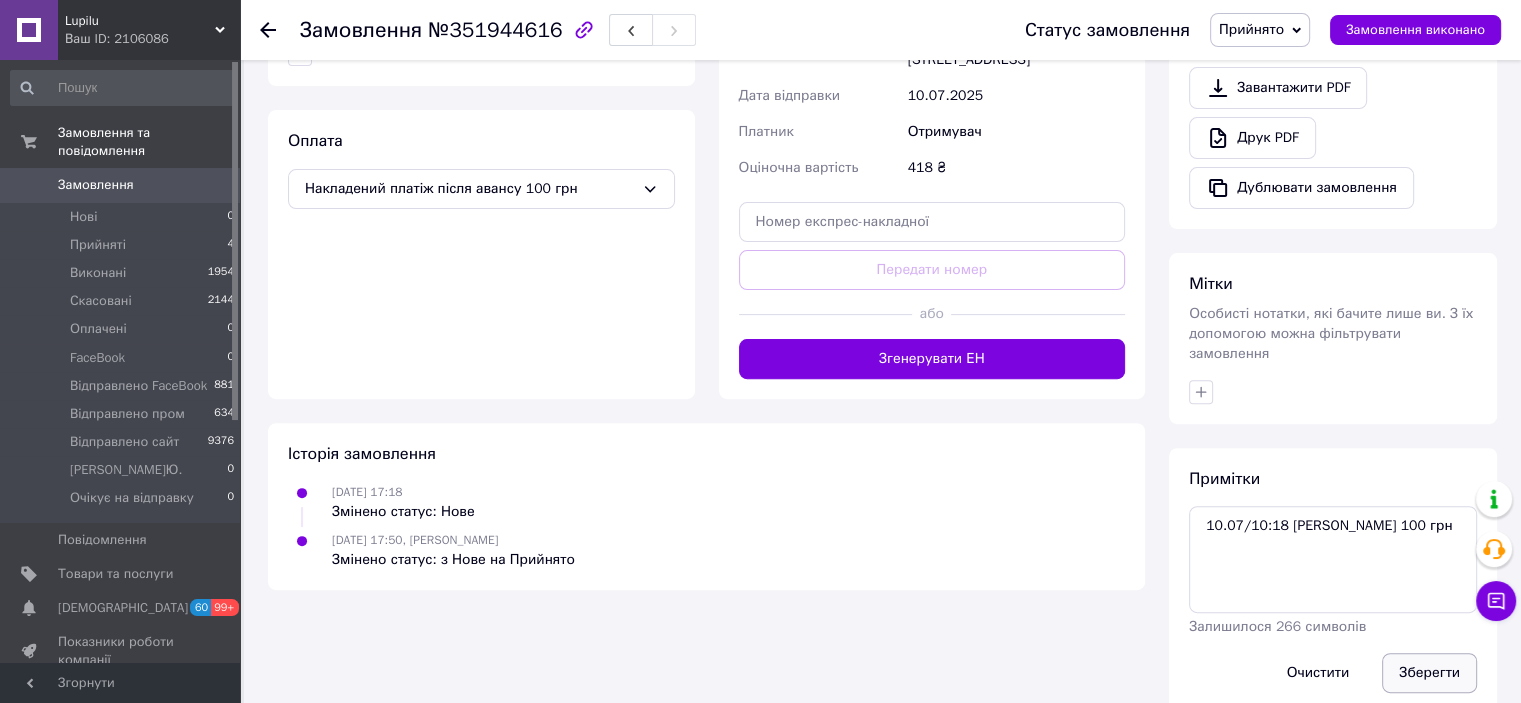 click on "Зберегти" at bounding box center (1429, 673) 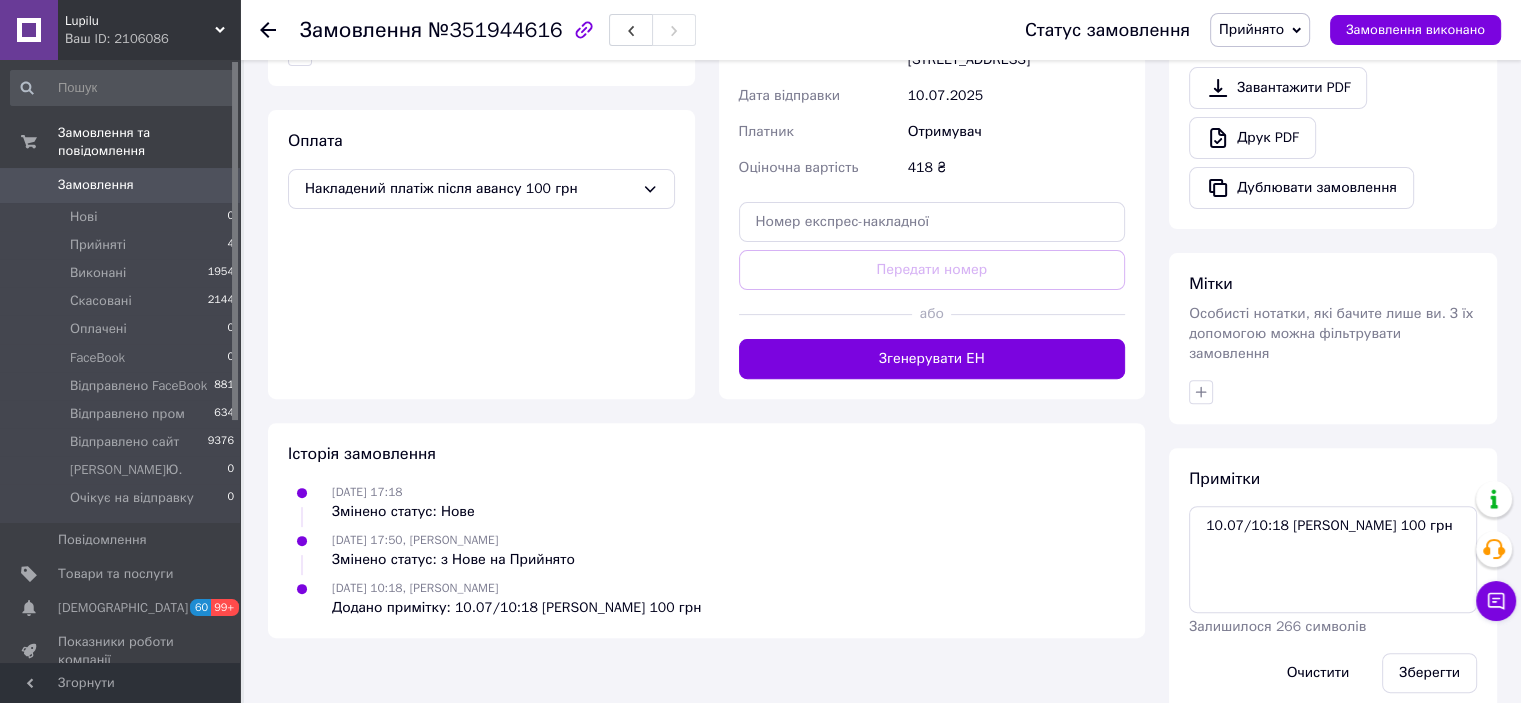 scroll, scrollTop: 100, scrollLeft: 0, axis: vertical 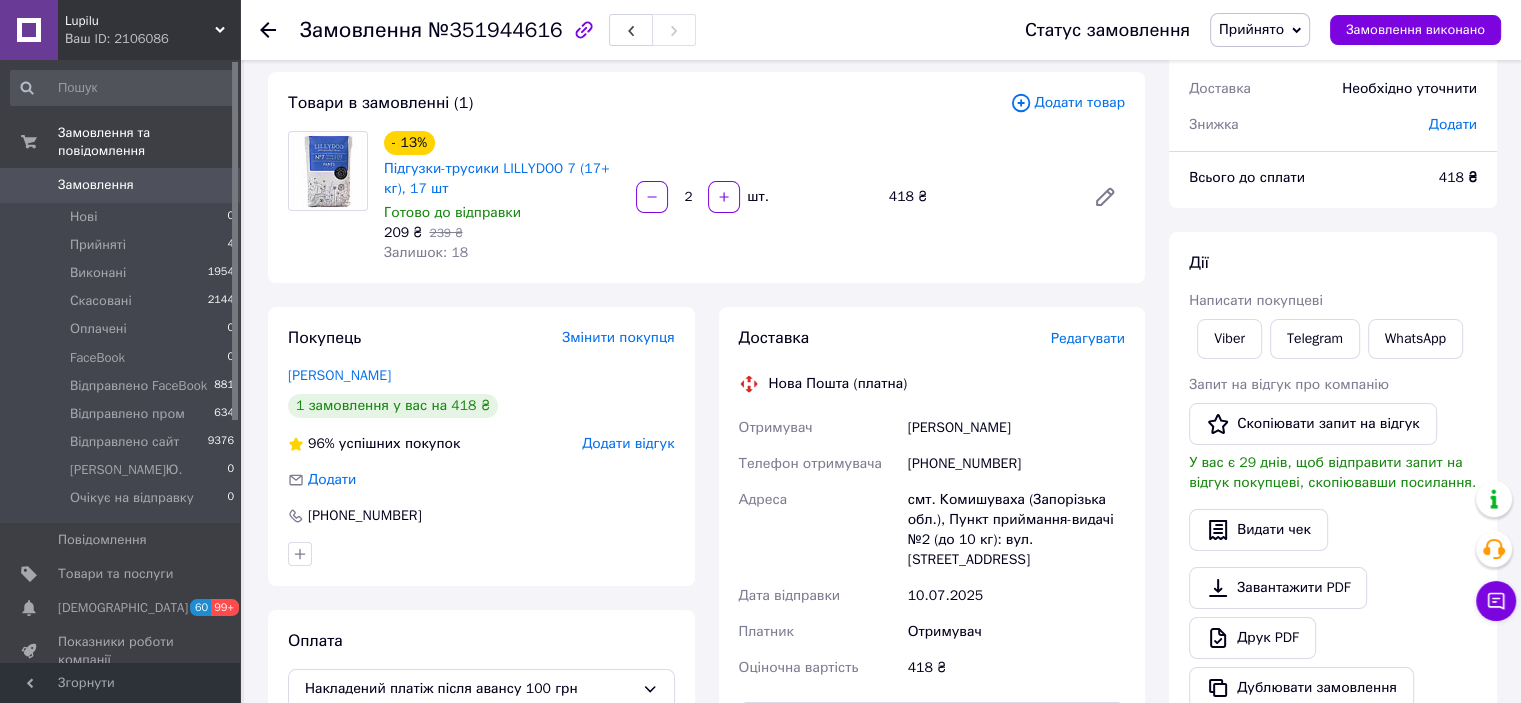 click 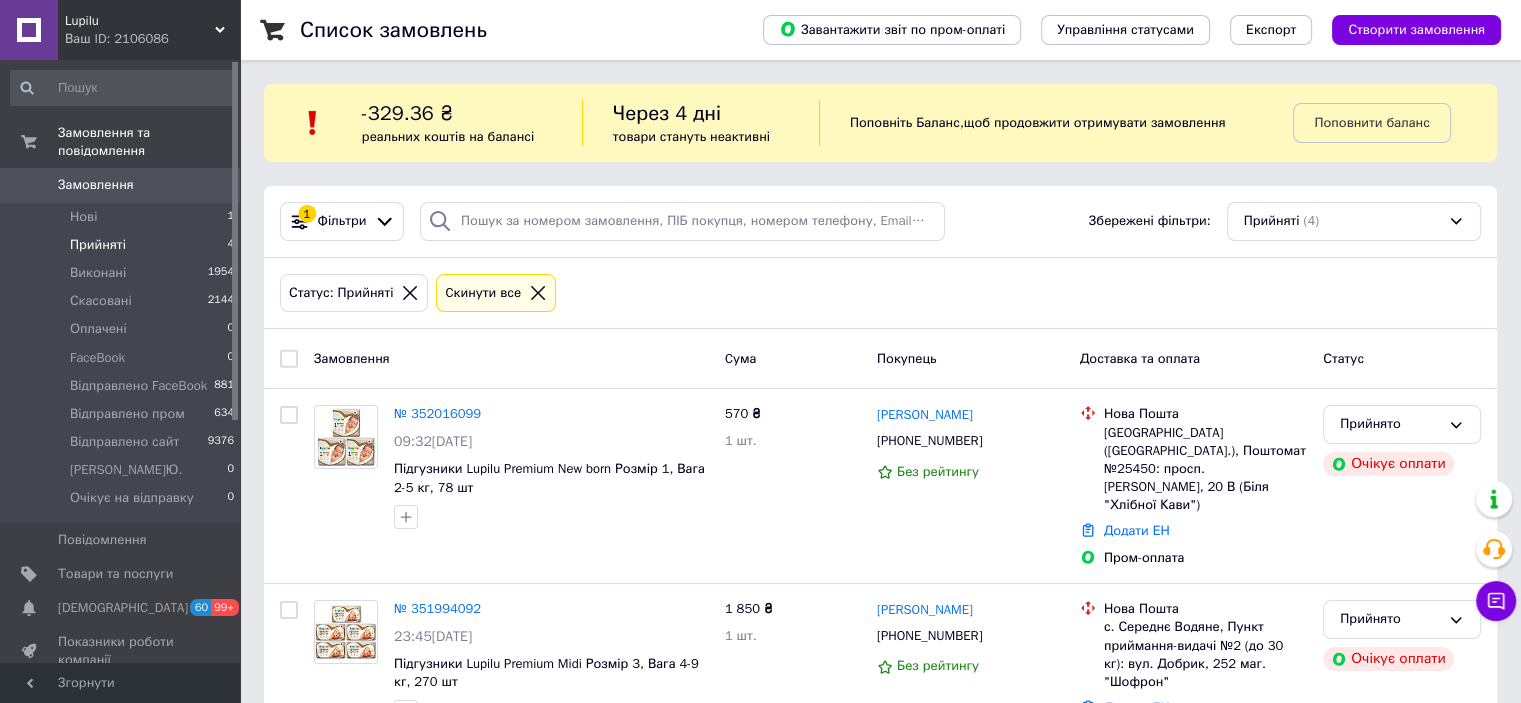 scroll, scrollTop: 360, scrollLeft: 0, axis: vertical 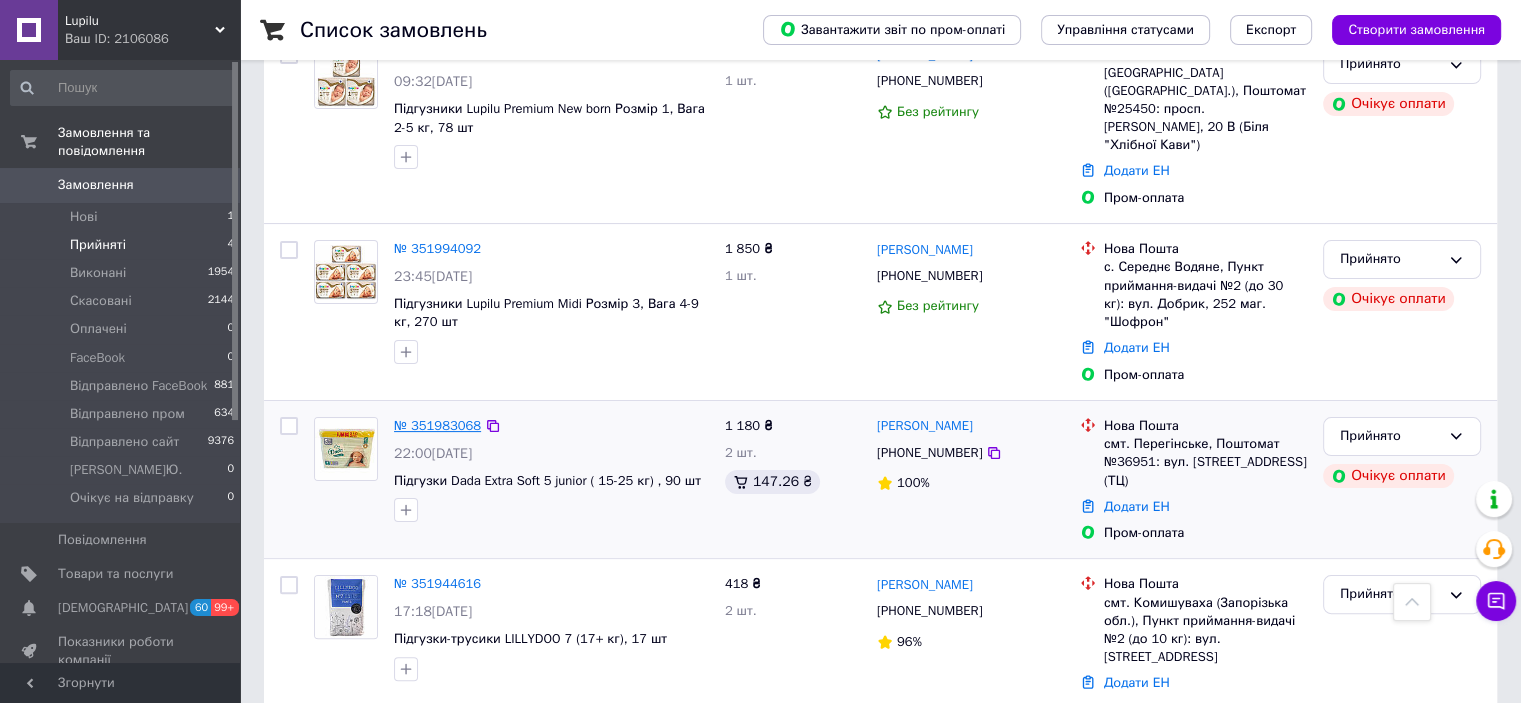 click on "№ 351983068" at bounding box center [437, 425] 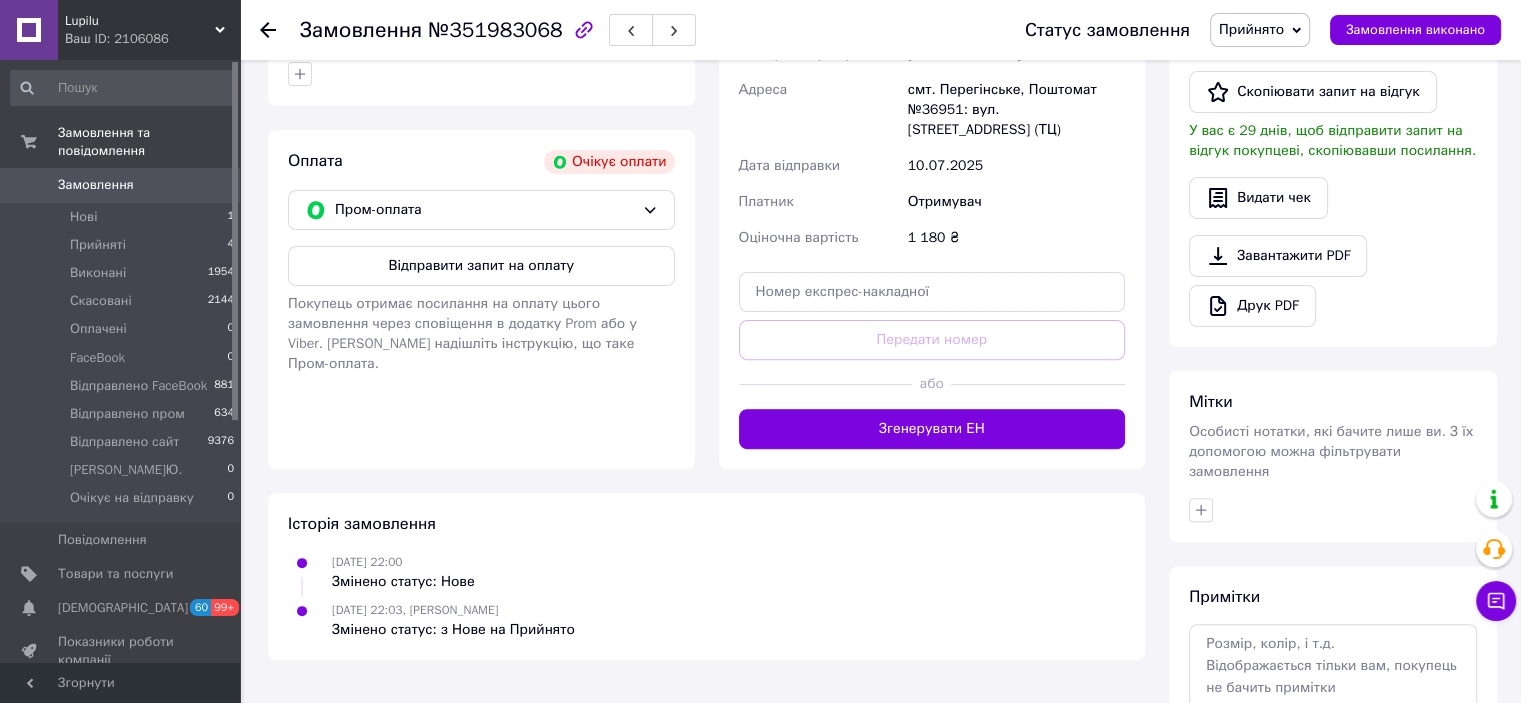 scroll, scrollTop: 200, scrollLeft: 0, axis: vertical 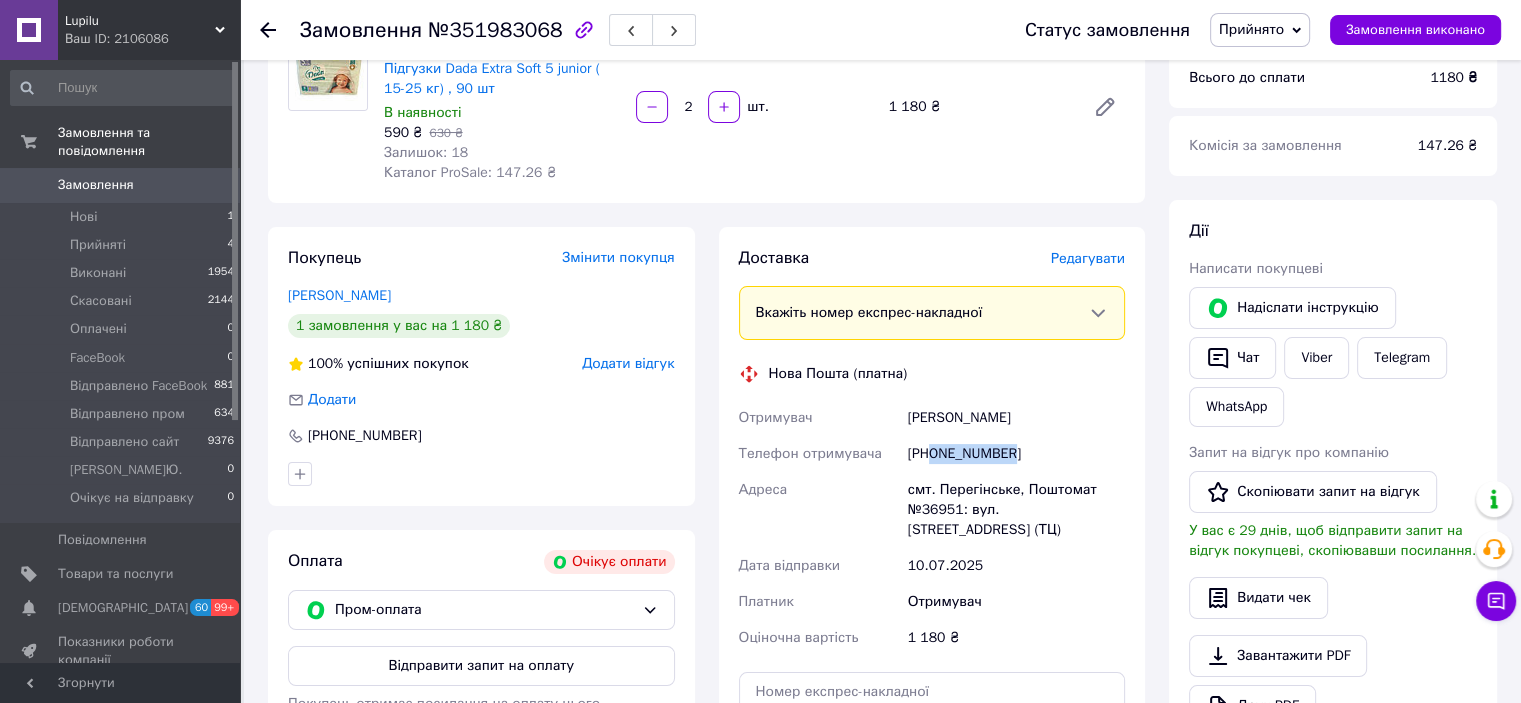 drag, startPoint x: 1031, startPoint y: 454, endPoint x: 932, endPoint y: 455, distance: 99.00505 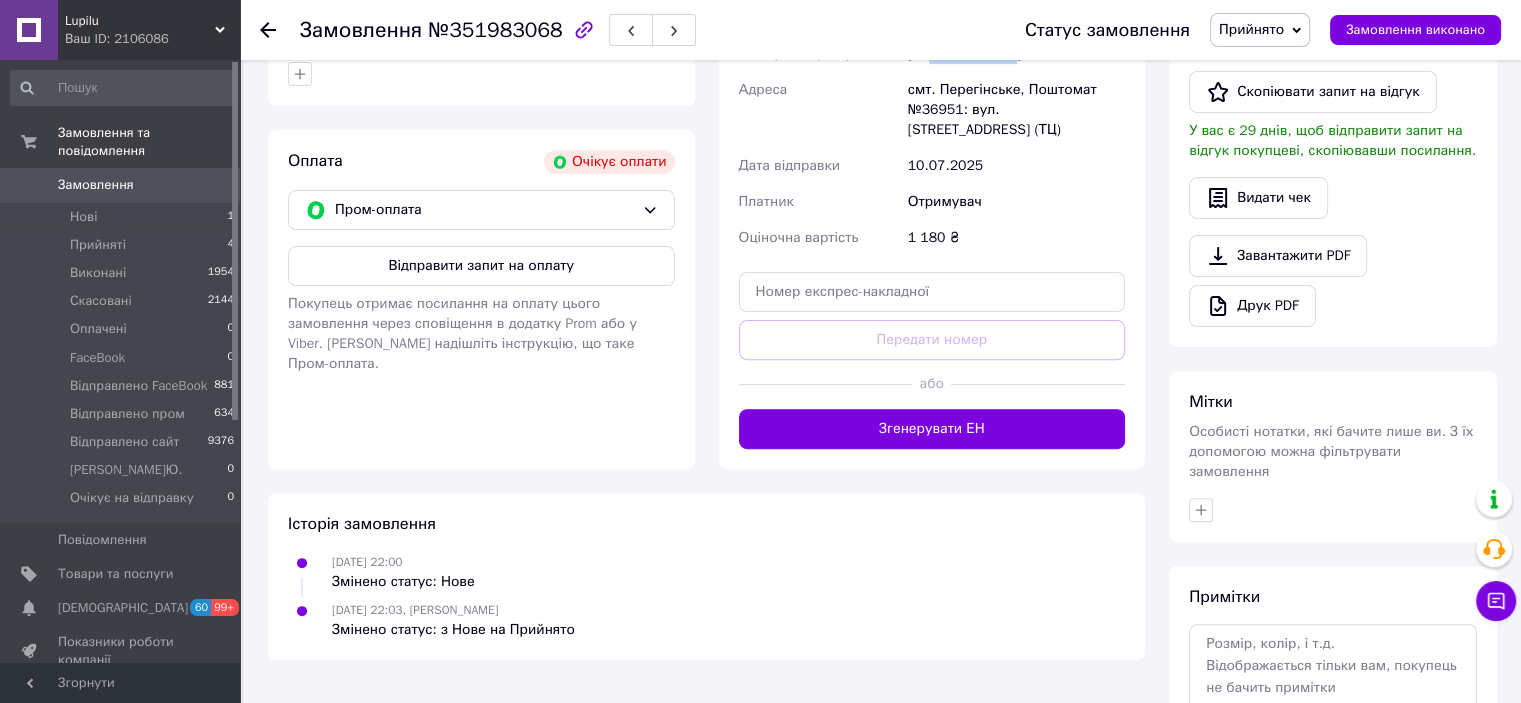 scroll, scrollTop: 728, scrollLeft: 0, axis: vertical 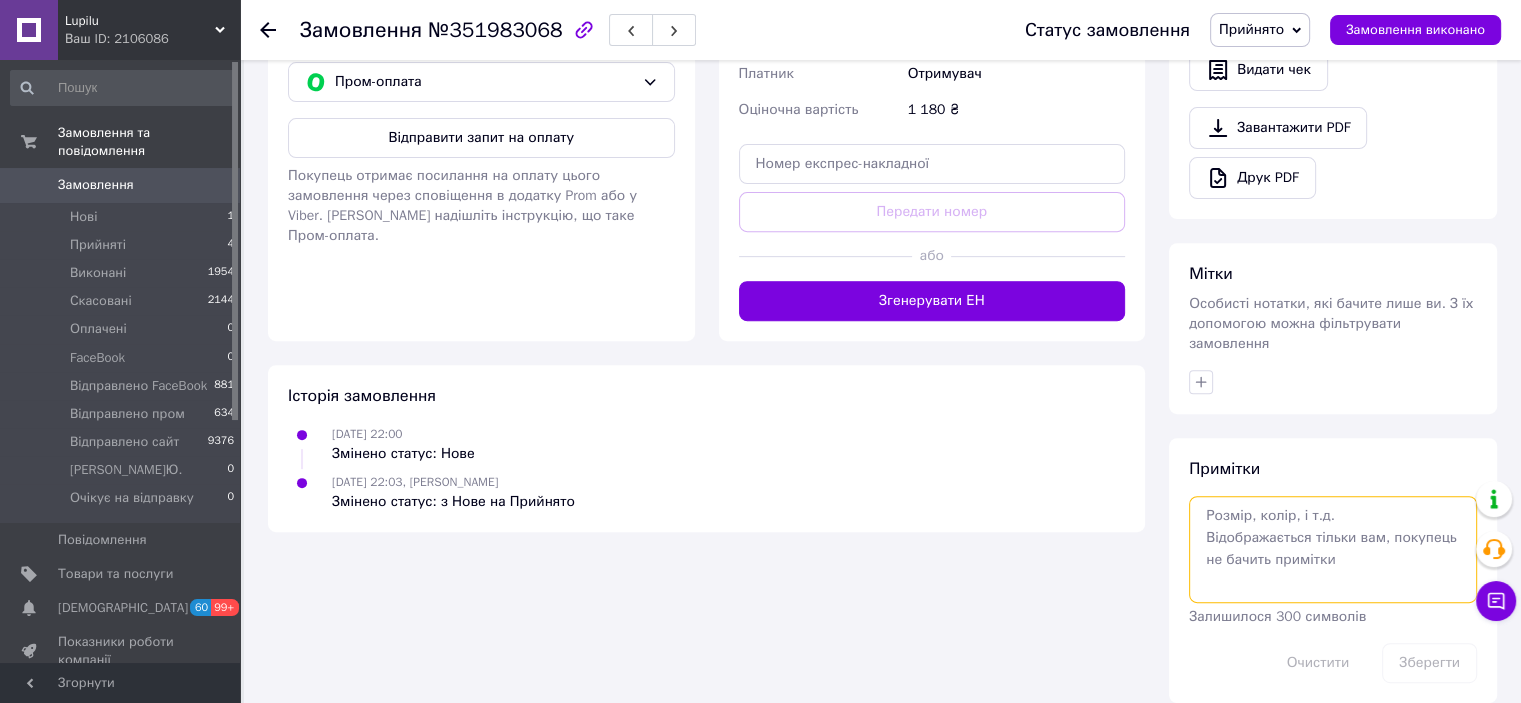 click at bounding box center (1333, 549) 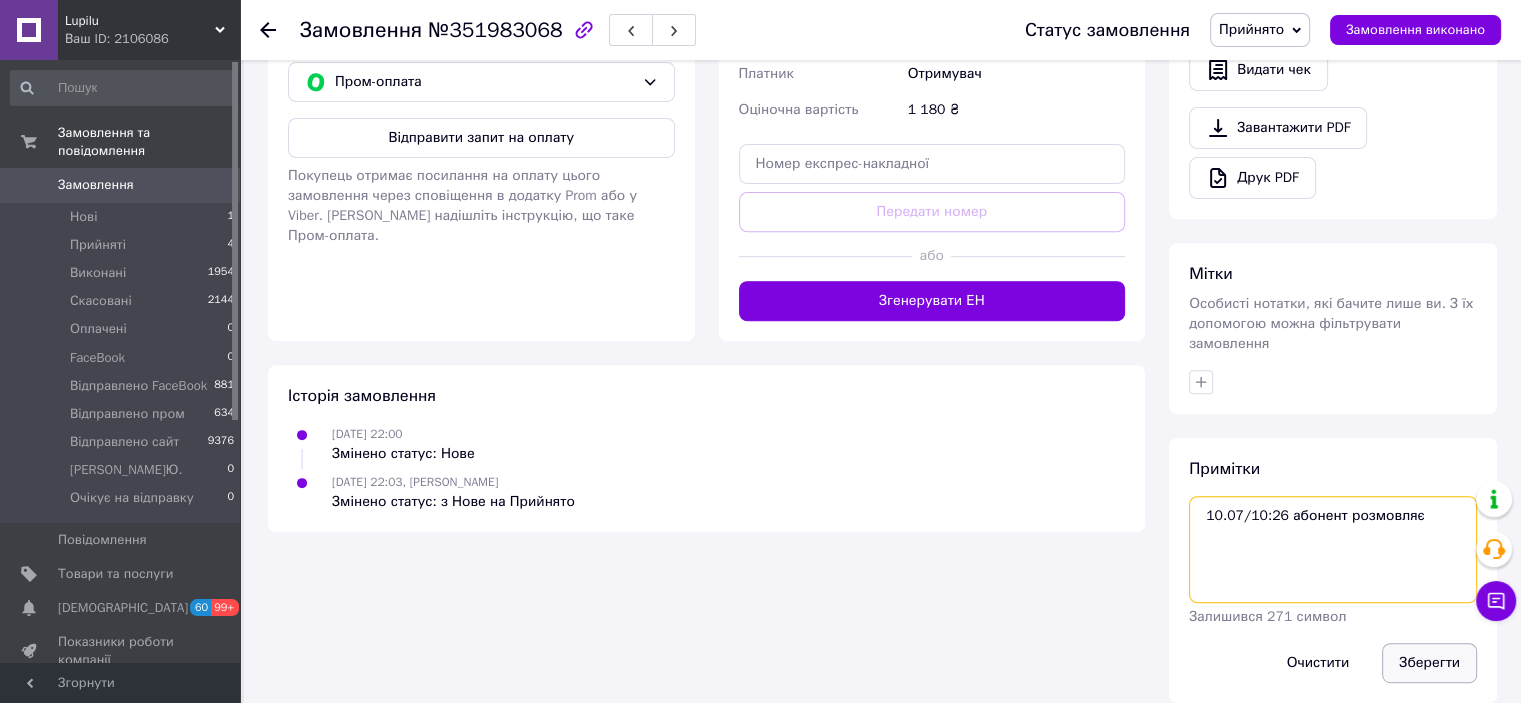type on "10.07/10:26 абонент розмовляє" 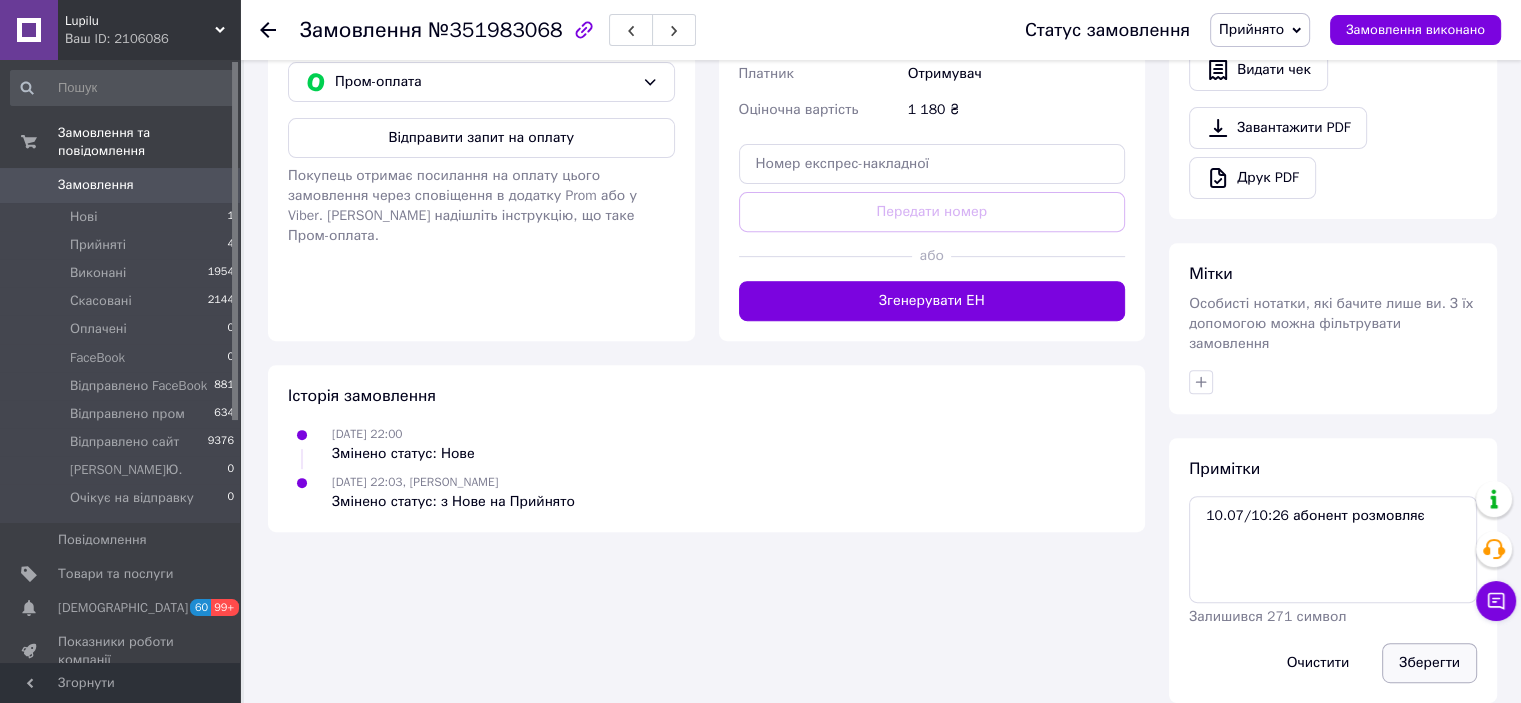 click on "Зберегти" at bounding box center [1429, 663] 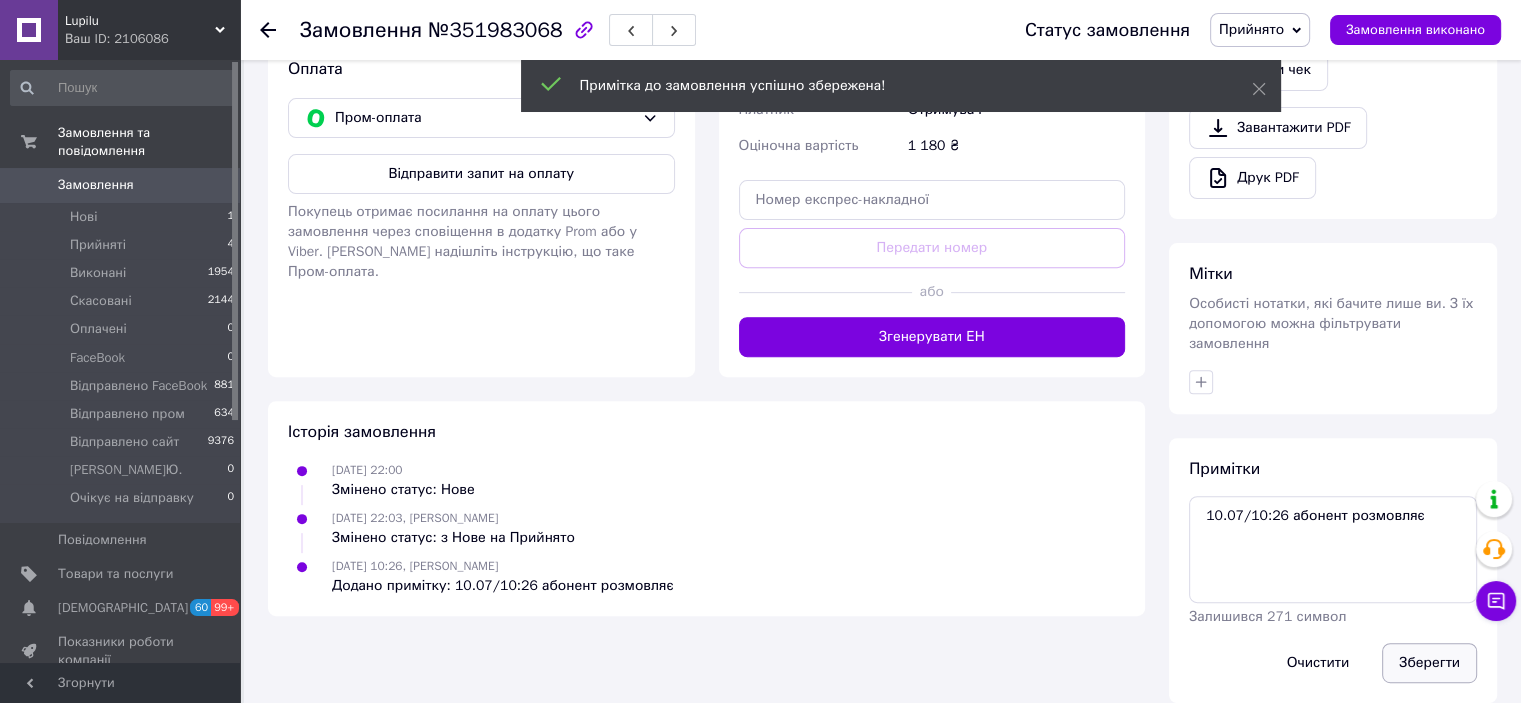 scroll, scrollTop: 728, scrollLeft: 0, axis: vertical 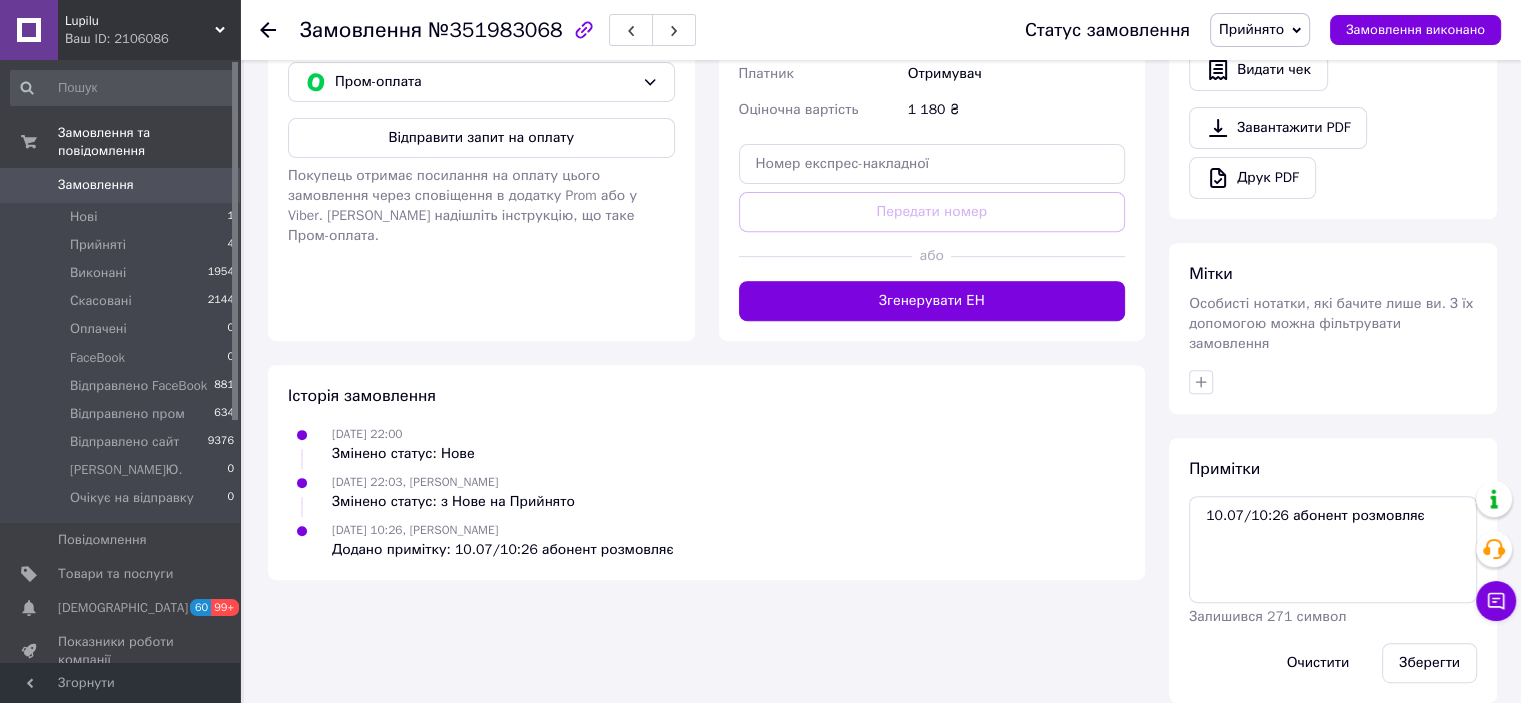 click 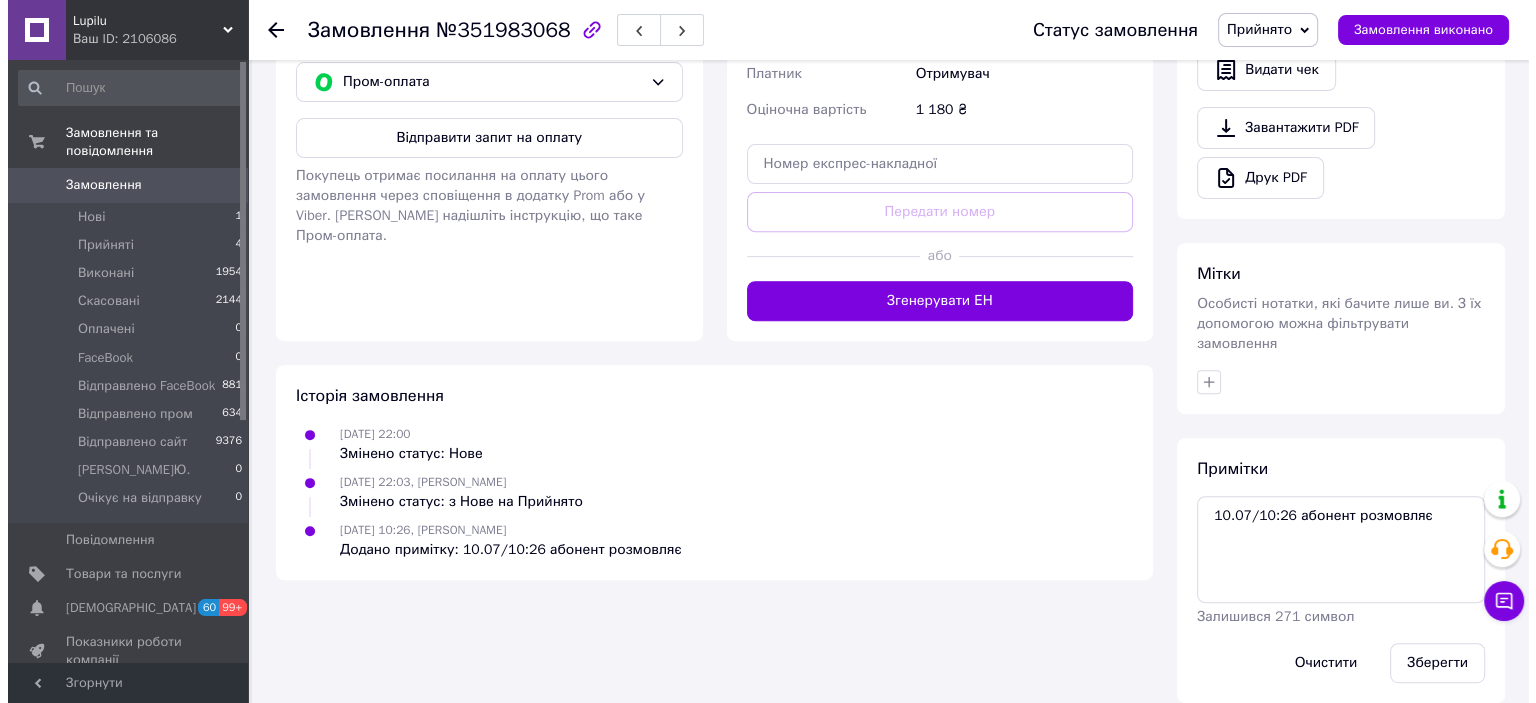 scroll, scrollTop: 0, scrollLeft: 0, axis: both 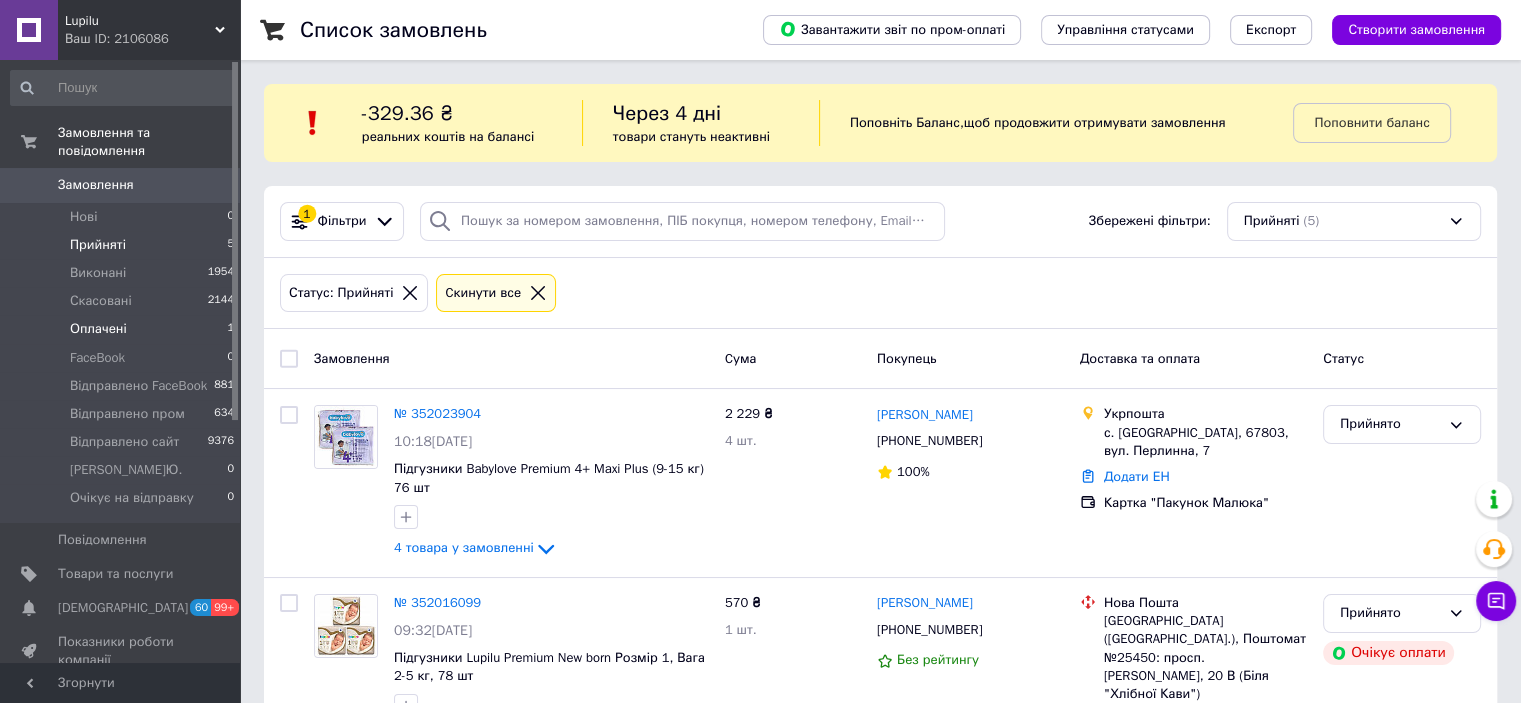 click on "Оплачені 1" at bounding box center [123, 329] 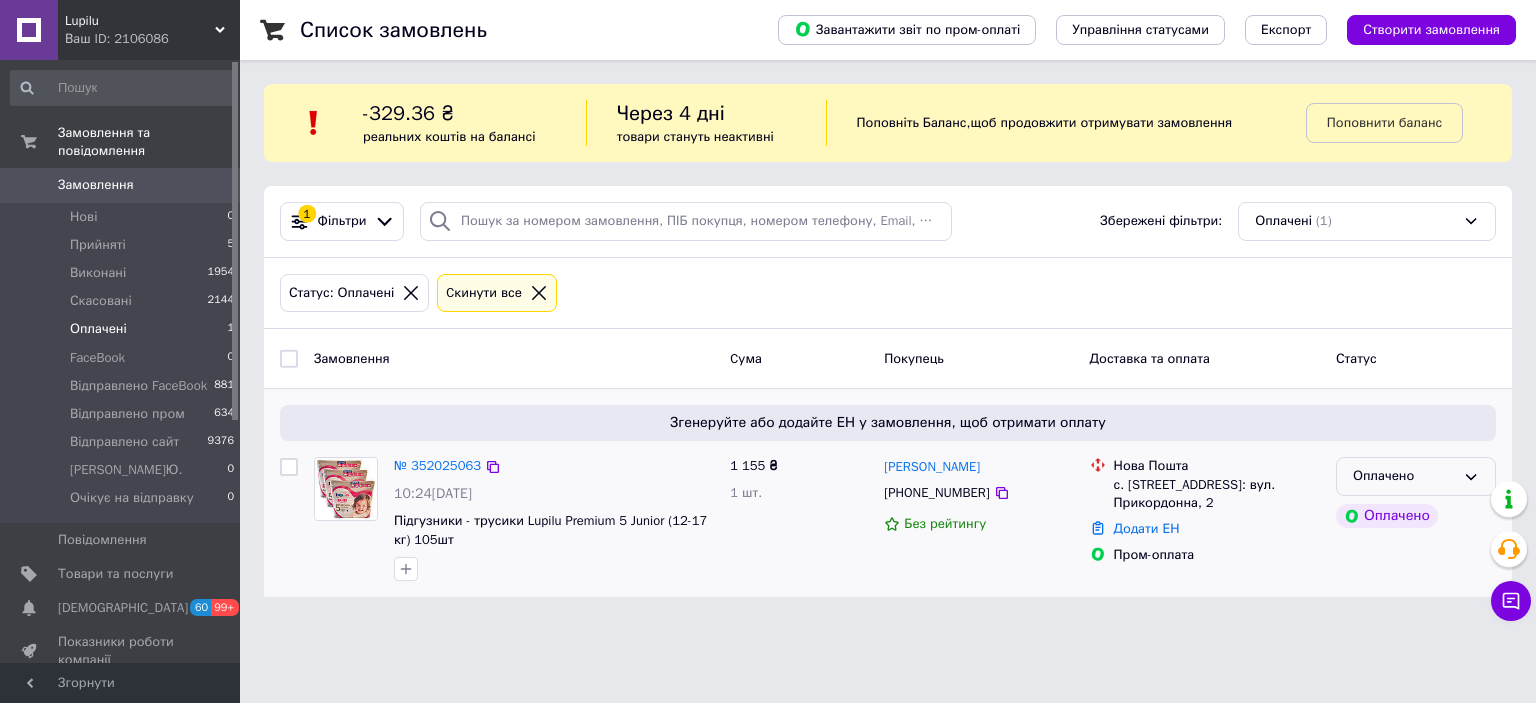 click 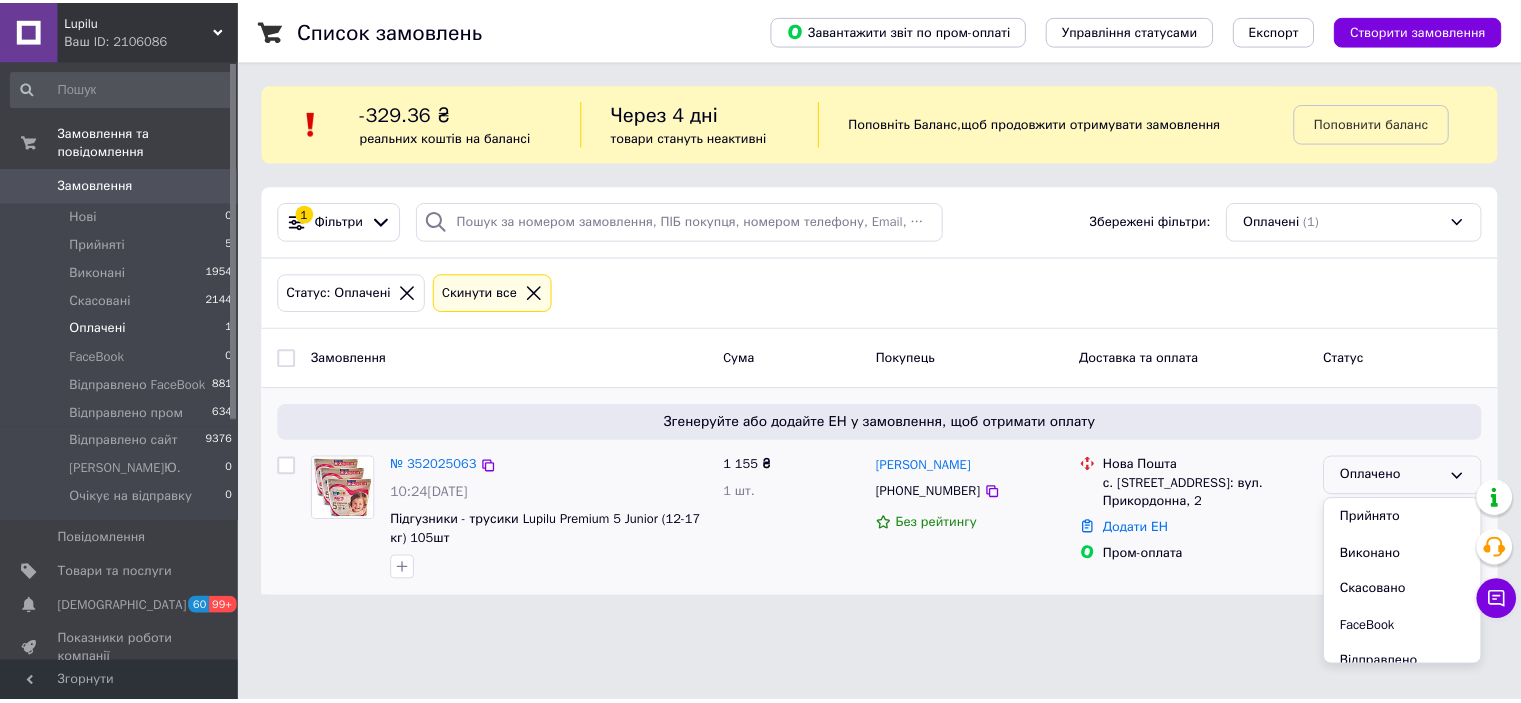 scroll, scrollTop: 184, scrollLeft: 0, axis: vertical 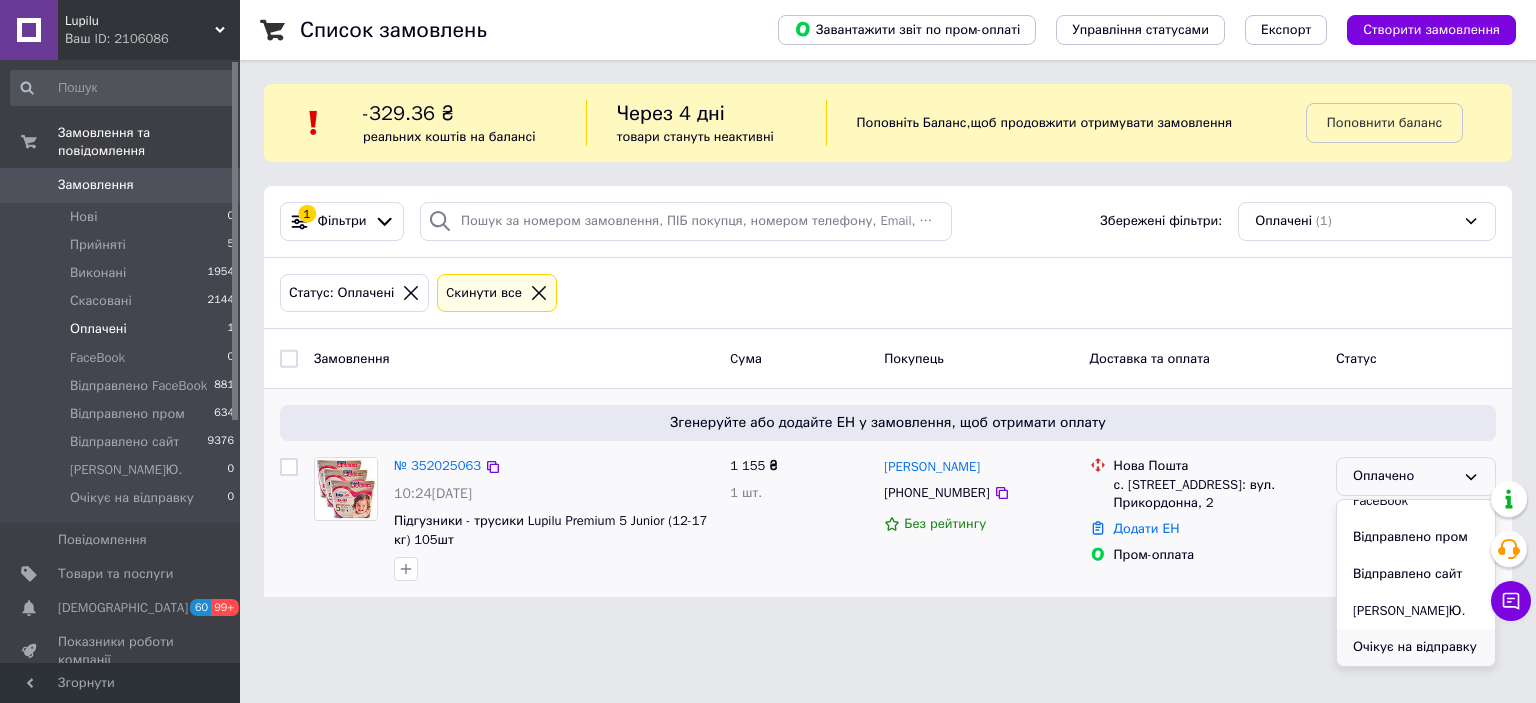 click on "Очікує на відправку" at bounding box center (1416, 647) 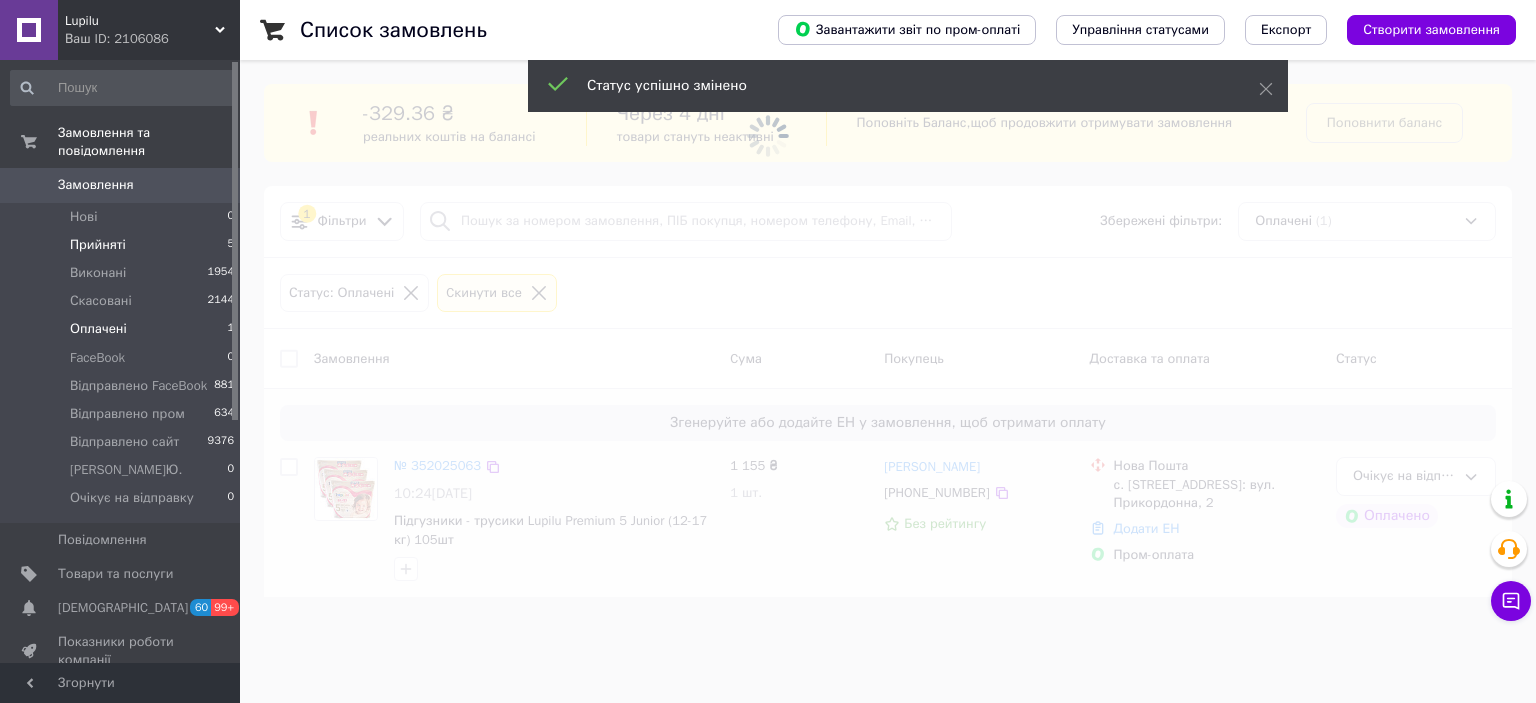 click on "Прийняті 5" at bounding box center (123, 245) 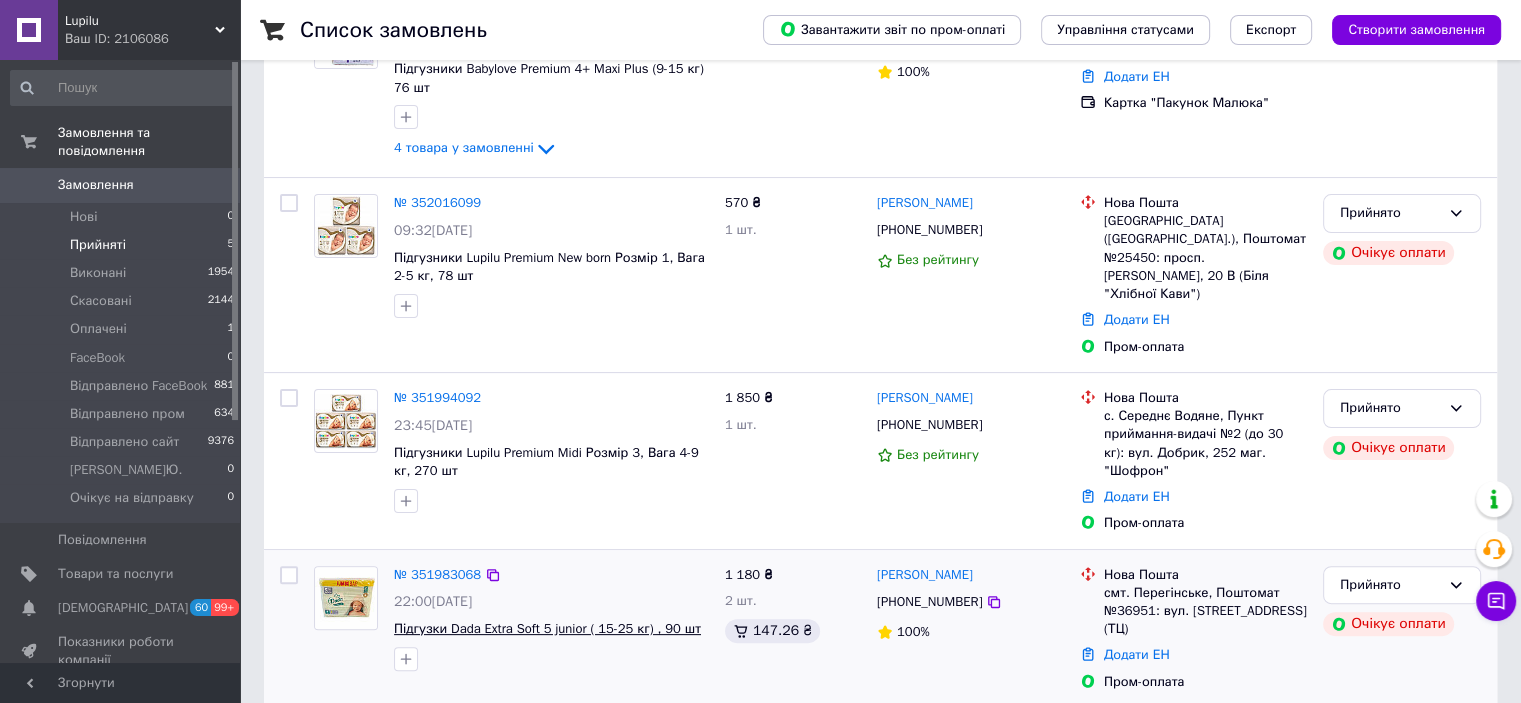 scroll, scrollTop: 548, scrollLeft: 0, axis: vertical 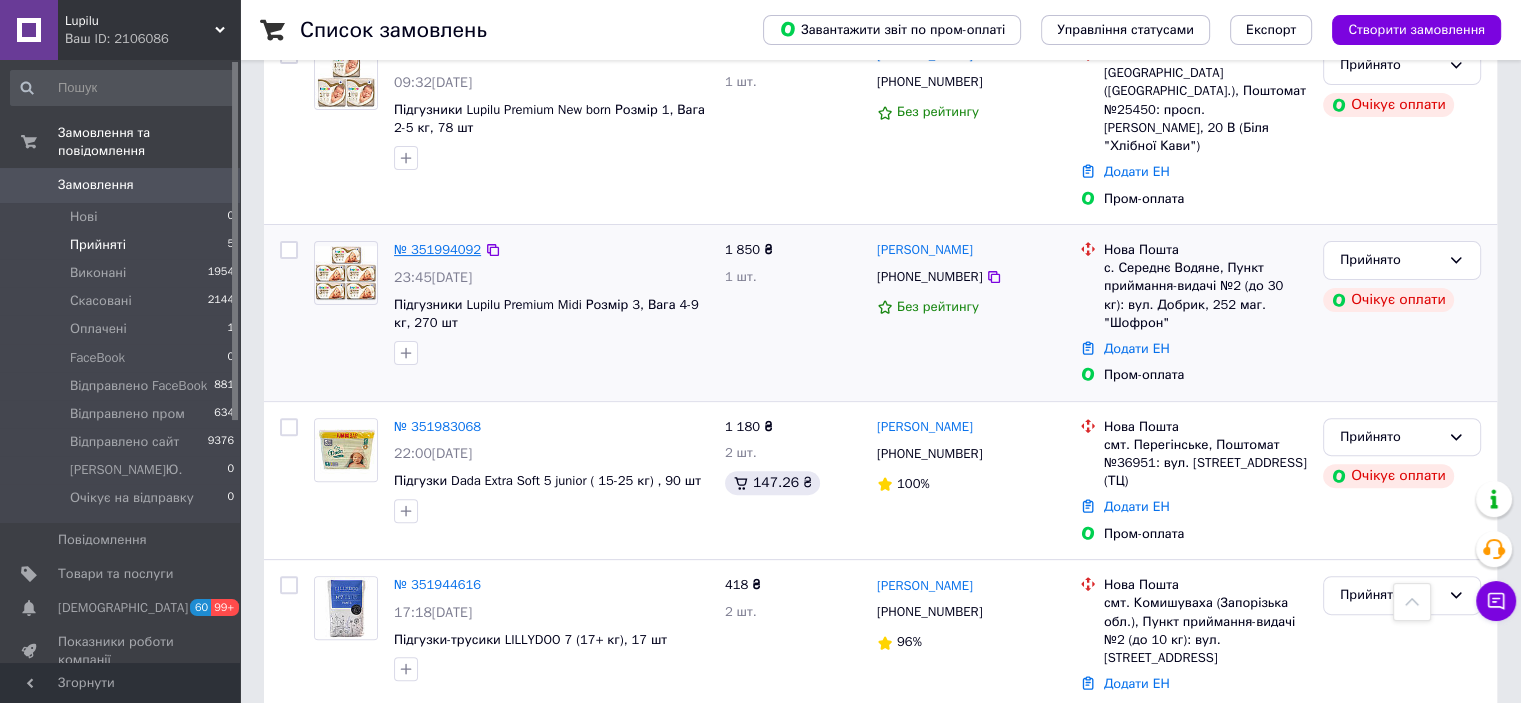click on "№ 351994092" at bounding box center (437, 249) 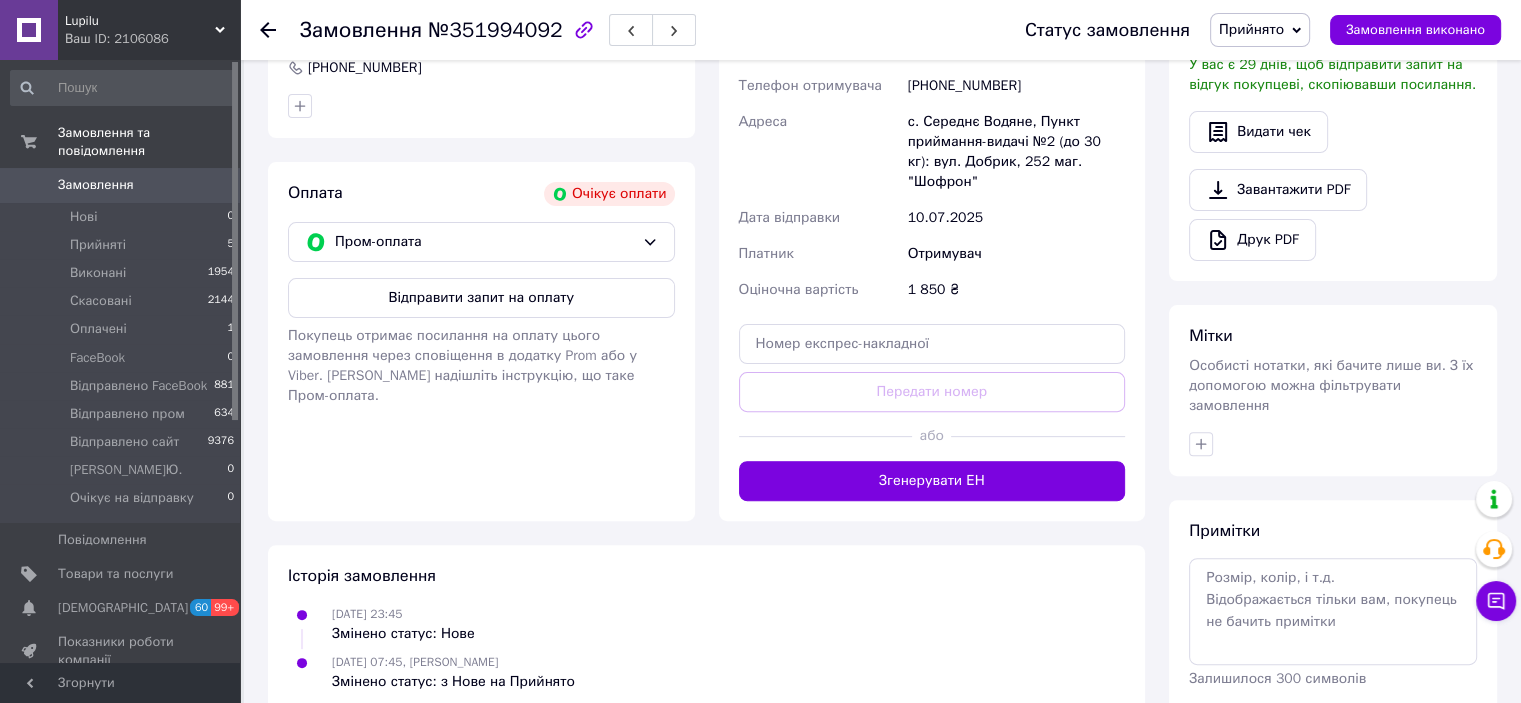 scroll, scrollTop: 248, scrollLeft: 0, axis: vertical 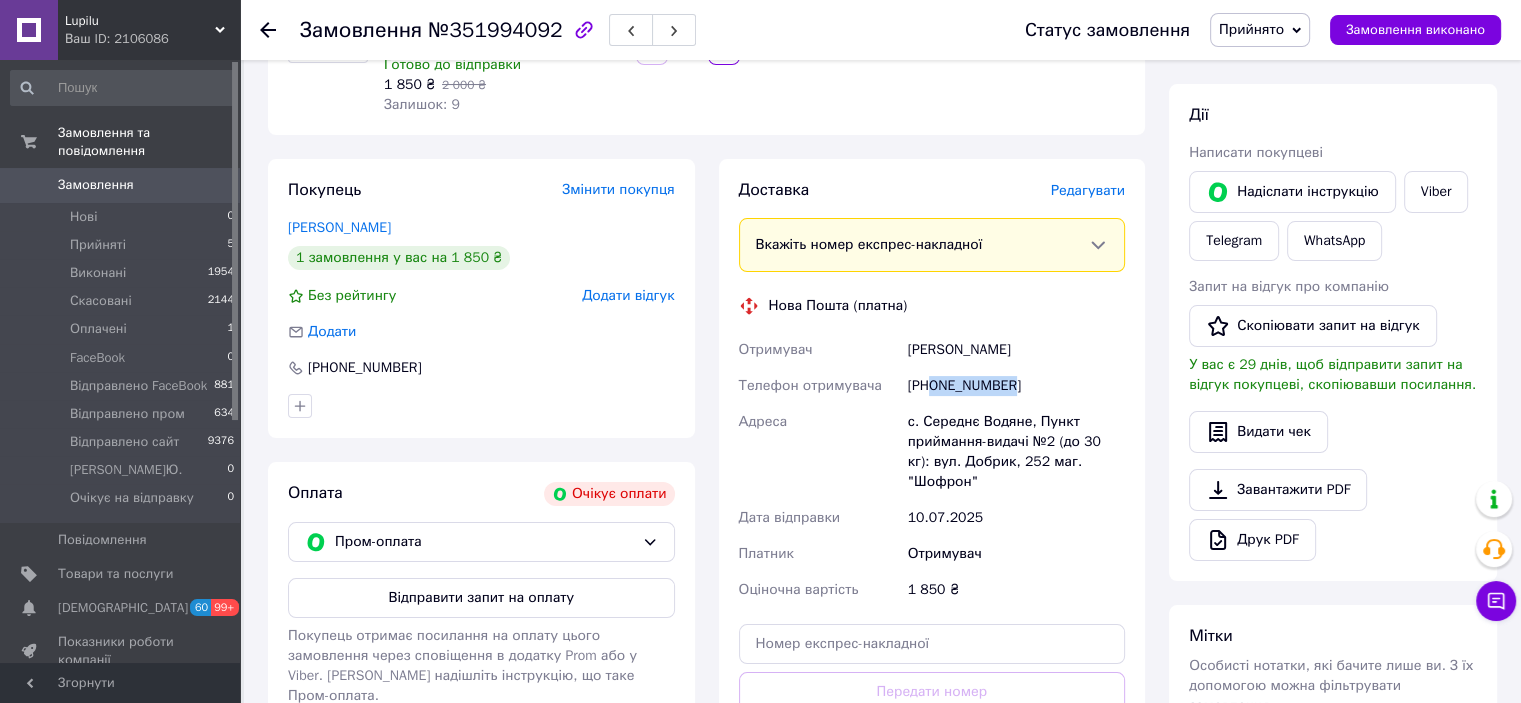 drag, startPoint x: 1022, startPoint y: 392, endPoint x: 935, endPoint y: 391, distance: 87.005745 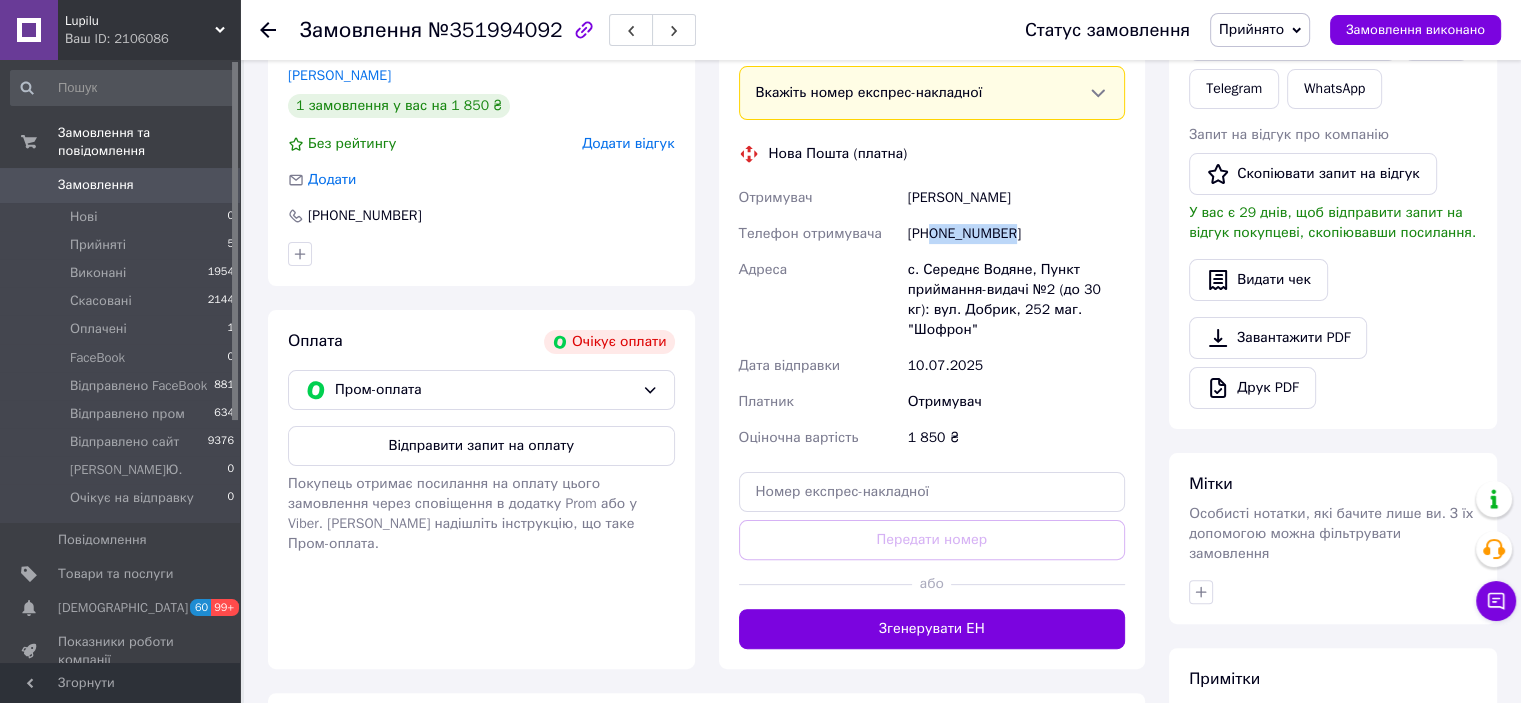 scroll, scrollTop: 600, scrollLeft: 0, axis: vertical 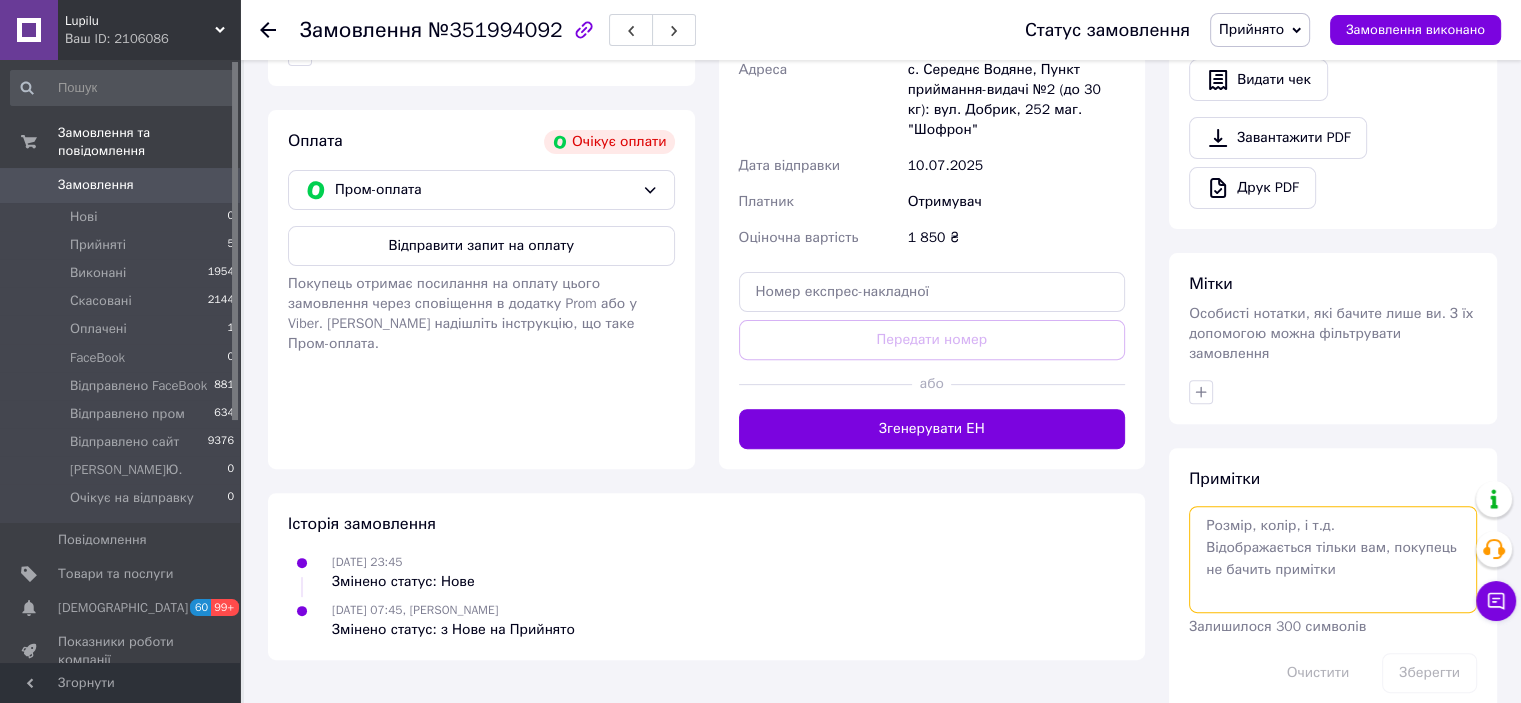 click at bounding box center [1333, 559] 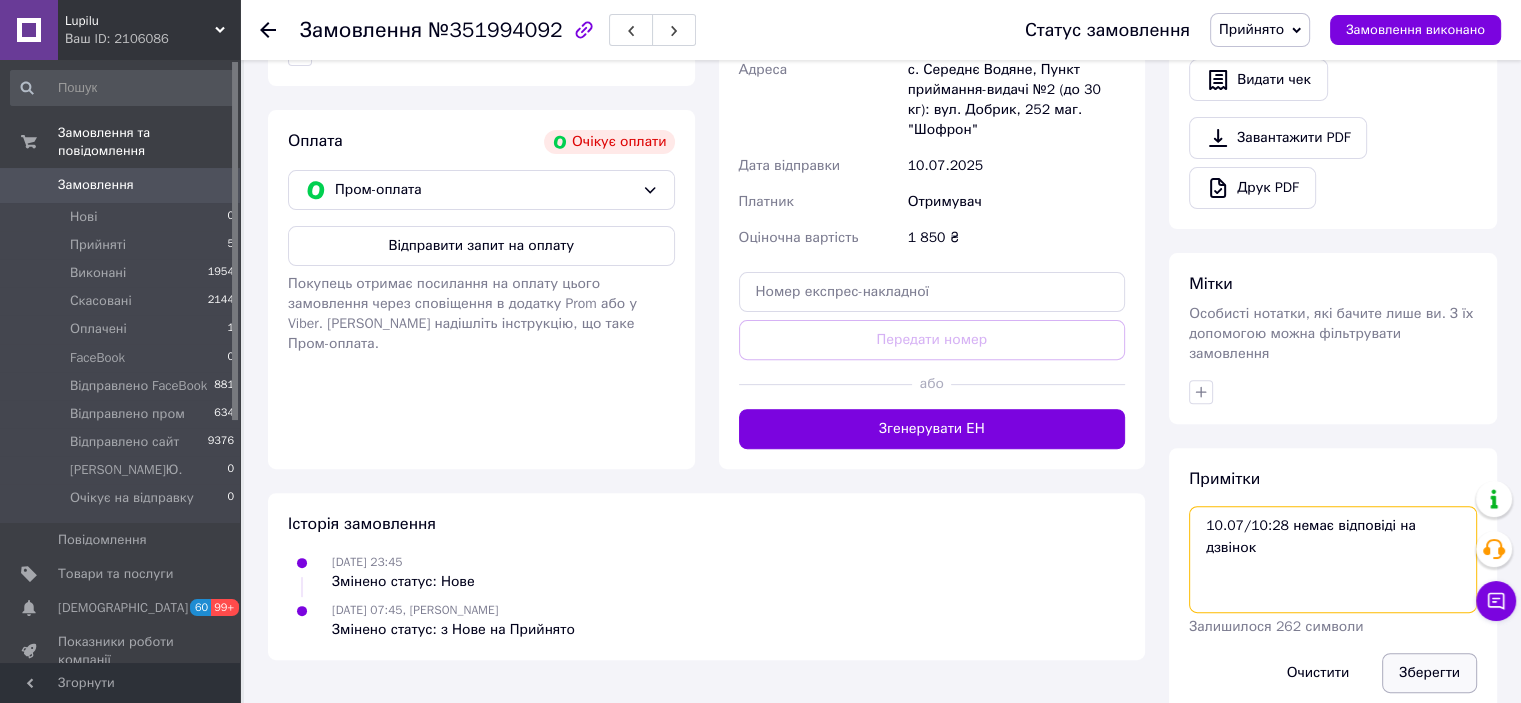 type on "10.07/10:28 немає відповіді на дзвінок" 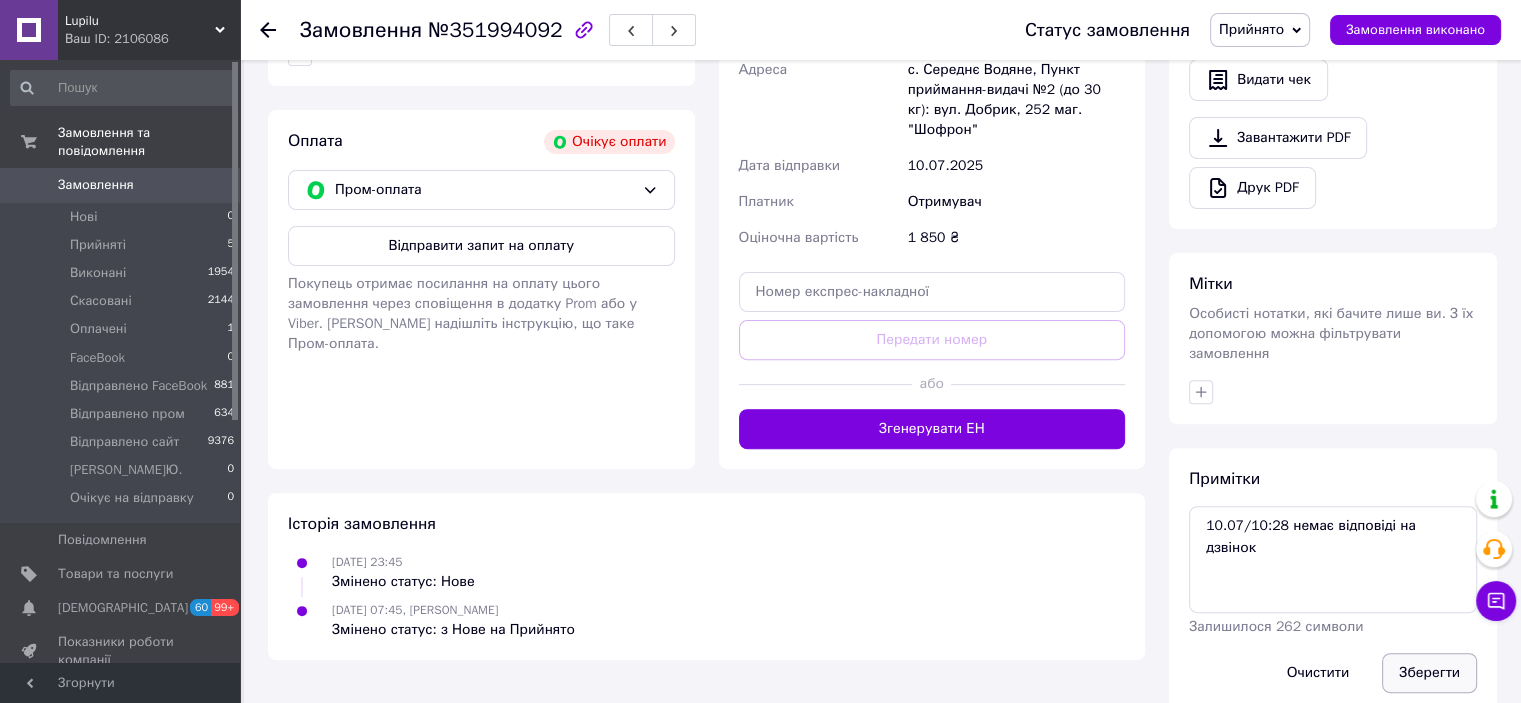 click on "Зберегти" at bounding box center (1429, 673) 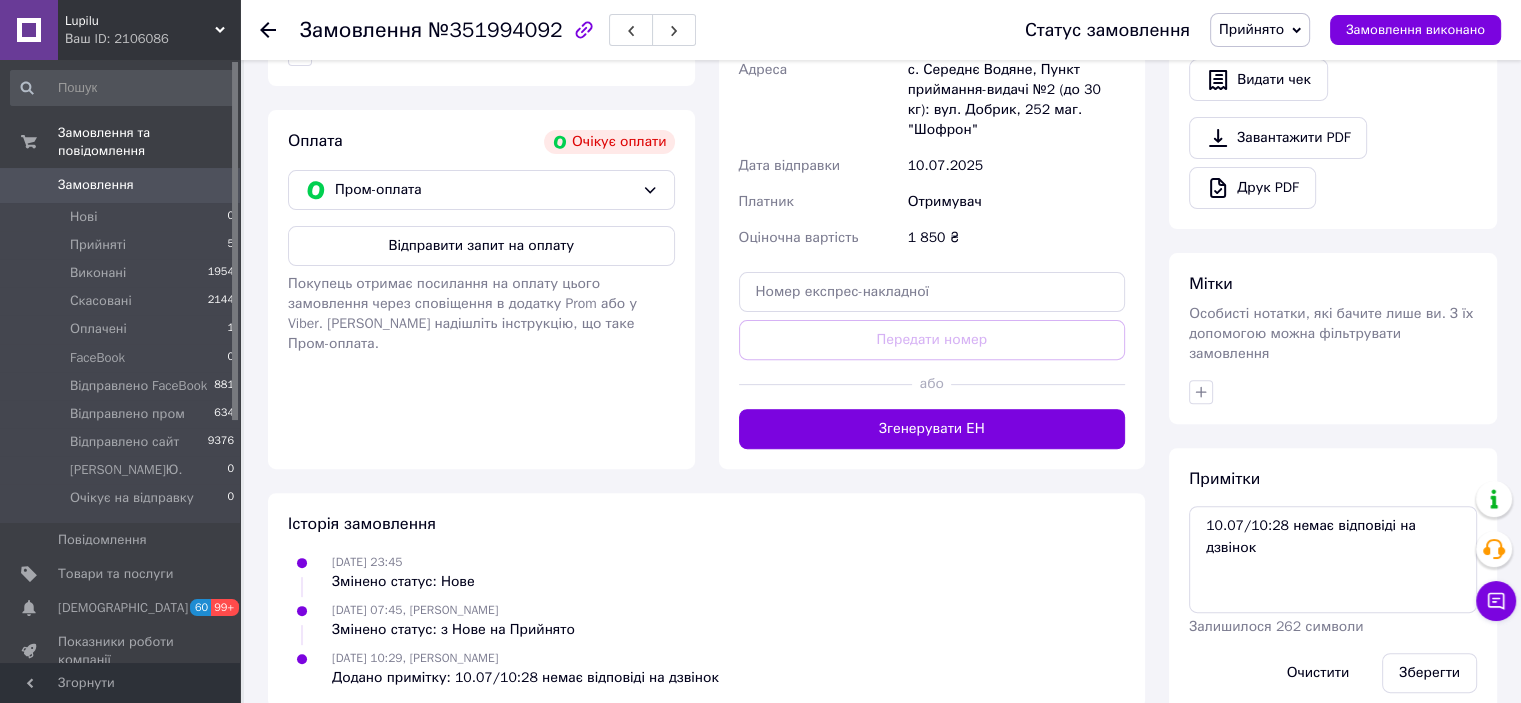 scroll, scrollTop: 611, scrollLeft: 0, axis: vertical 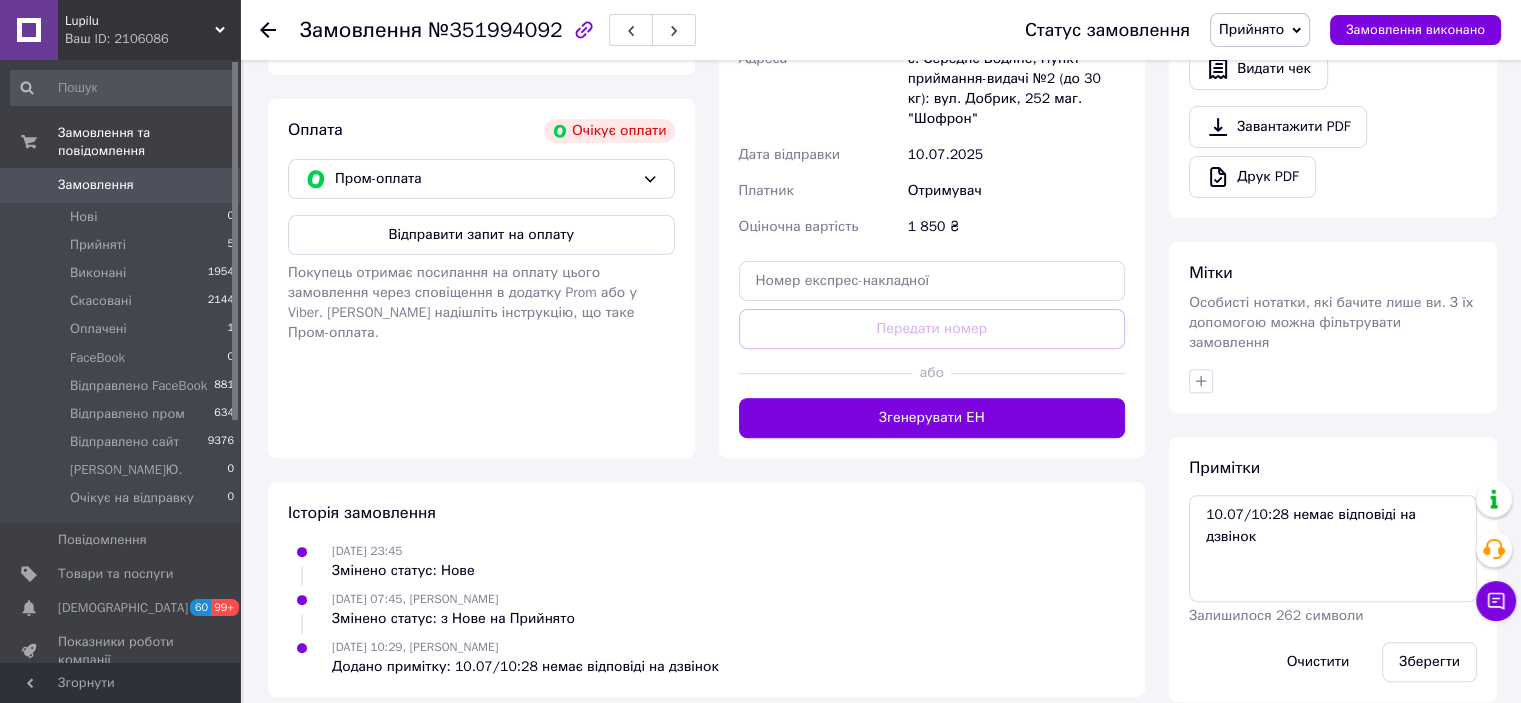 click 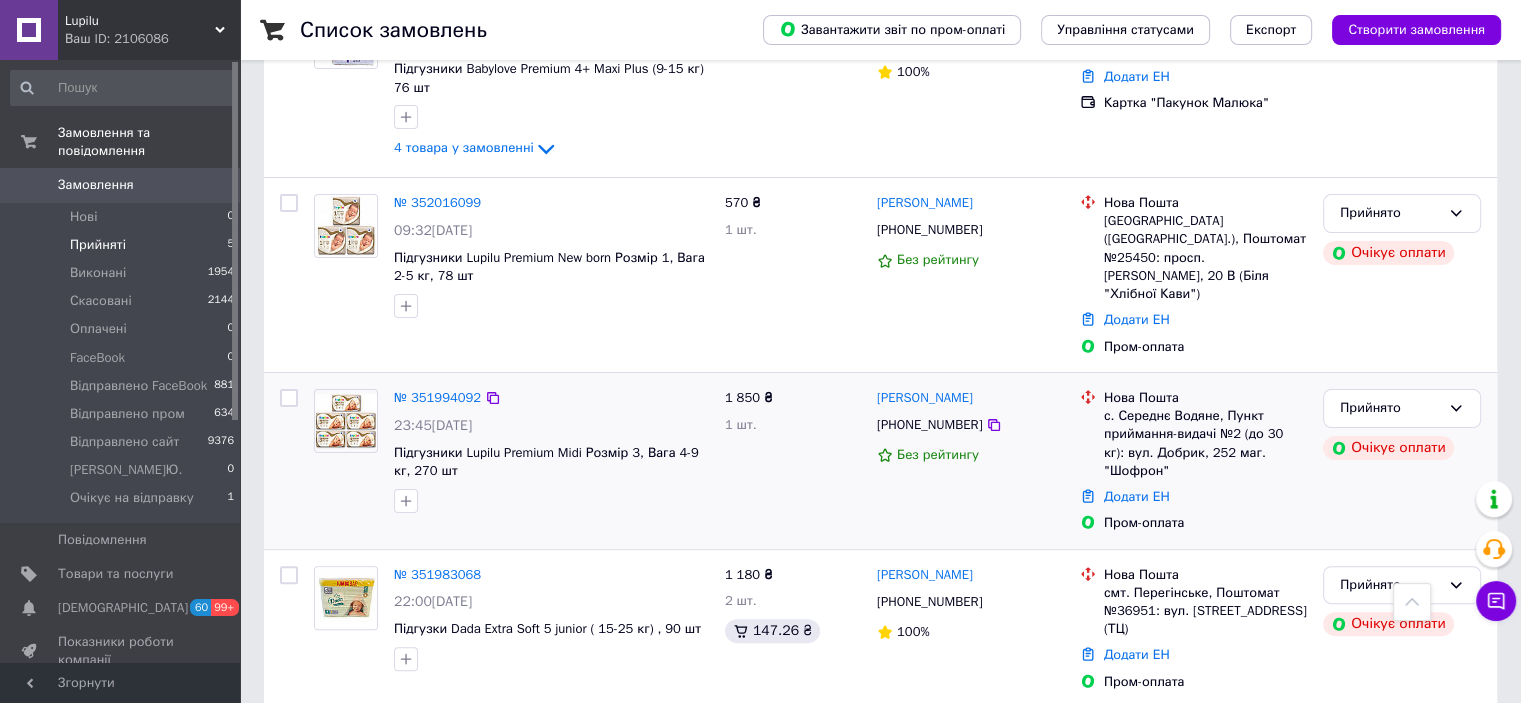 scroll, scrollTop: 300, scrollLeft: 0, axis: vertical 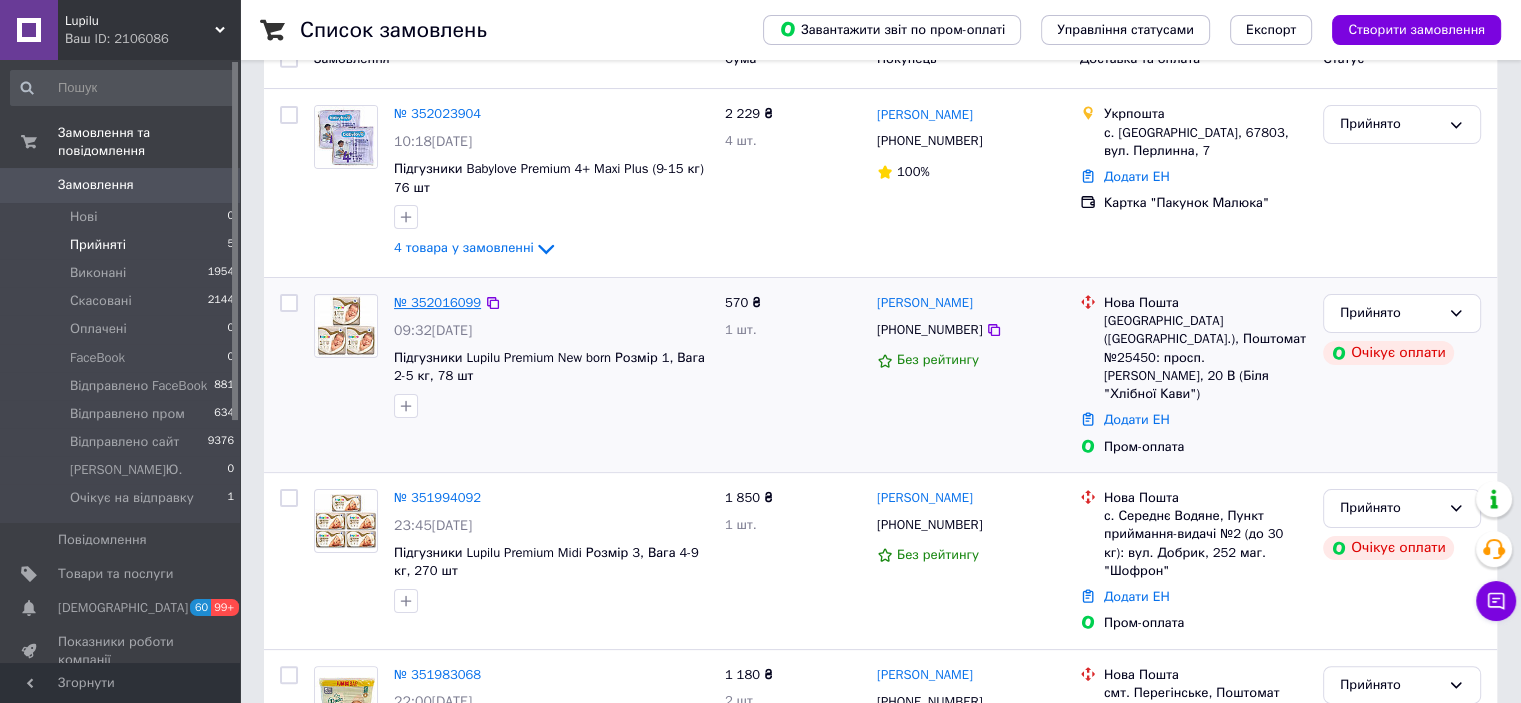 click on "№ 352016099" at bounding box center (437, 302) 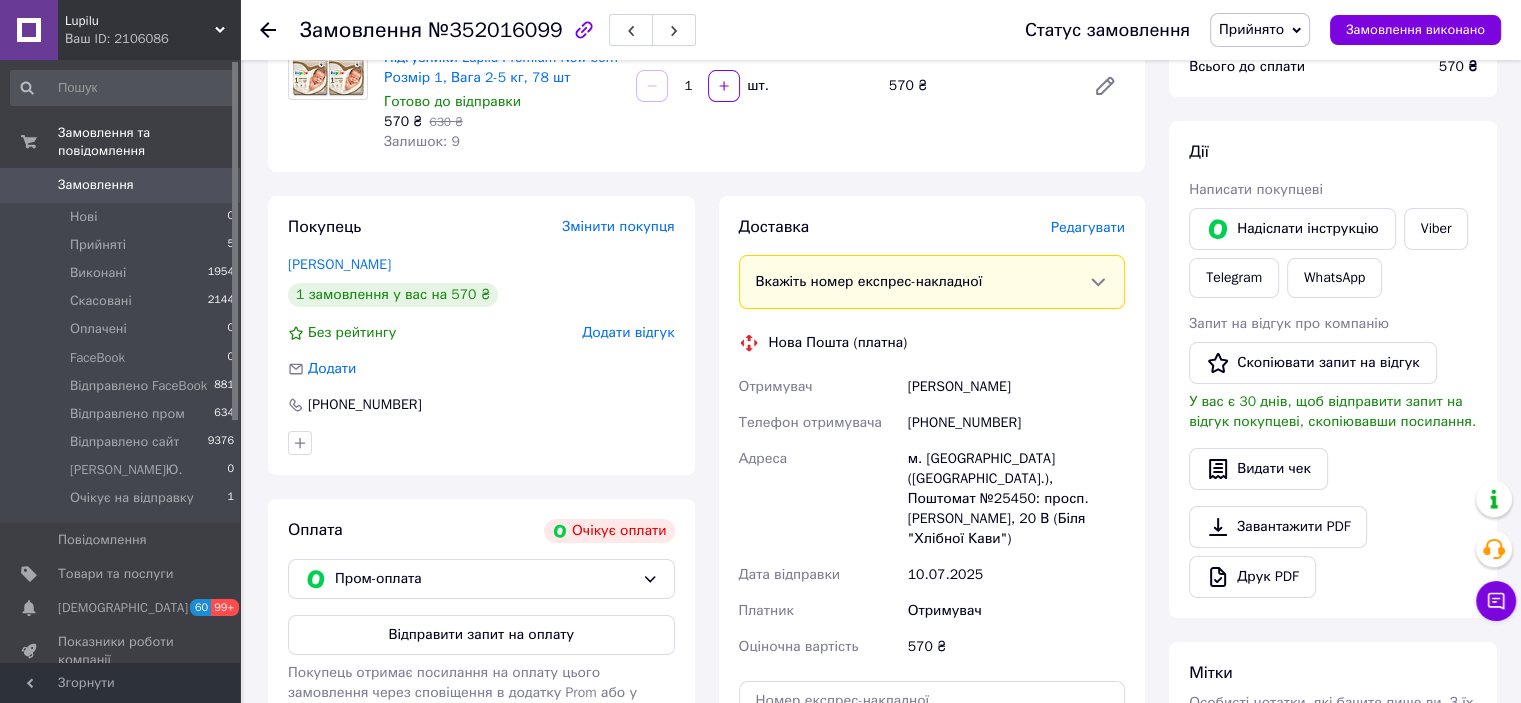 scroll, scrollTop: 111, scrollLeft: 0, axis: vertical 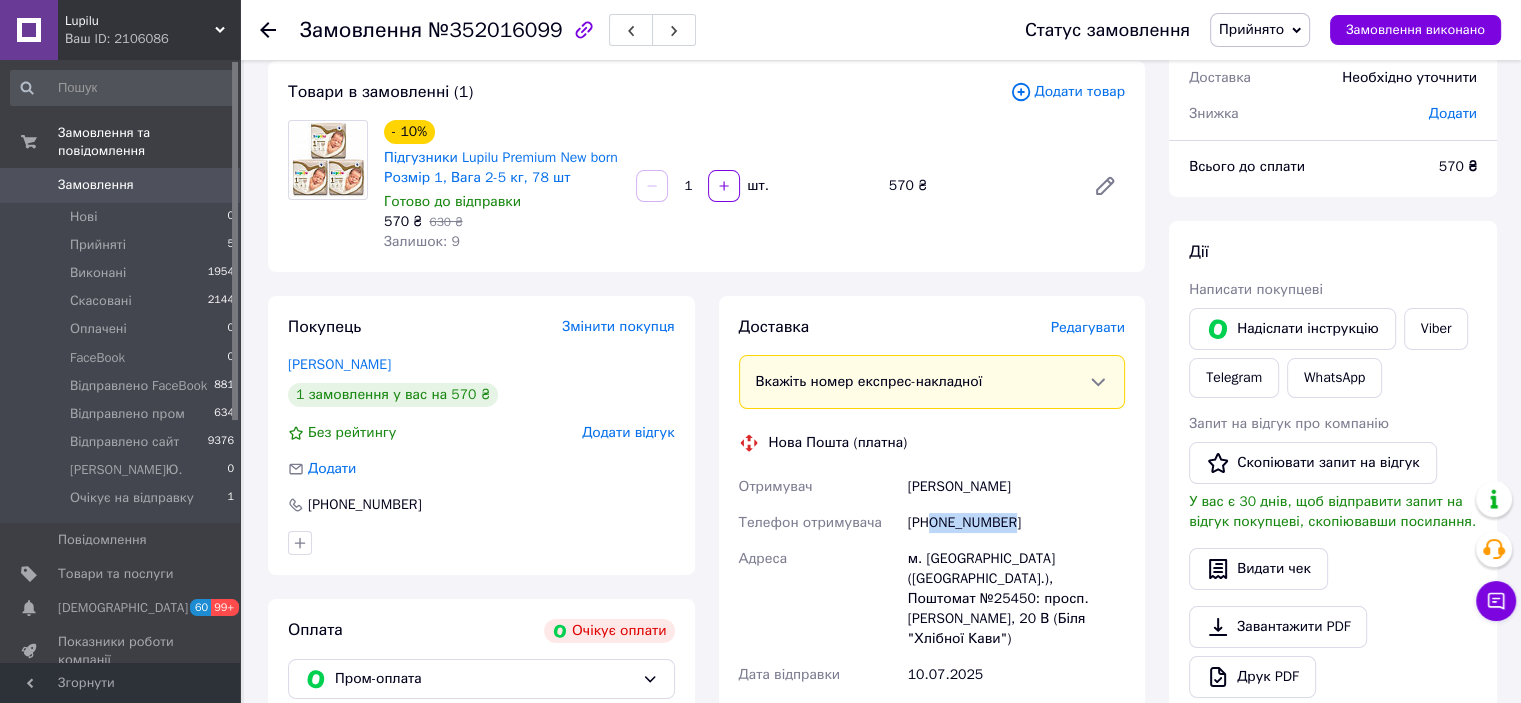 drag, startPoint x: 1038, startPoint y: 522, endPoint x: 935, endPoint y: 523, distance: 103.00485 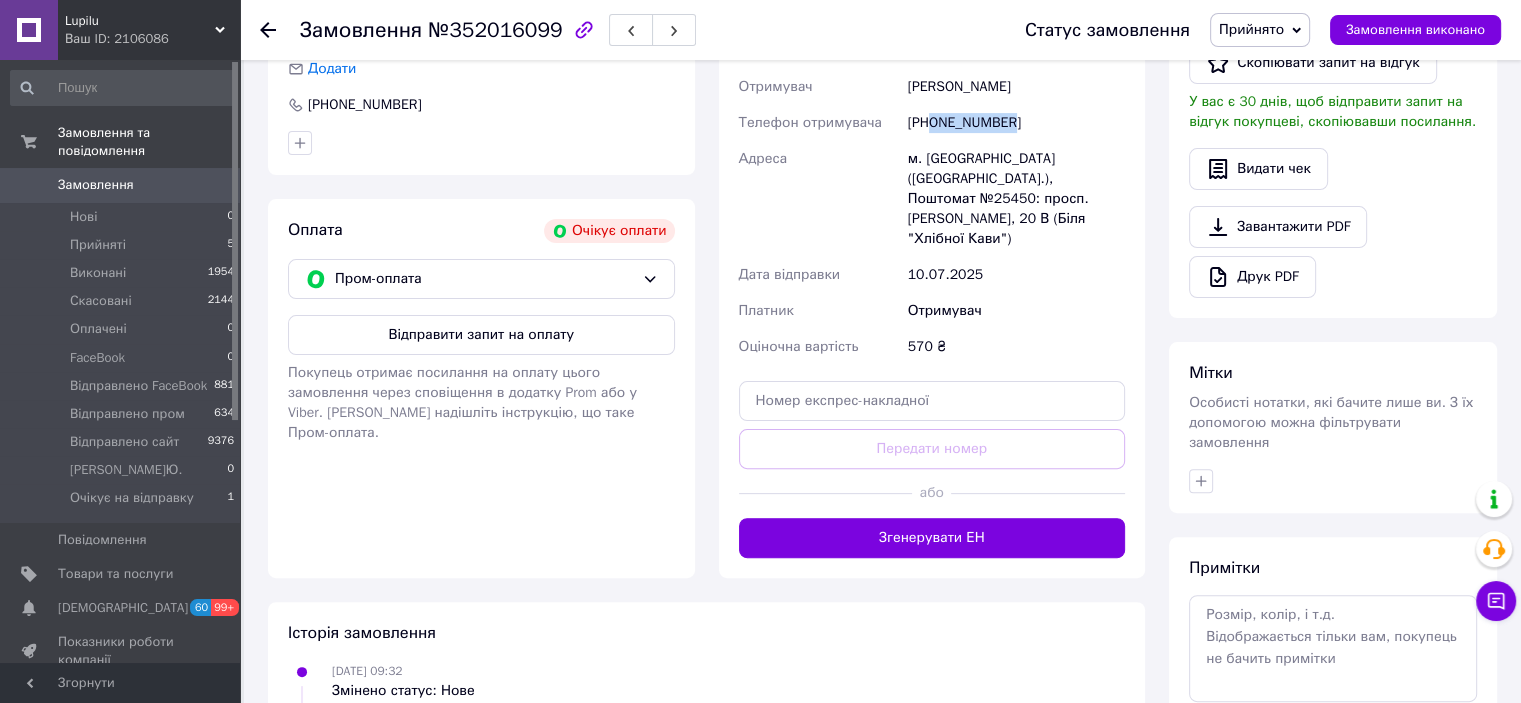 scroll, scrollTop: 611, scrollLeft: 0, axis: vertical 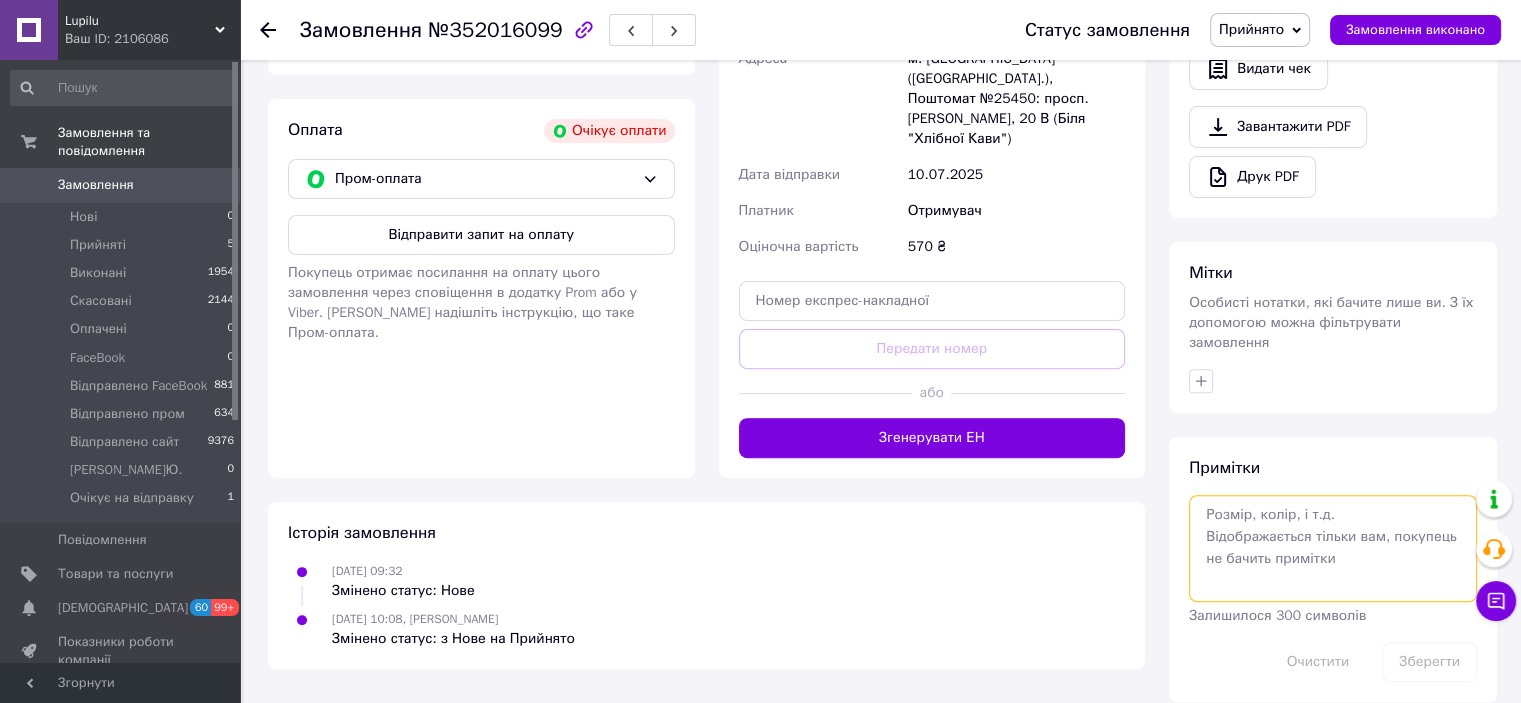 click at bounding box center (1333, 548) 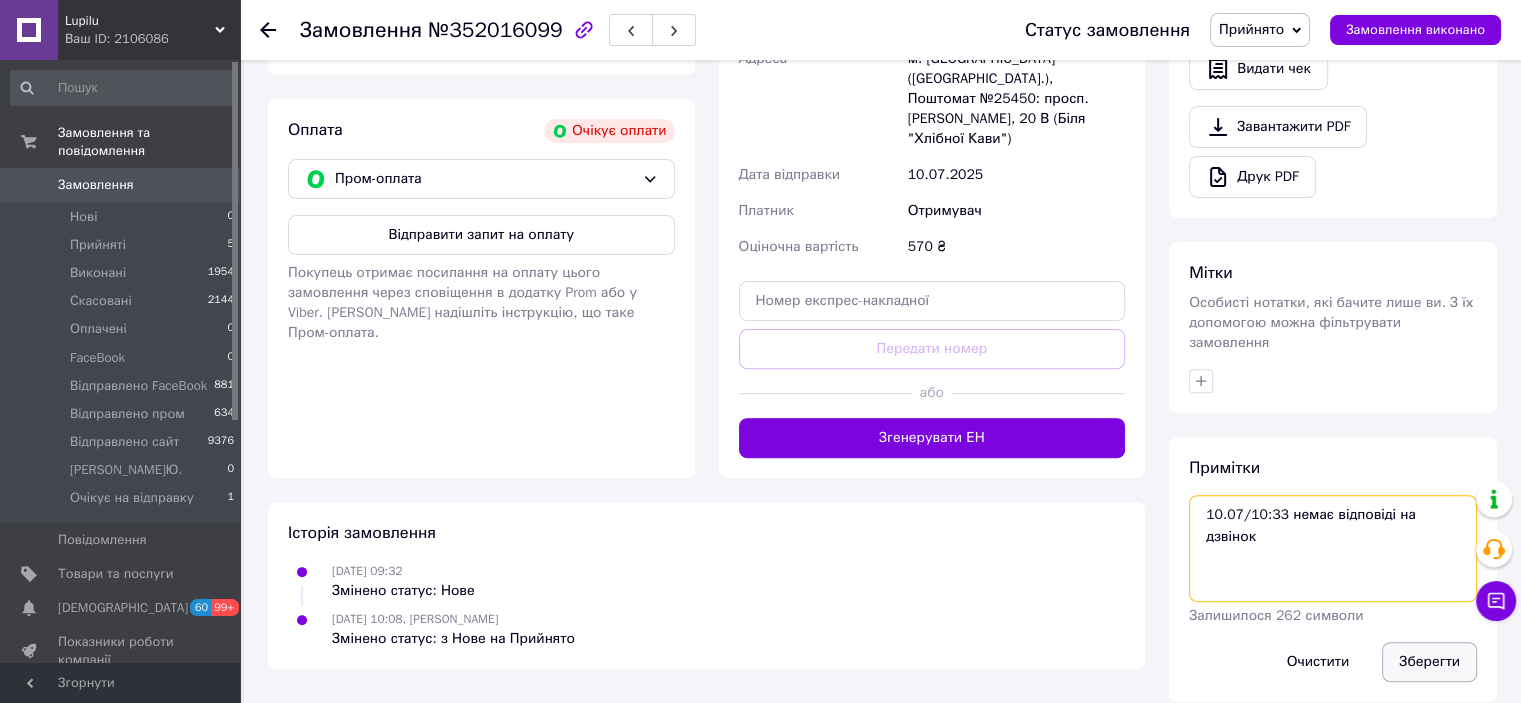 type on "10.07/10:33 немає відповіді на дзвінок" 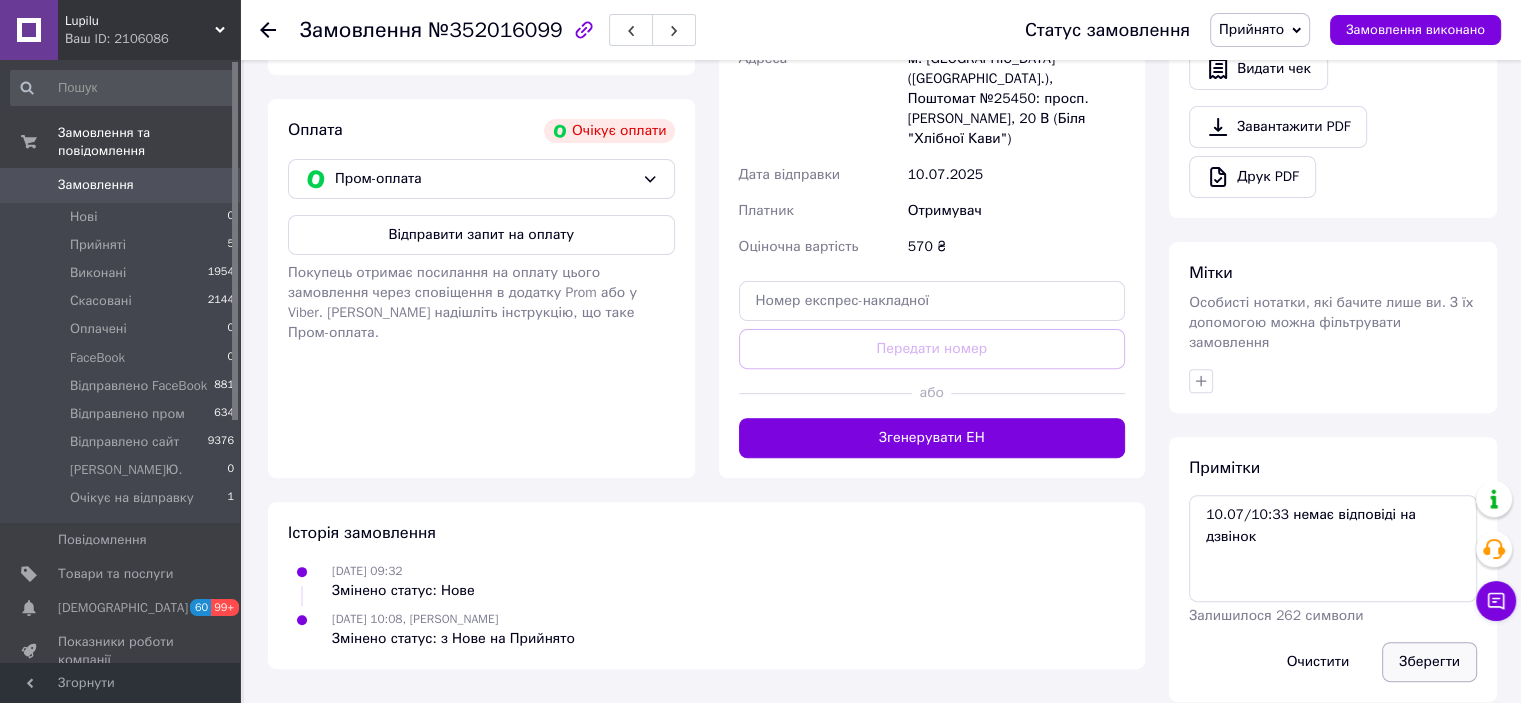 click on "Зберегти" at bounding box center (1429, 662) 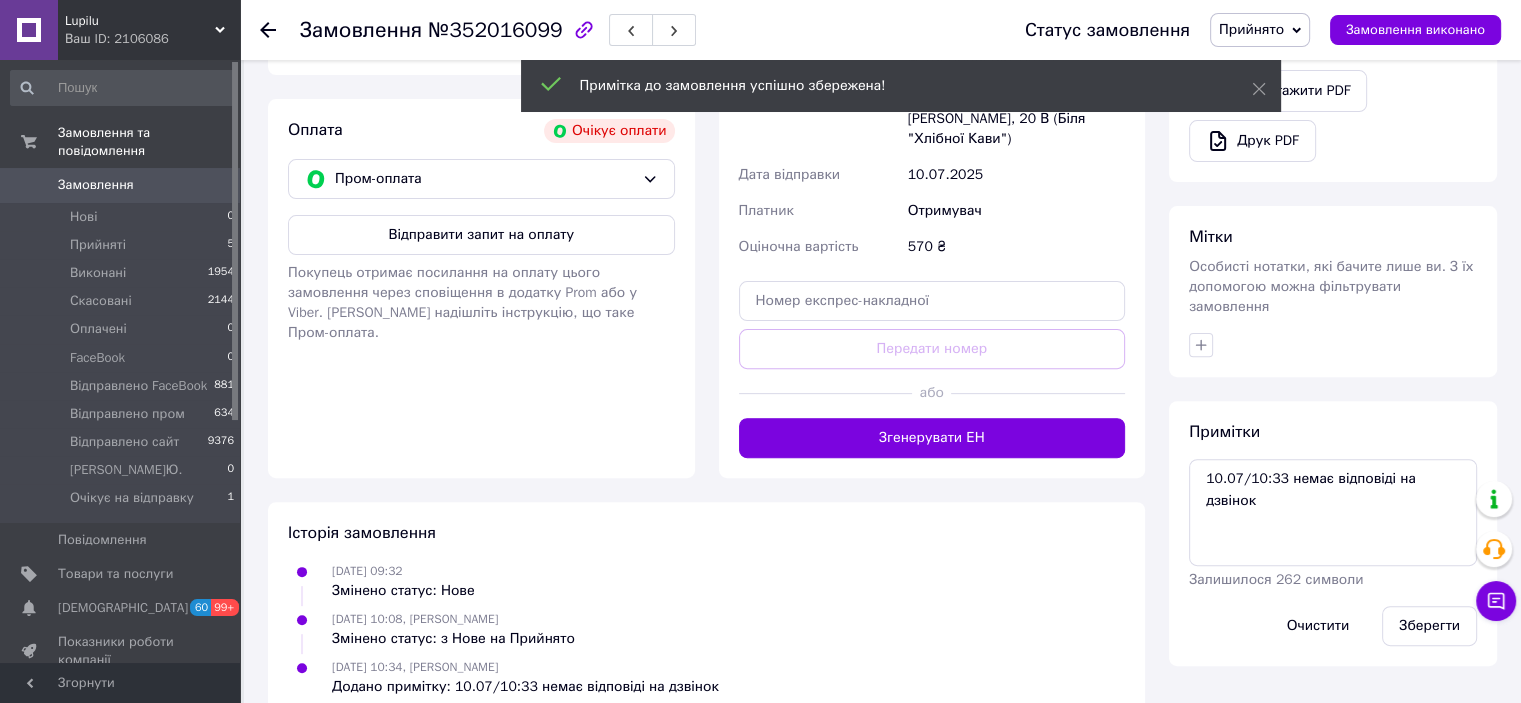scroll, scrollTop: 608, scrollLeft: 0, axis: vertical 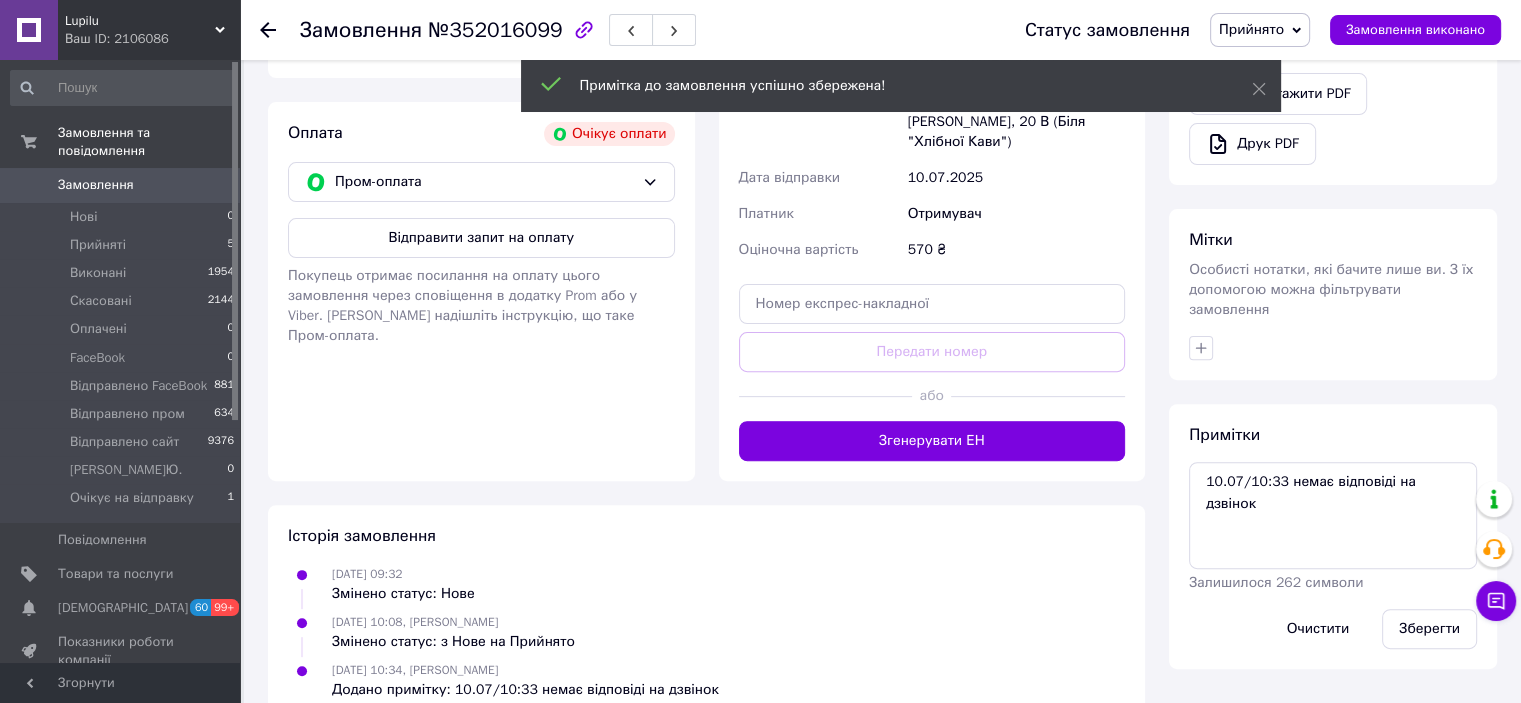 click 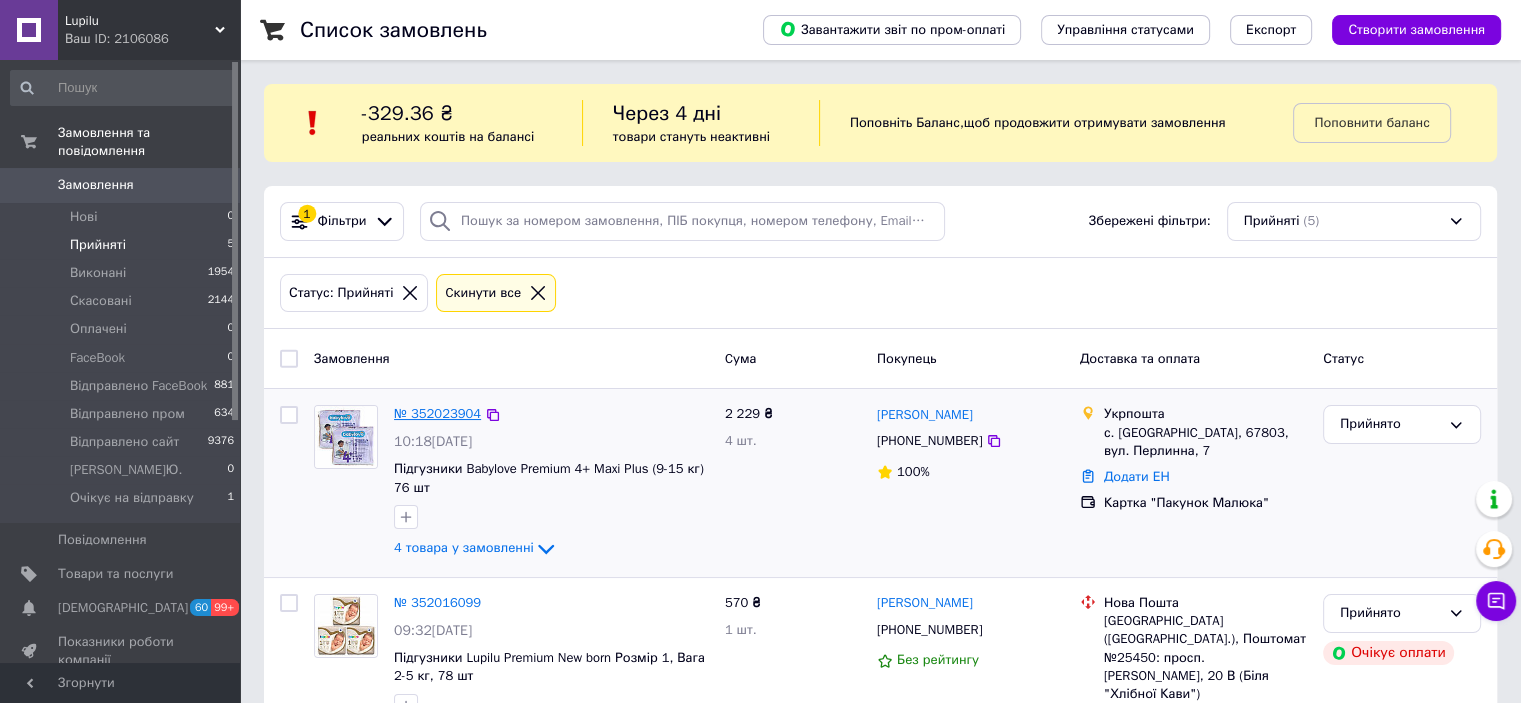 click on "№ 352023904" at bounding box center [437, 413] 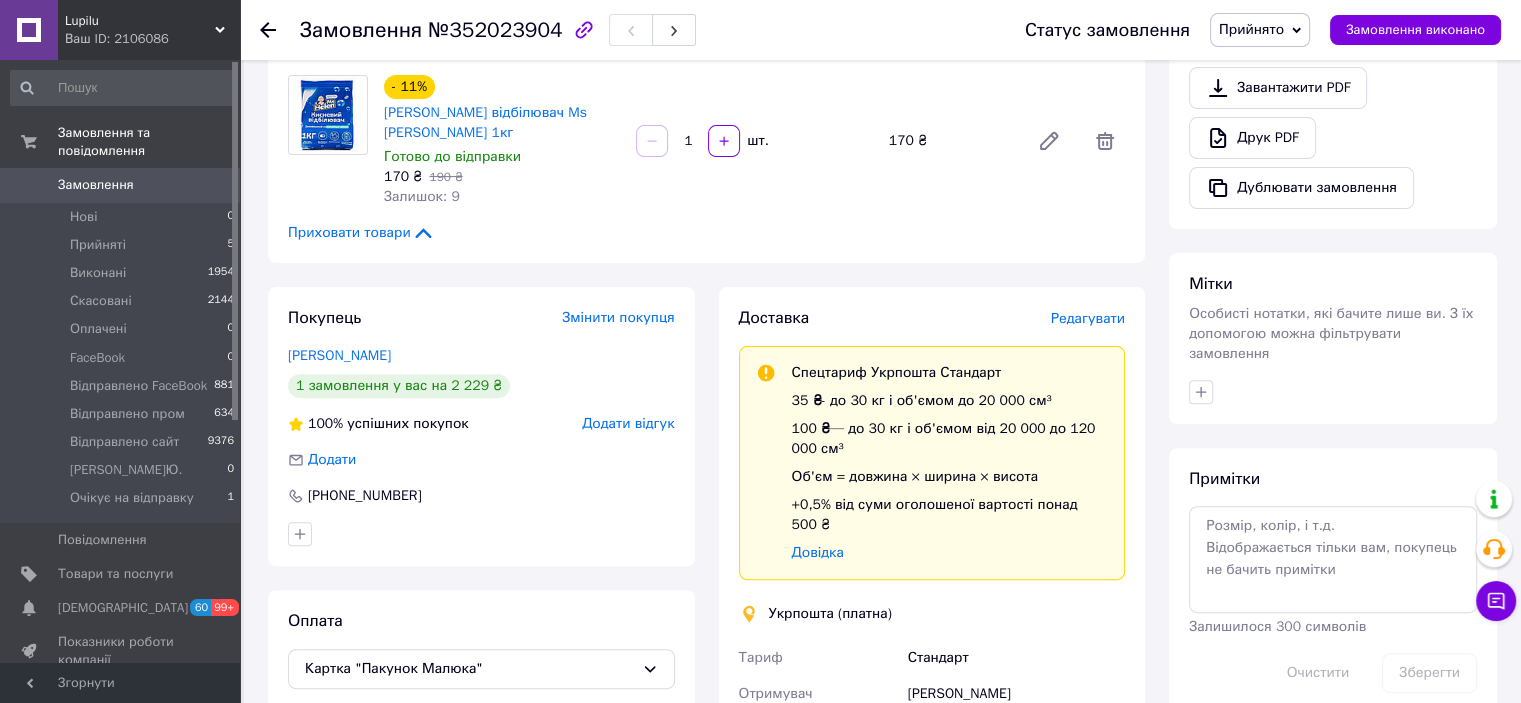 scroll, scrollTop: 800, scrollLeft: 0, axis: vertical 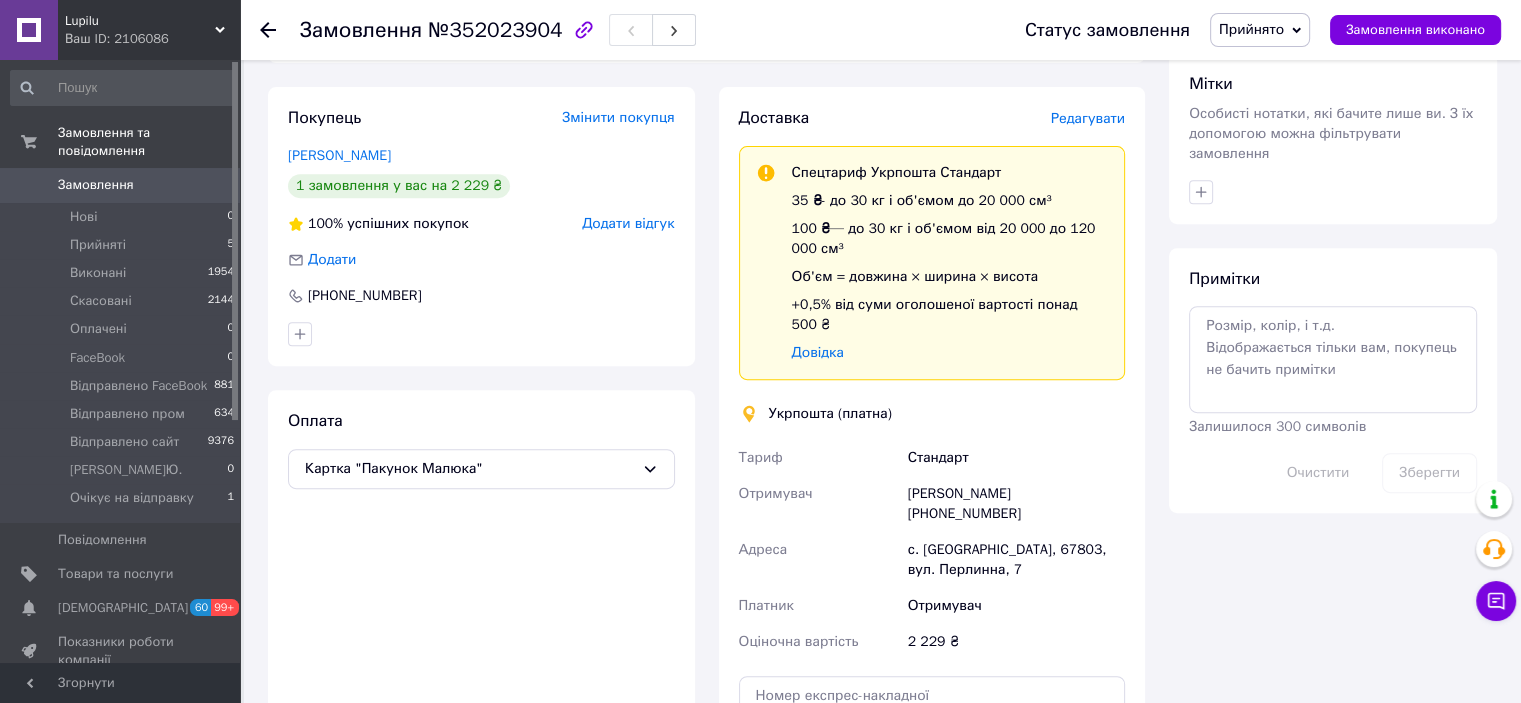 drag, startPoint x: 1123, startPoint y: 458, endPoint x: 1042, endPoint y: 460, distance: 81.02469 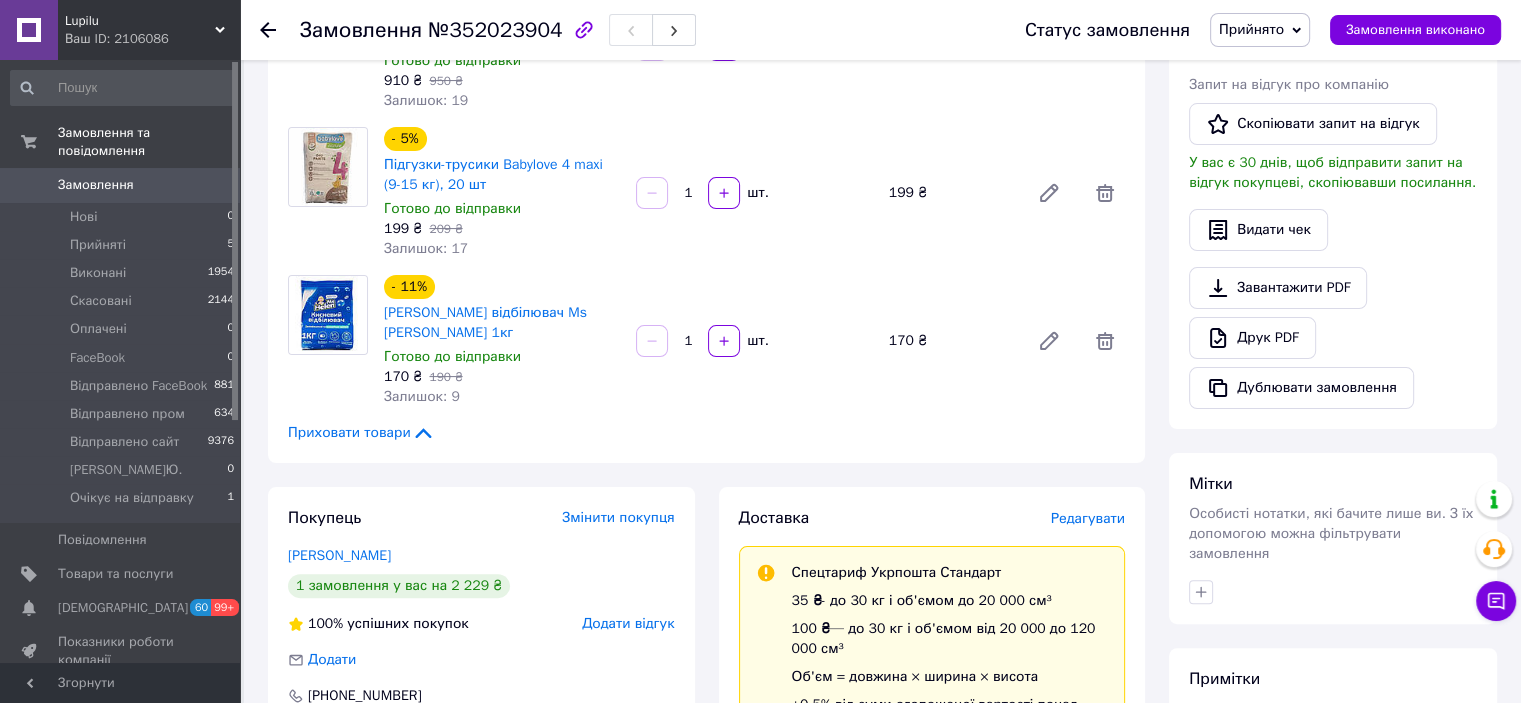 scroll, scrollTop: 600, scrollLeft: 0, axis: vertical 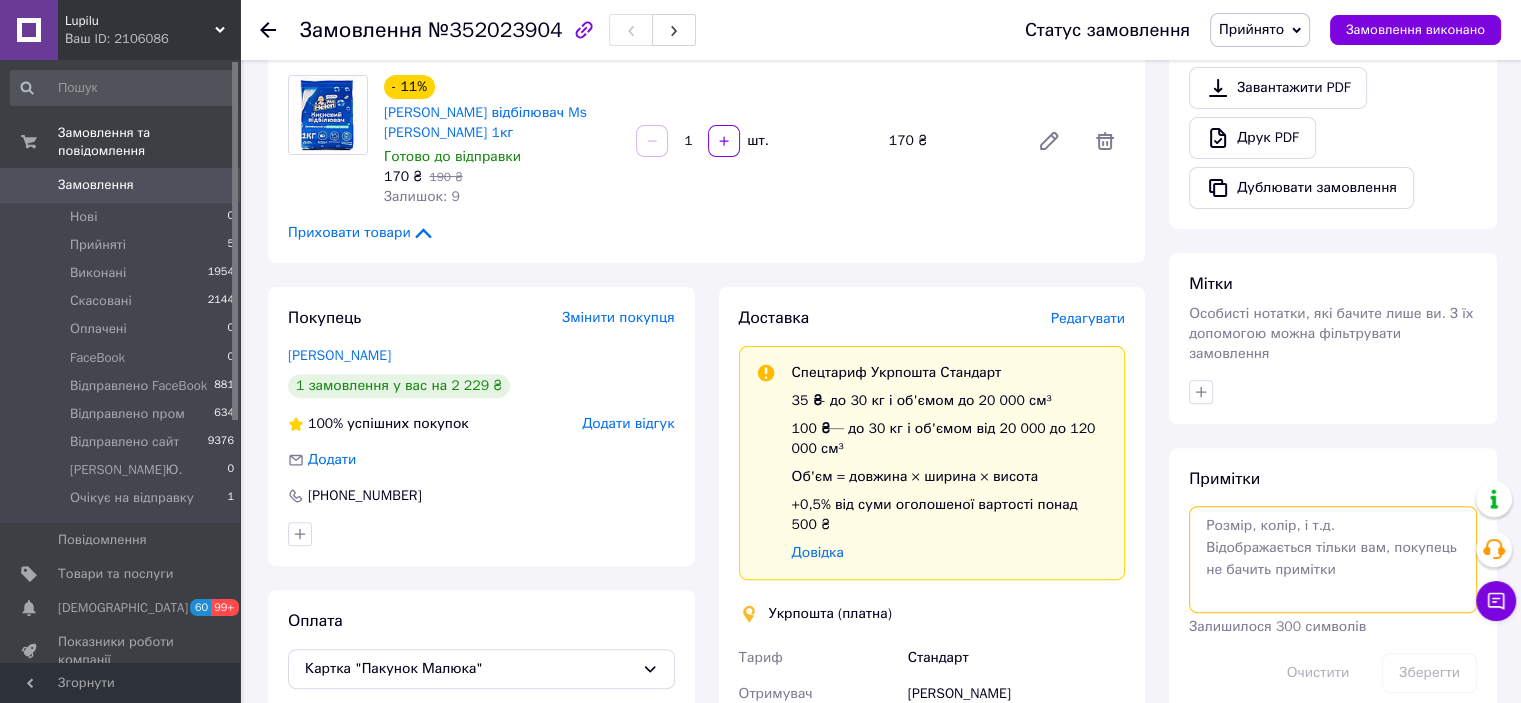 click at bounding box center (1333, 559) 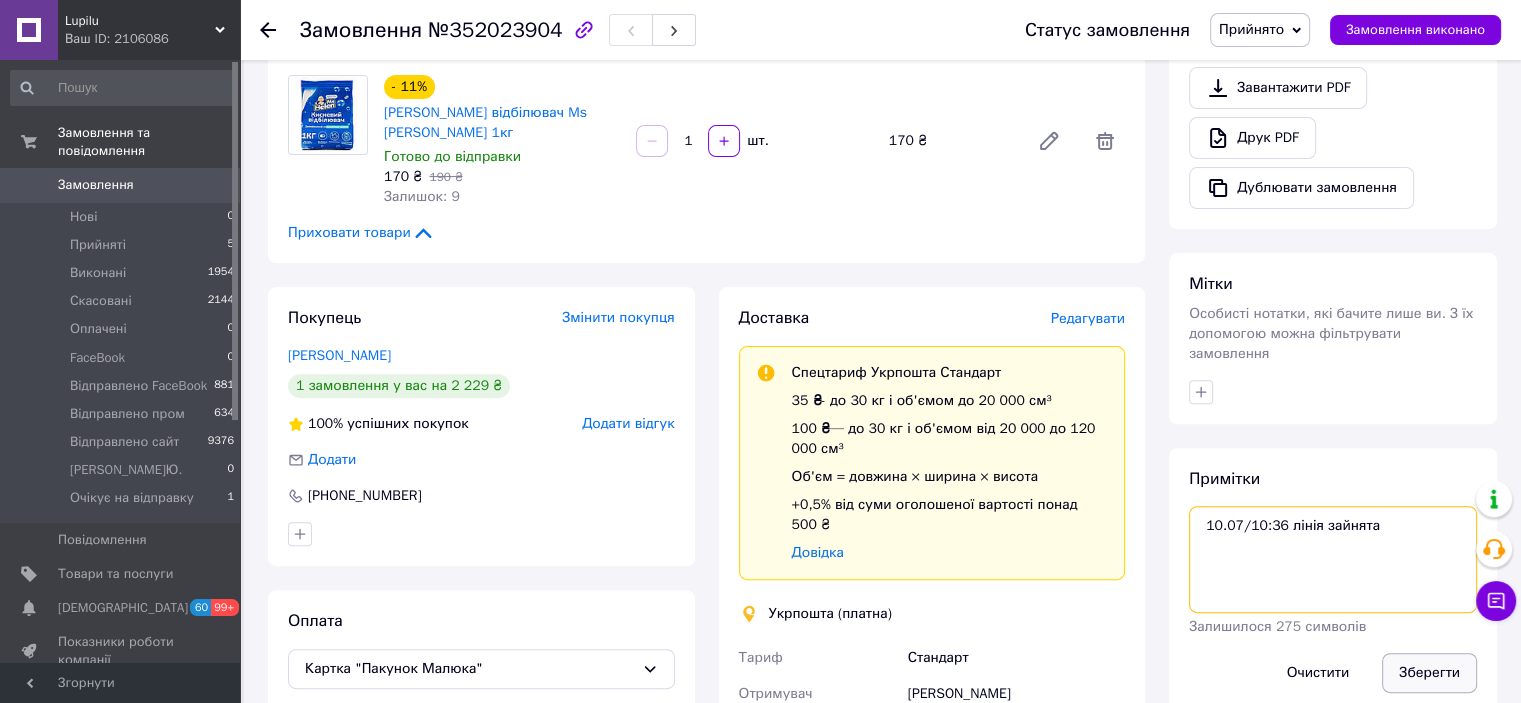 type on "10.07/10:36 лінія зайнята" 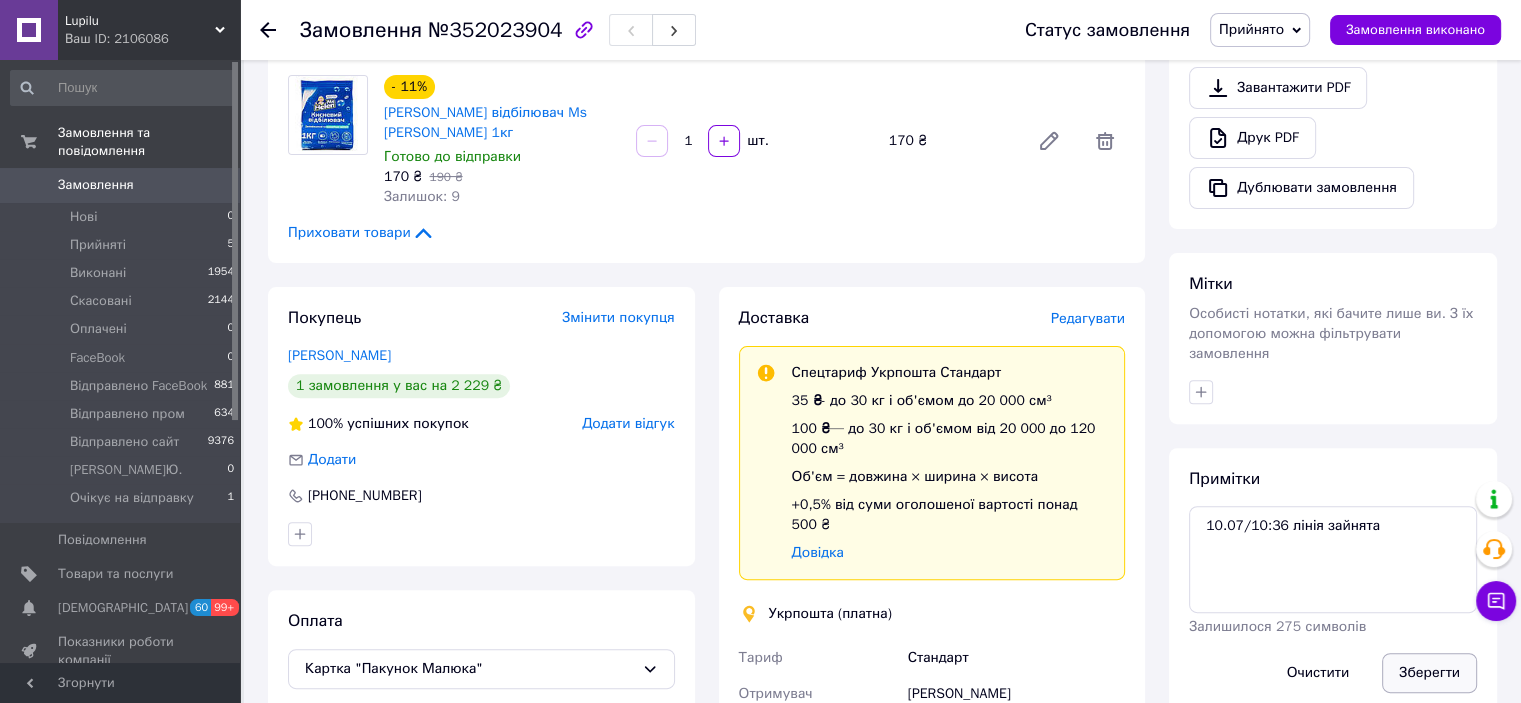 click on "Зберегти" at bounding box center [1429, 673] 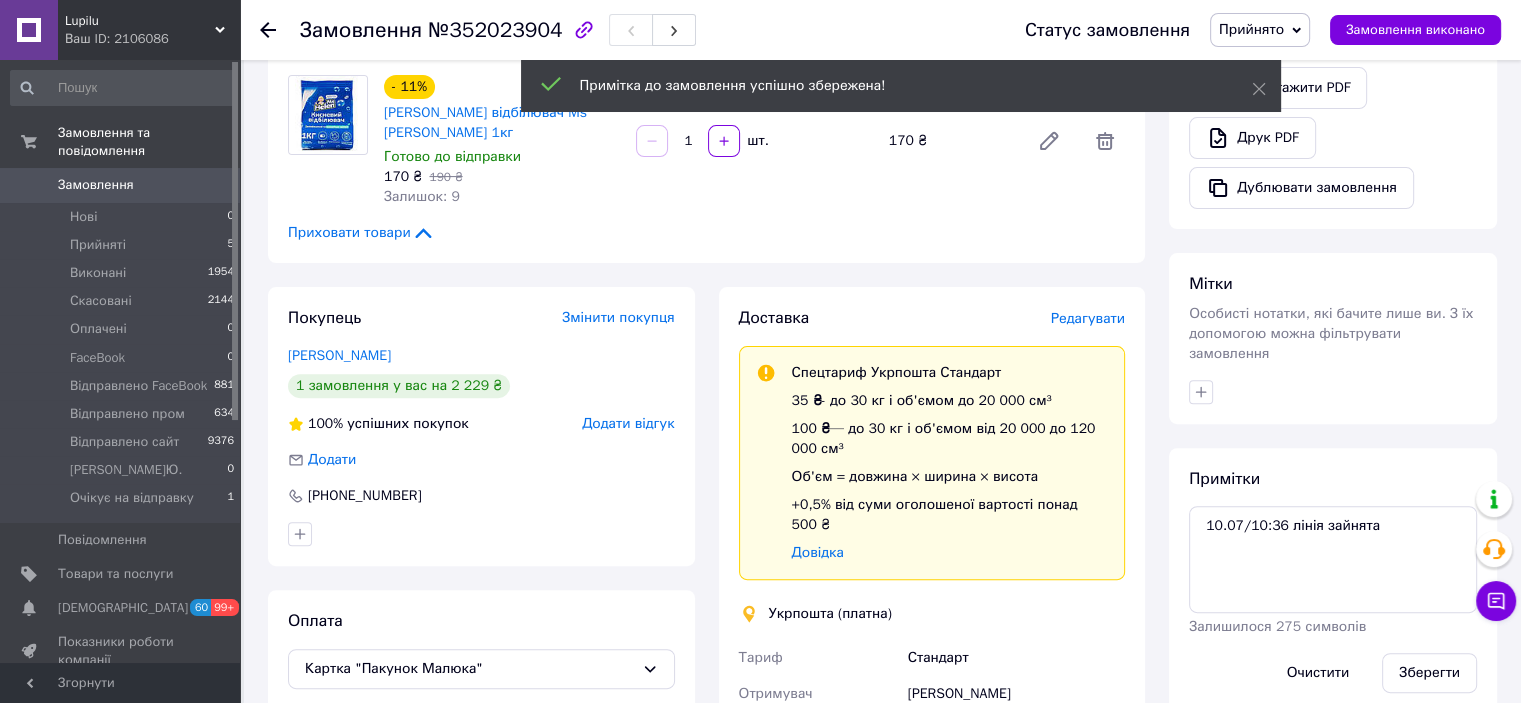 click 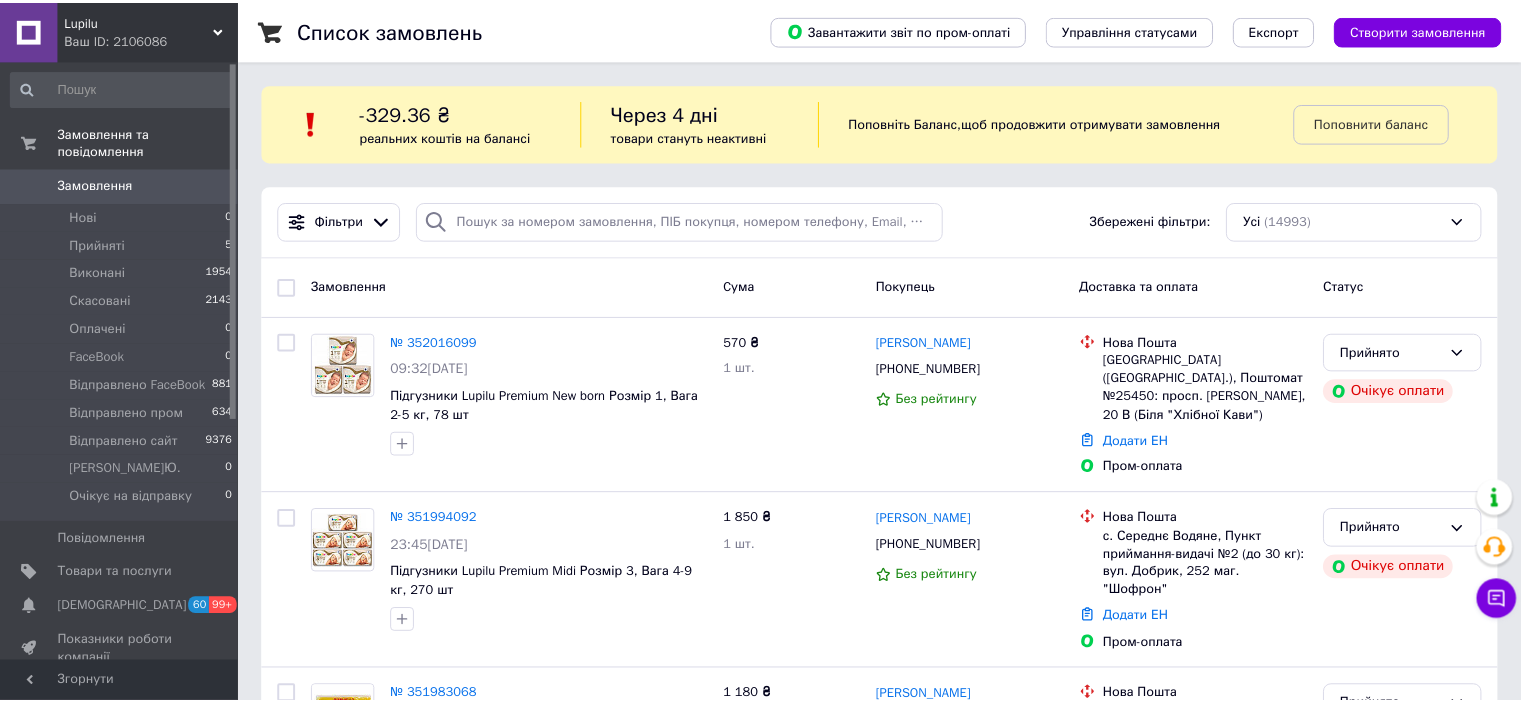 scroll, scrollTop: 0, scrollLeft: 0, axis: both 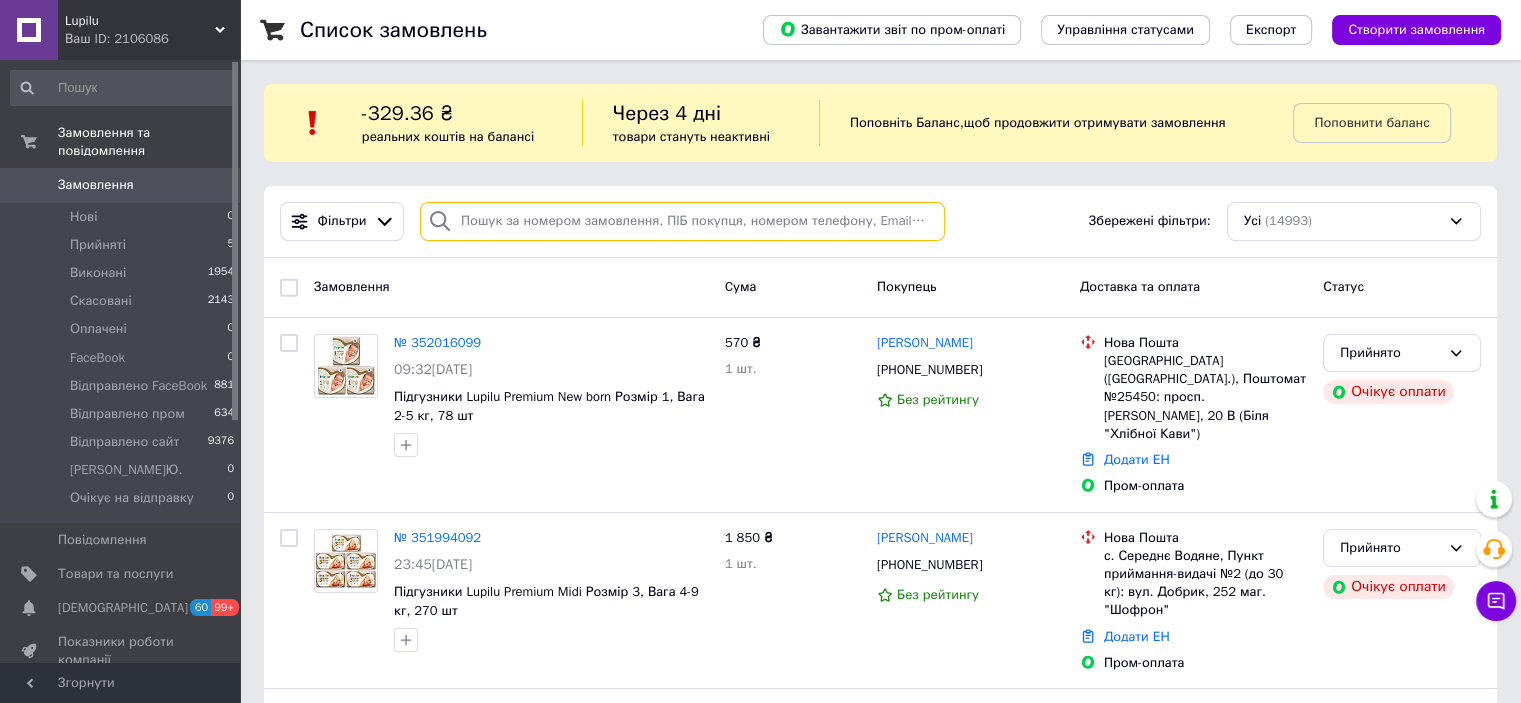 click at bounding box center [682, 221] 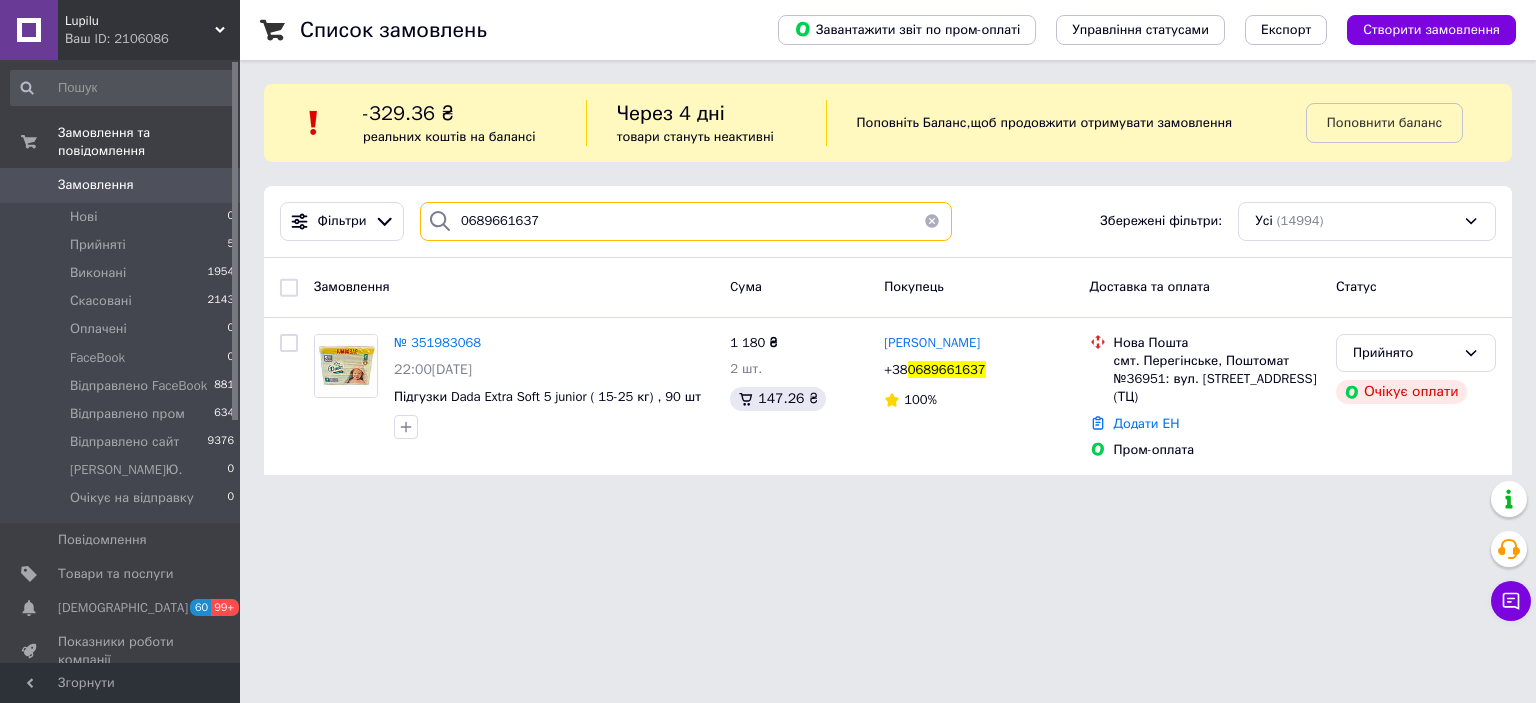type on "0689661637" 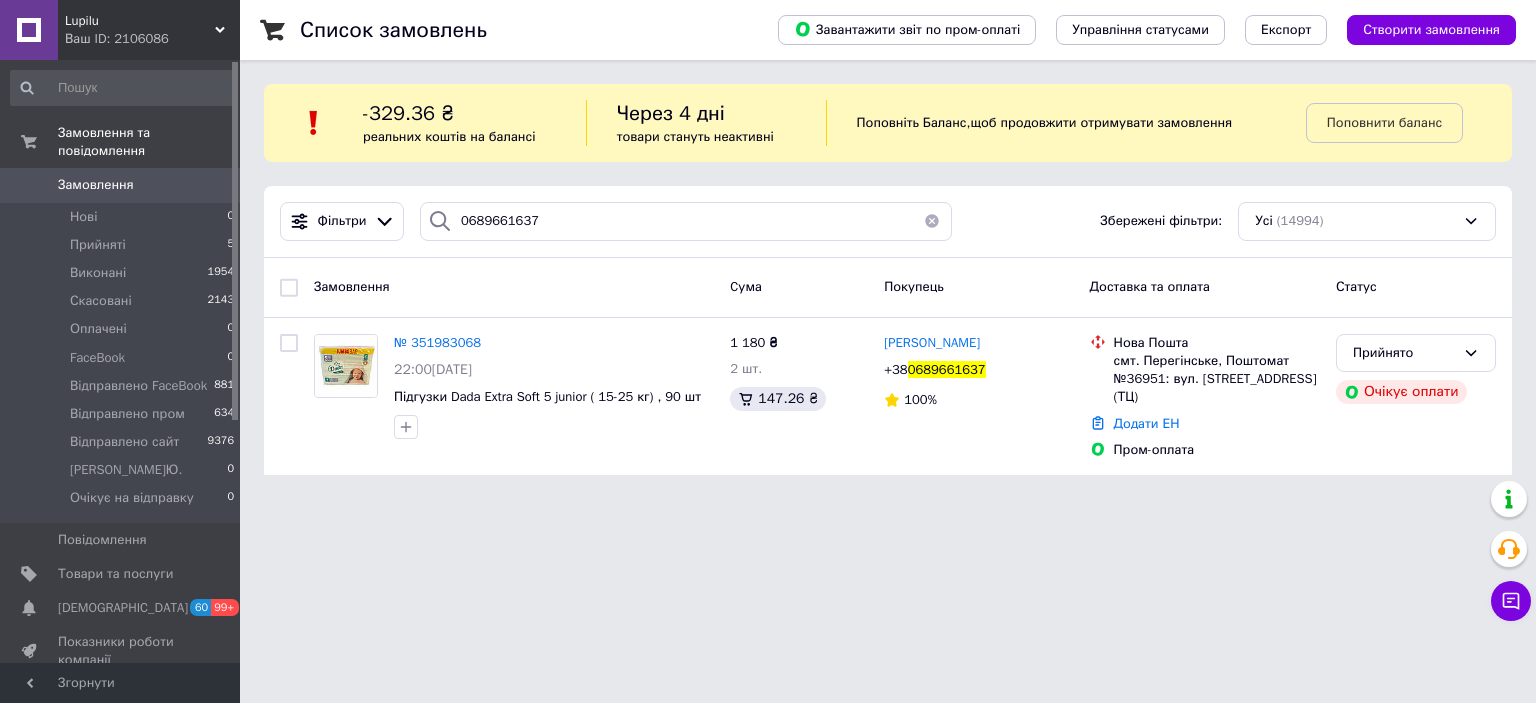 click at bounding box center (932, 221) 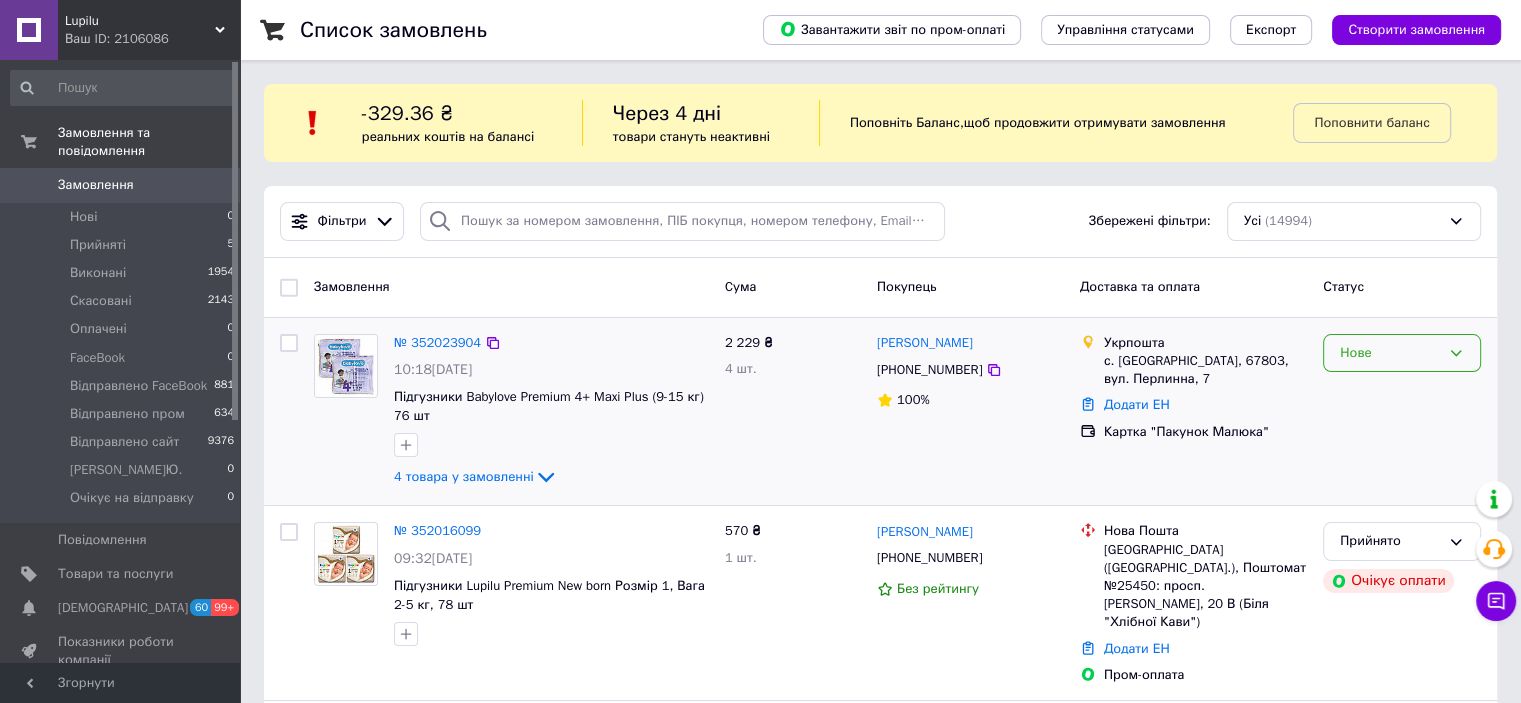 click on "Нове" at bounding box center [1390, 353] 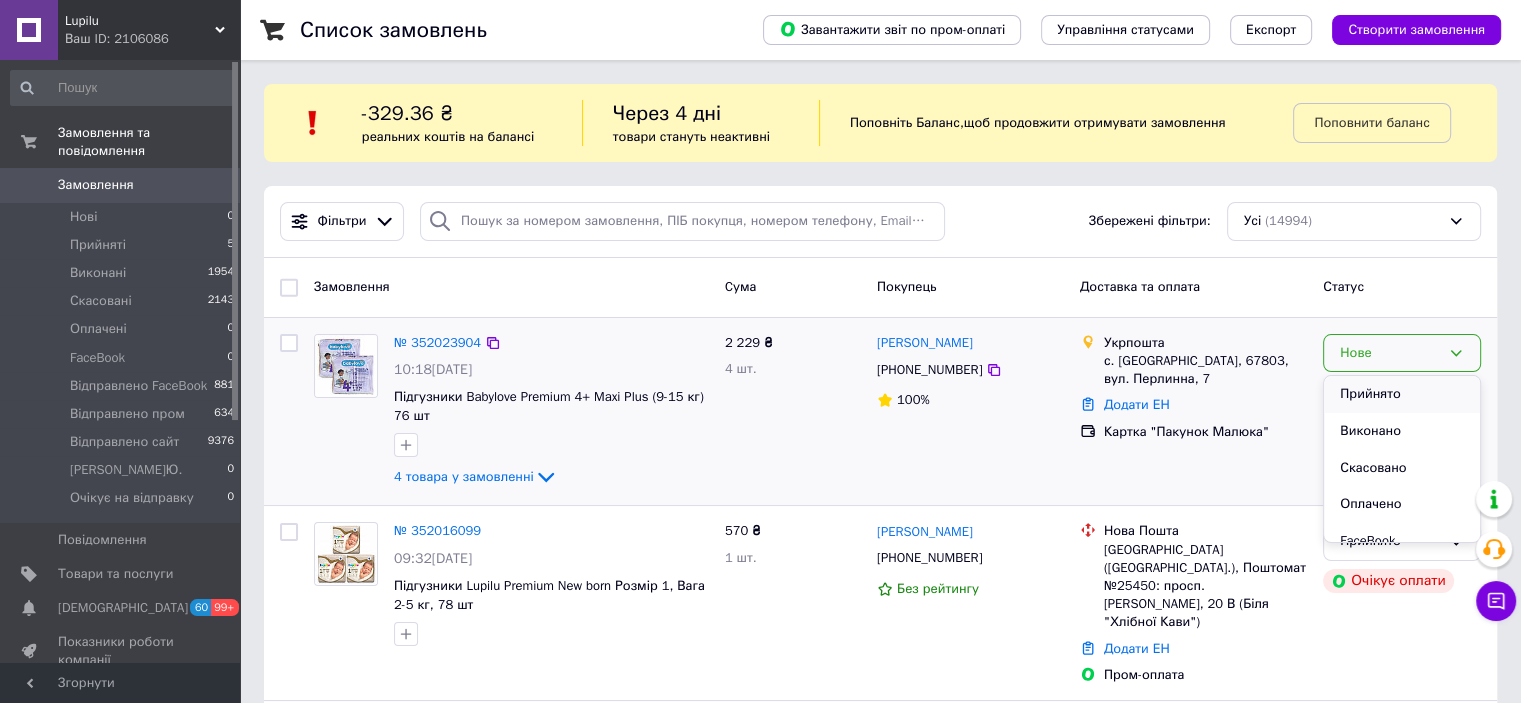 click on "Прийнято" at bounding box center (1402, 394) 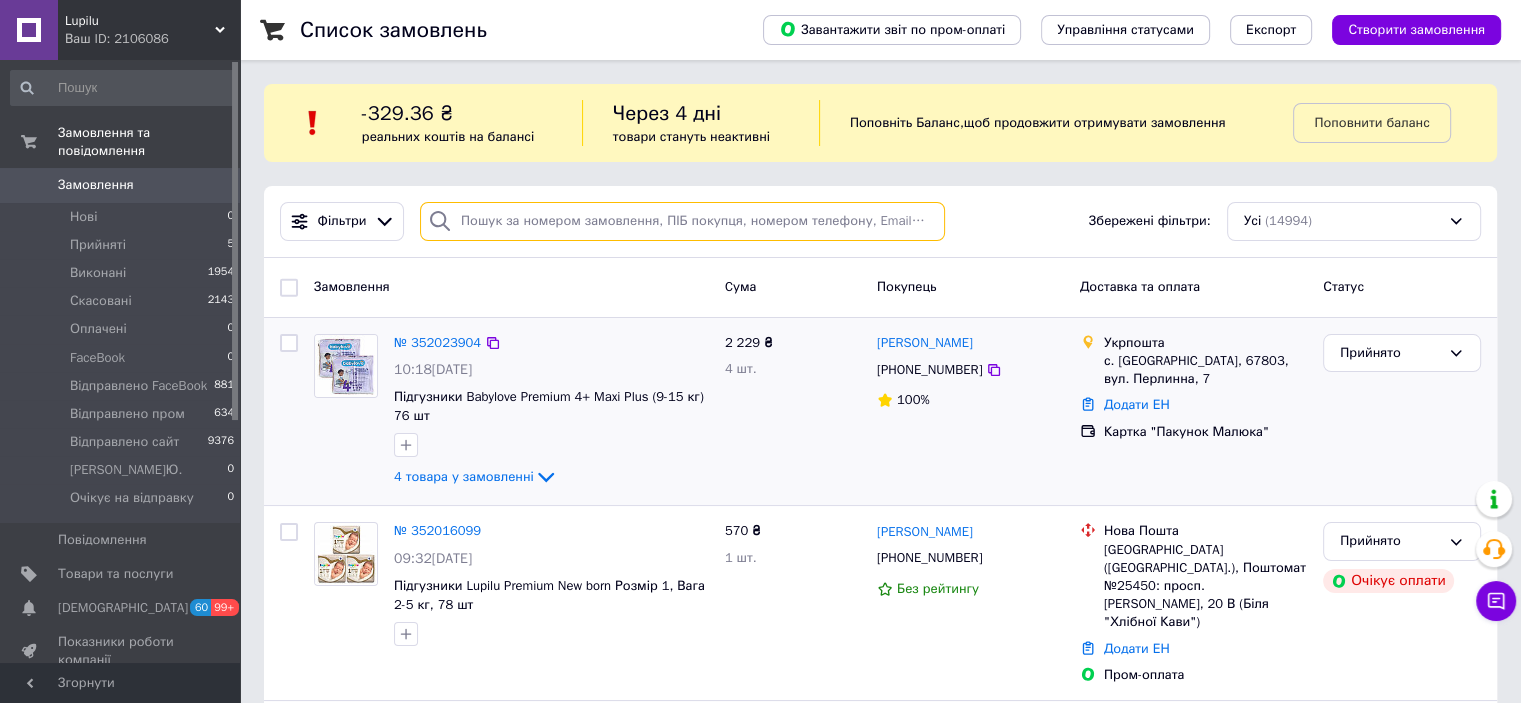click at bounding box center (682, 221) 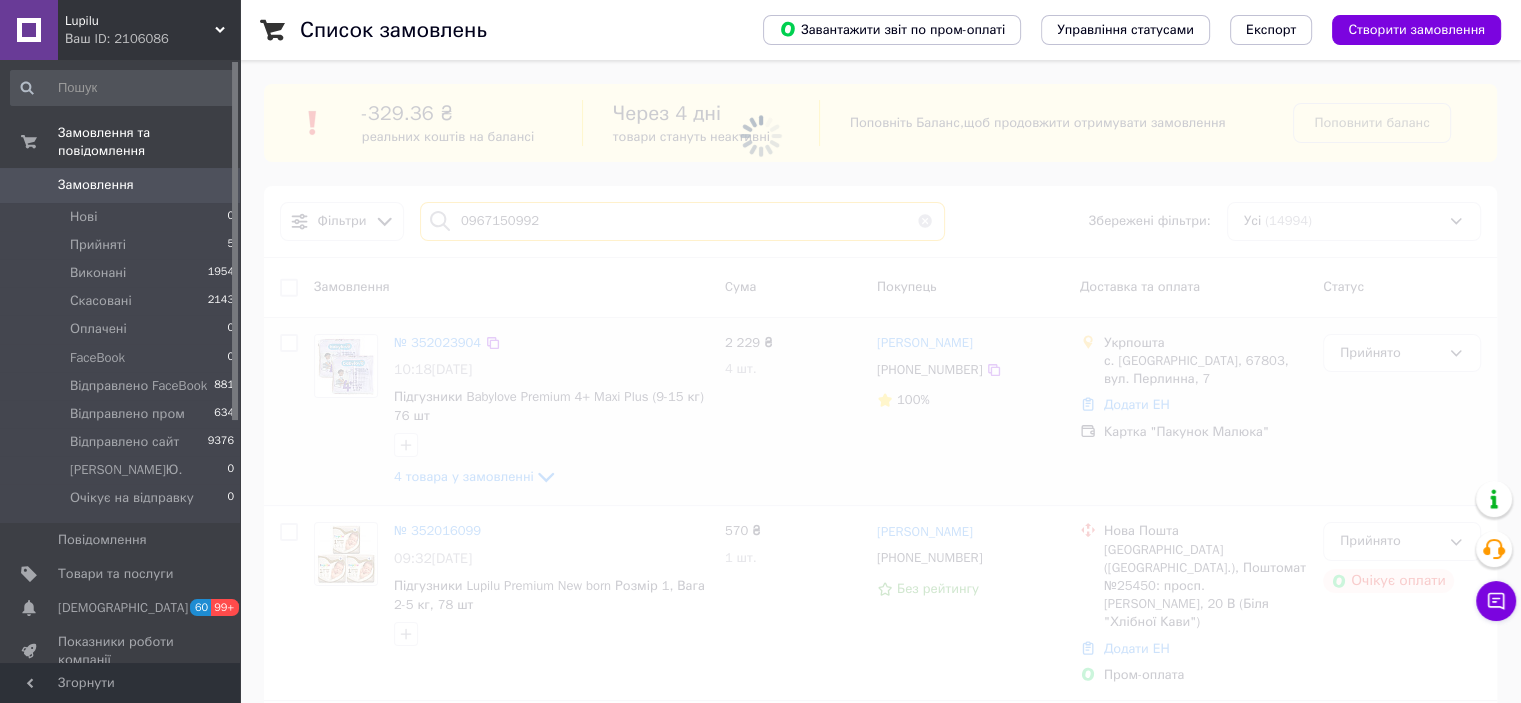 type on "0967150992" 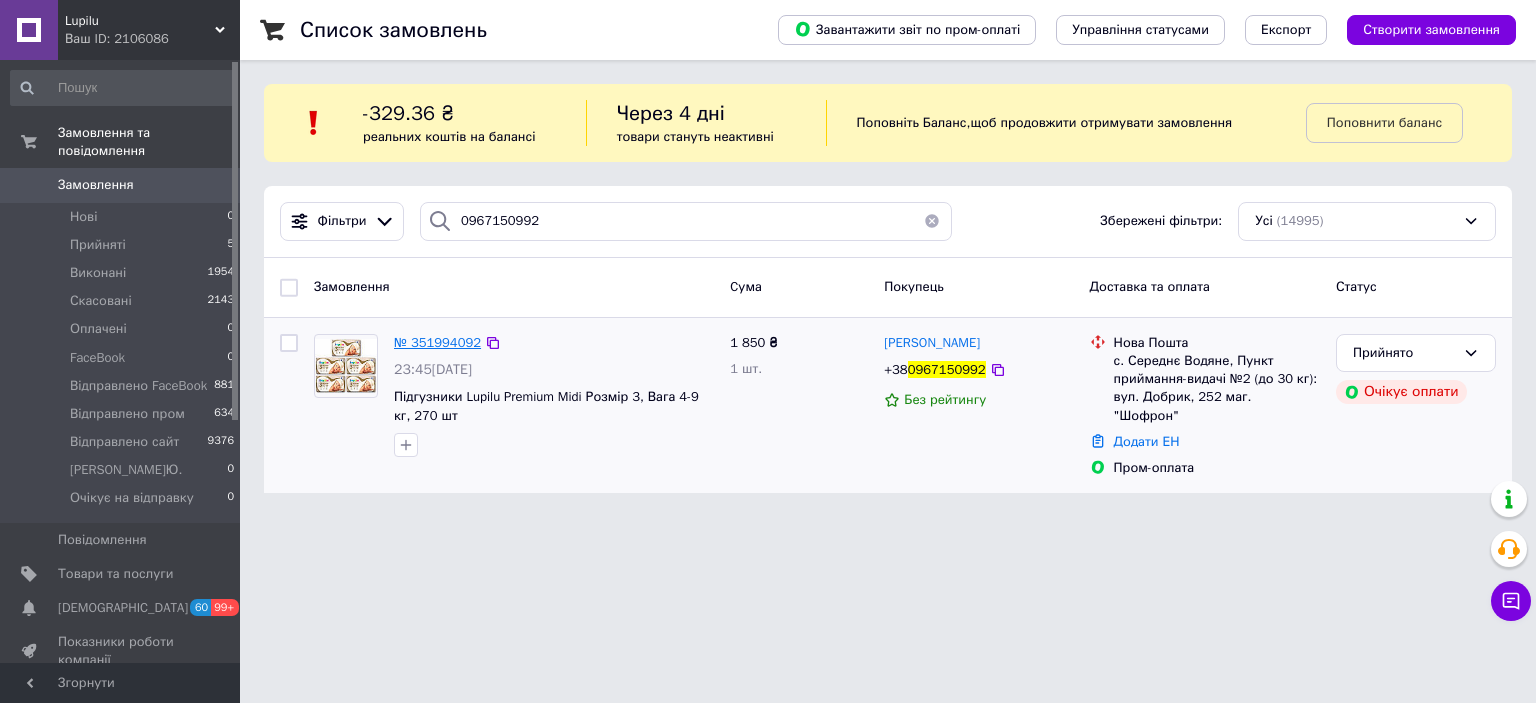 click on "№ 351994092" at bounding box center [437, 342] 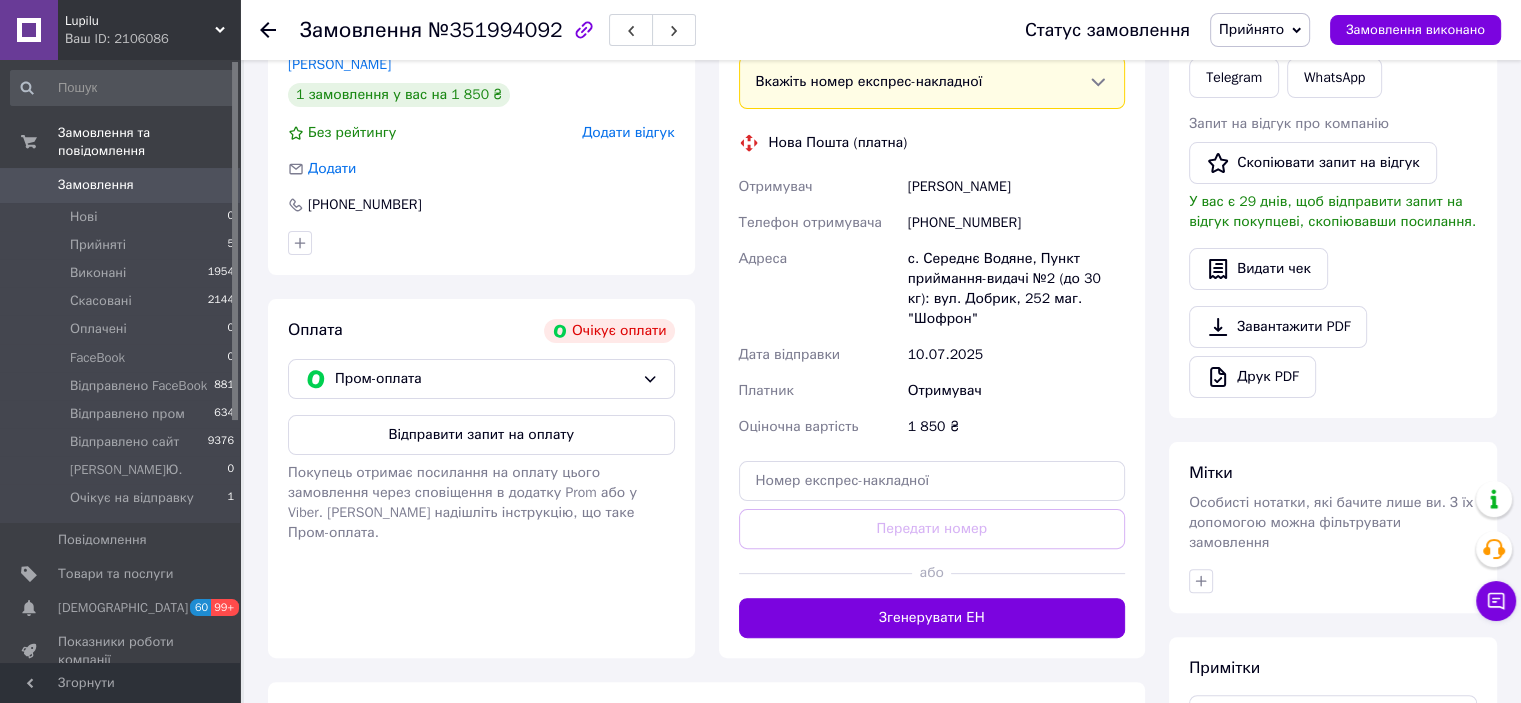 scroll, scrollTop: 311, scrollLeft: 0, axis: vertical 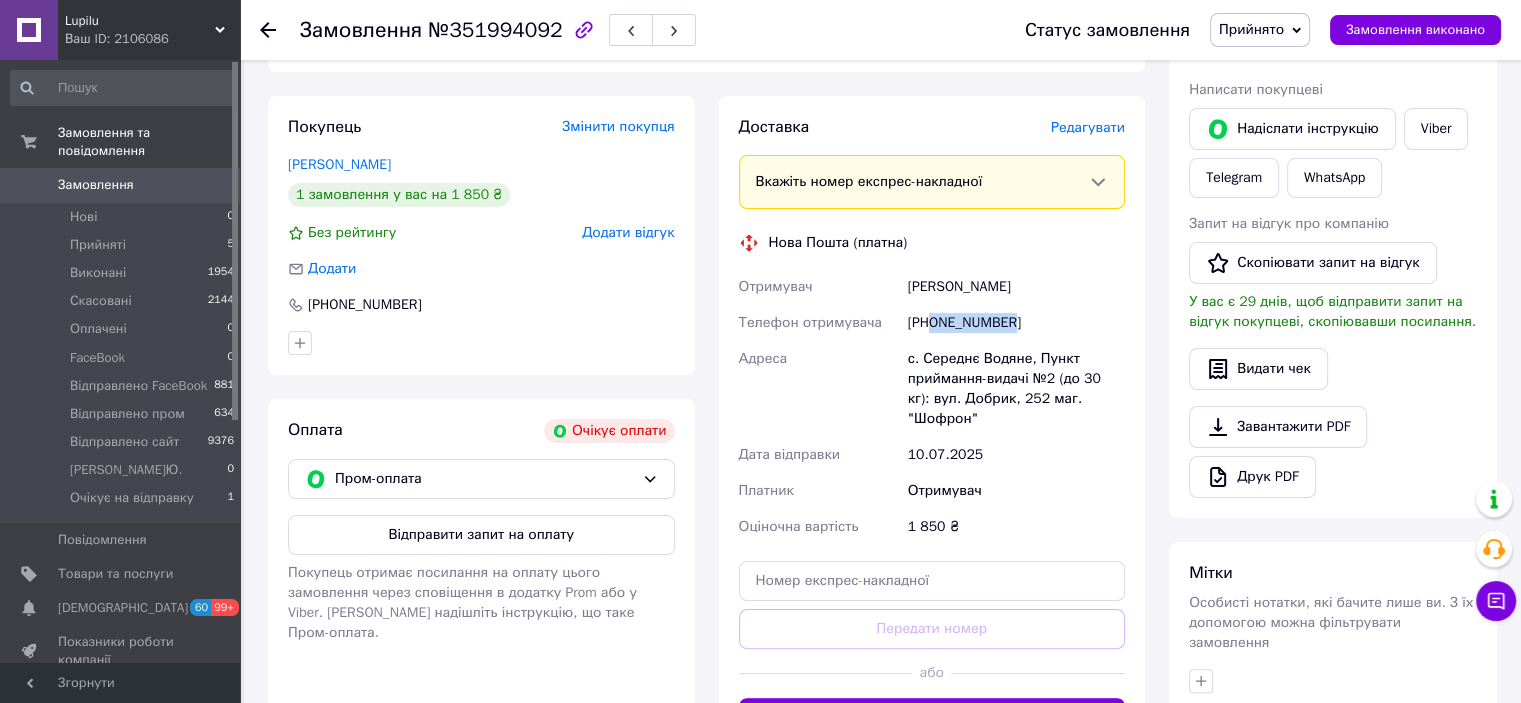 drag, startPoint x: 1027, startPoint y: 323, endPoint x: 933, endPoint y: 328, distance: 94.13288 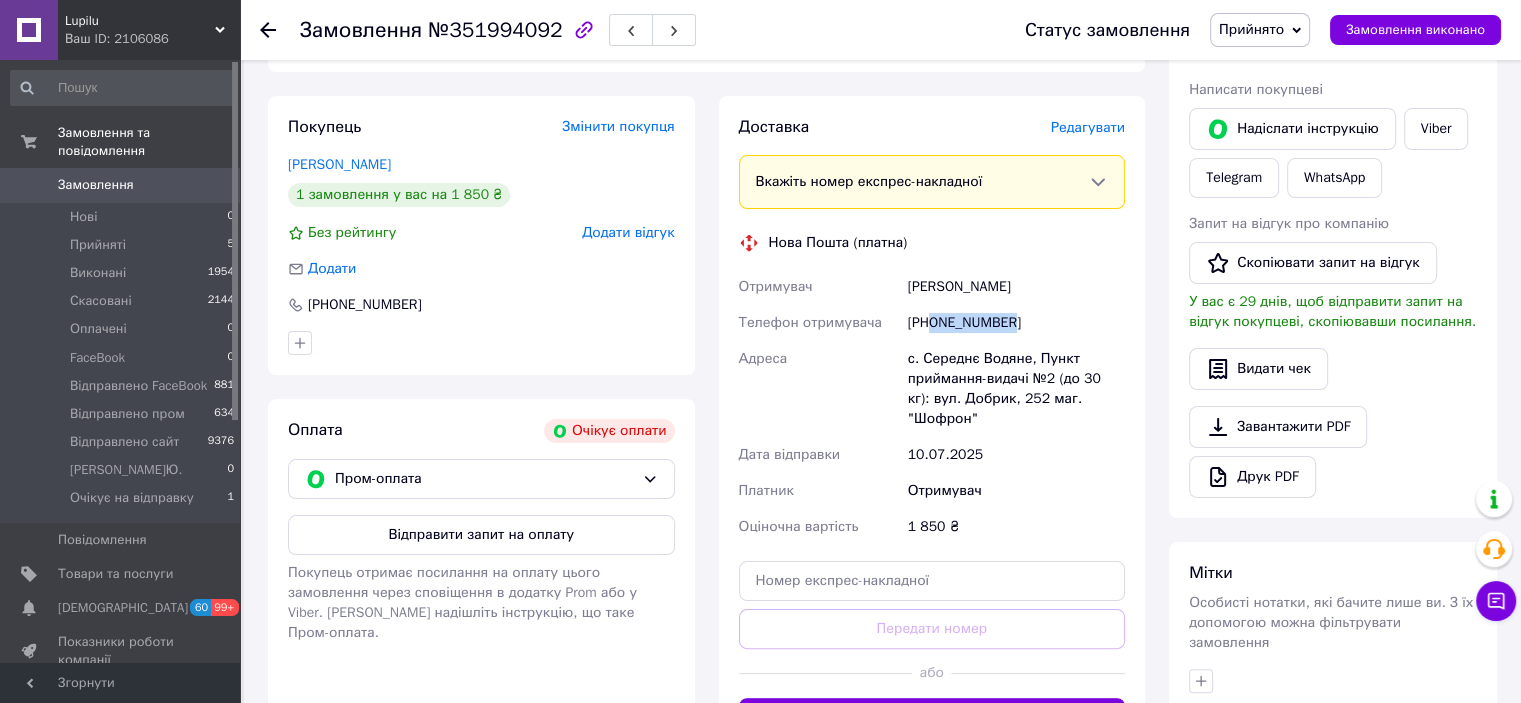 click 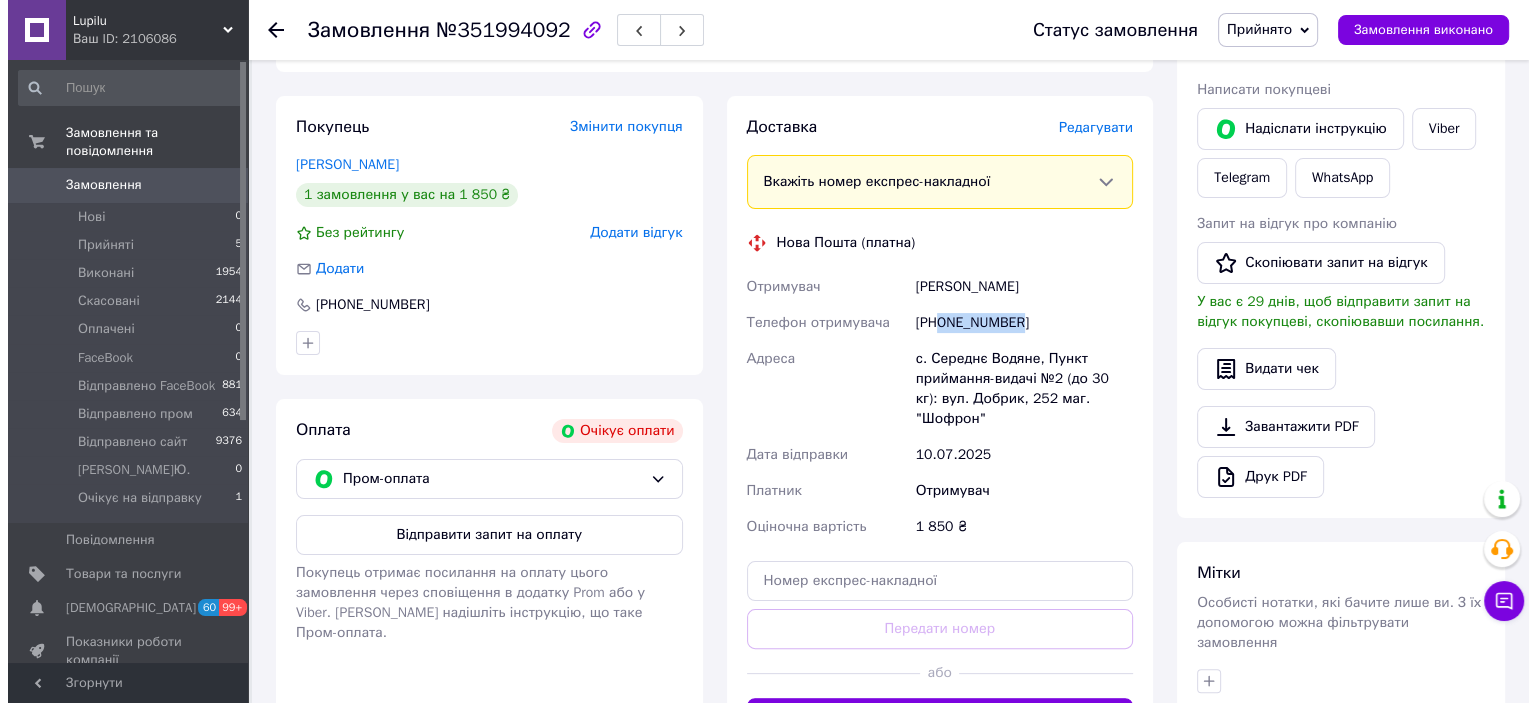 scroll, scrollTop: 0, scrollLeft: 0, axis: both 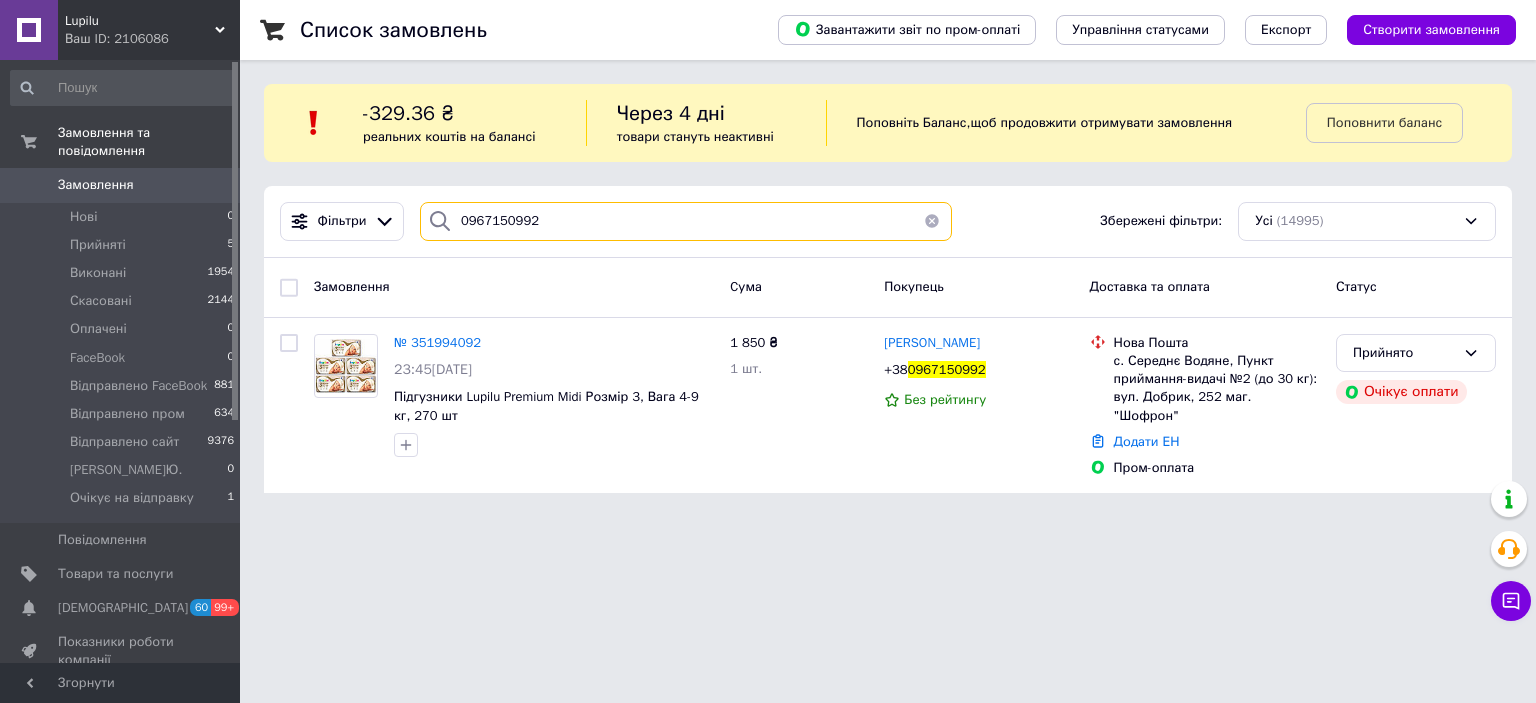 click on "0967150992" at bounding box center (686, 221) 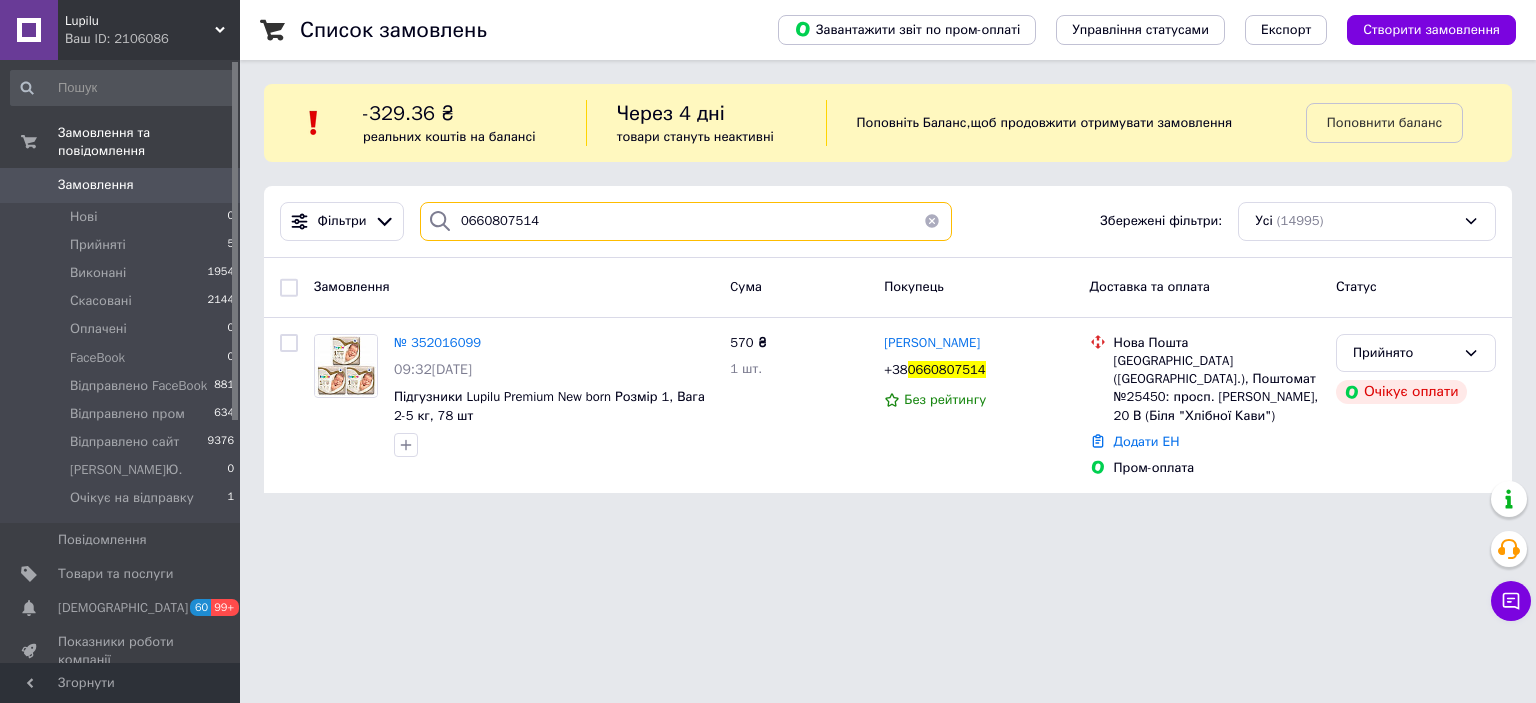 type on "0660807514" 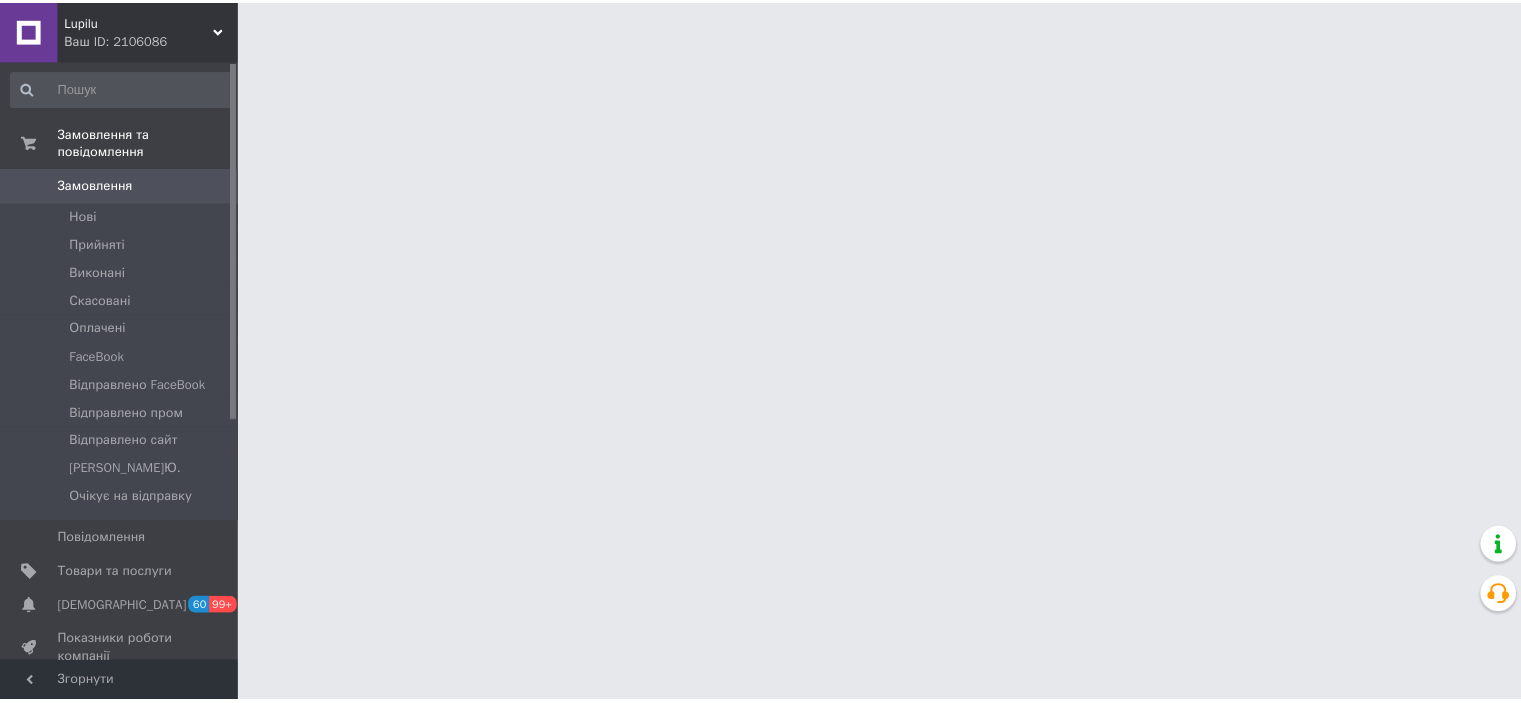 scroll, scrollTop: 0, scrollLeft: 0, axis: both 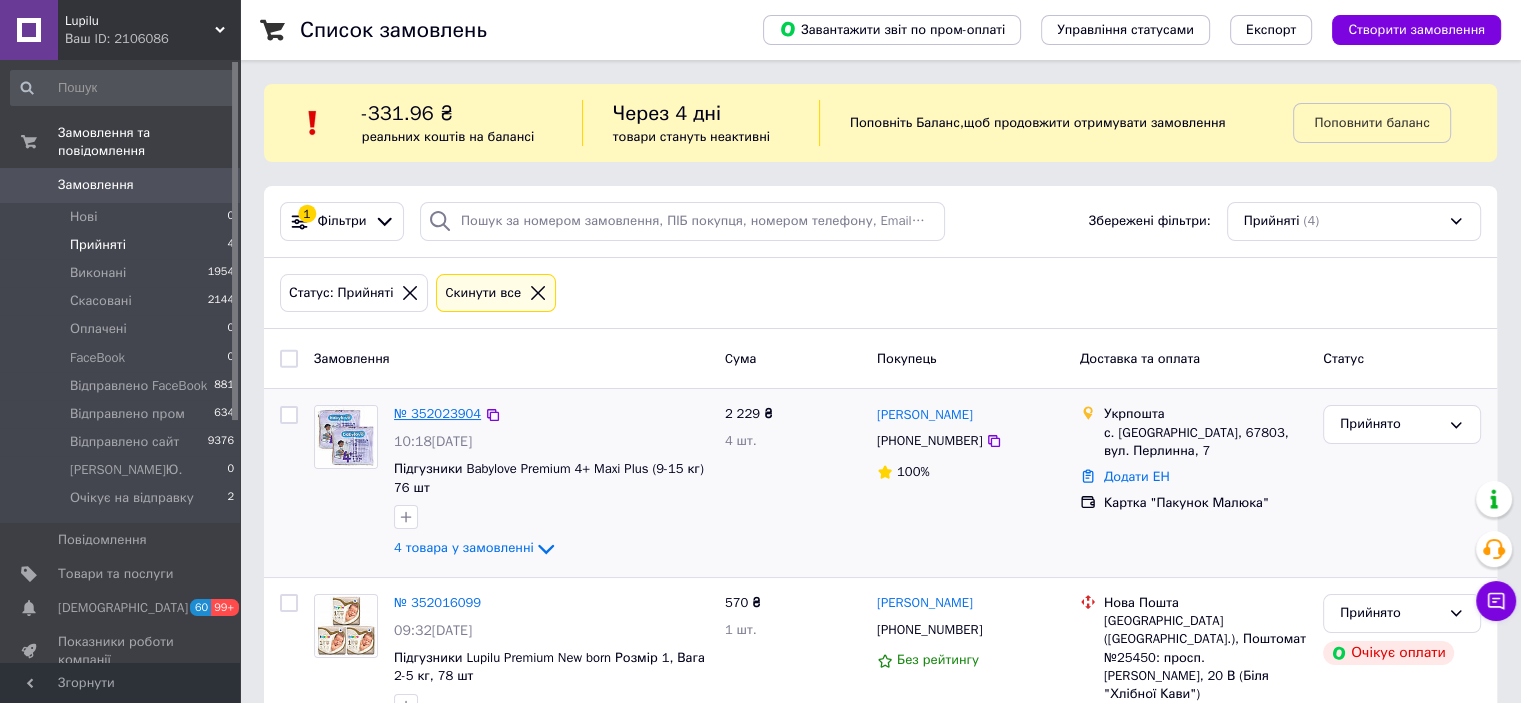 click on "№ 352023904" at bounding box center (437, 413) 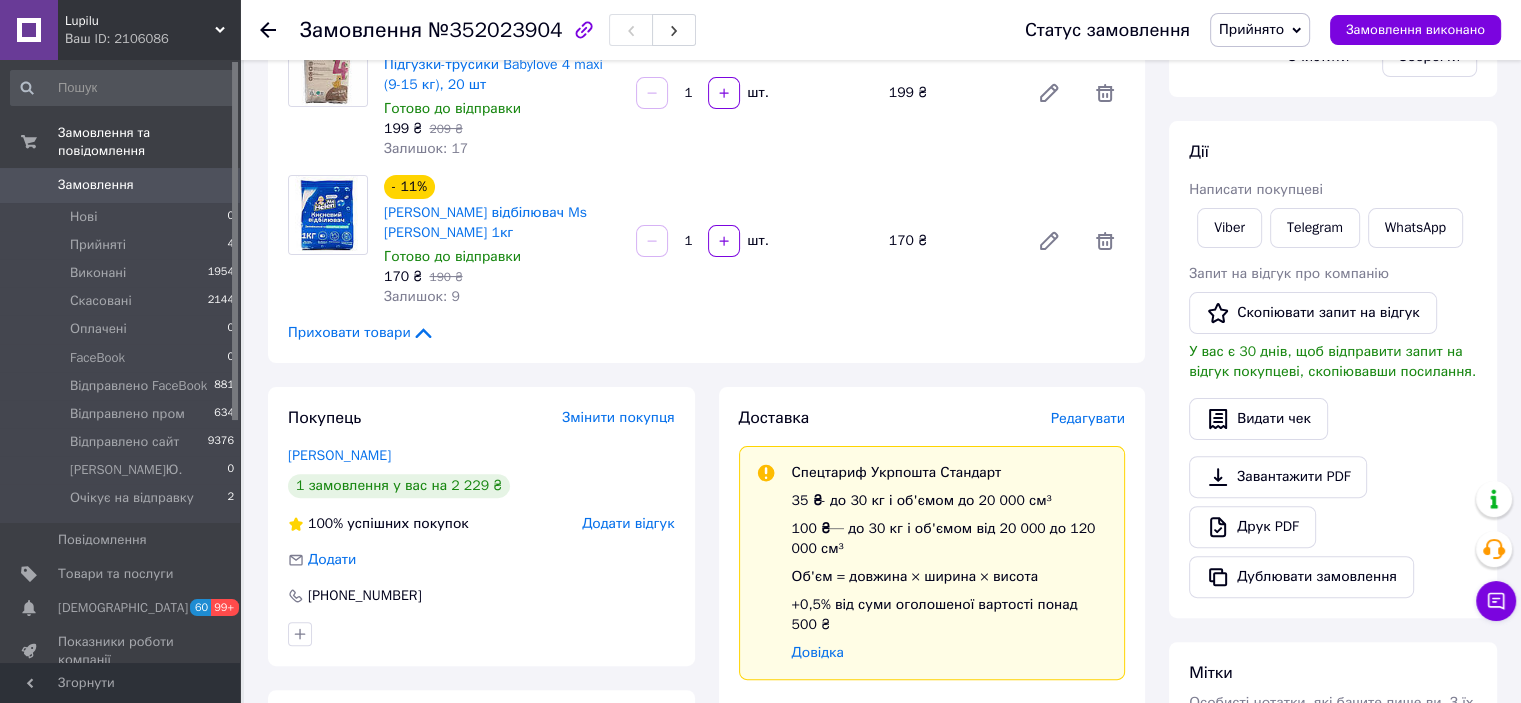 scroll, scrollTop: 600, scrollLeft: 0, axis: vertical 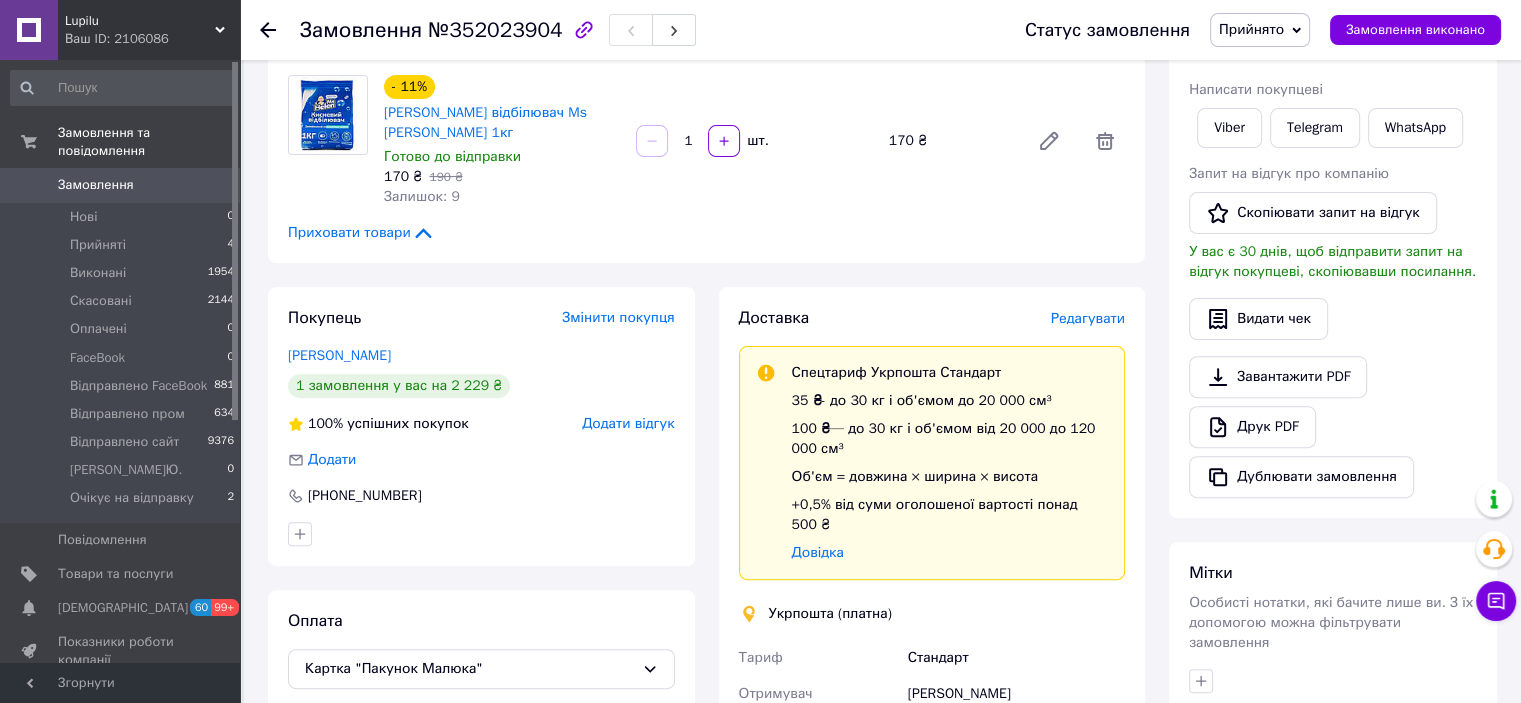 drag, startPoint x: 1124, startPoint y: 651, endPoint x: 1054, endPoint y: 658, distance: 70.34913 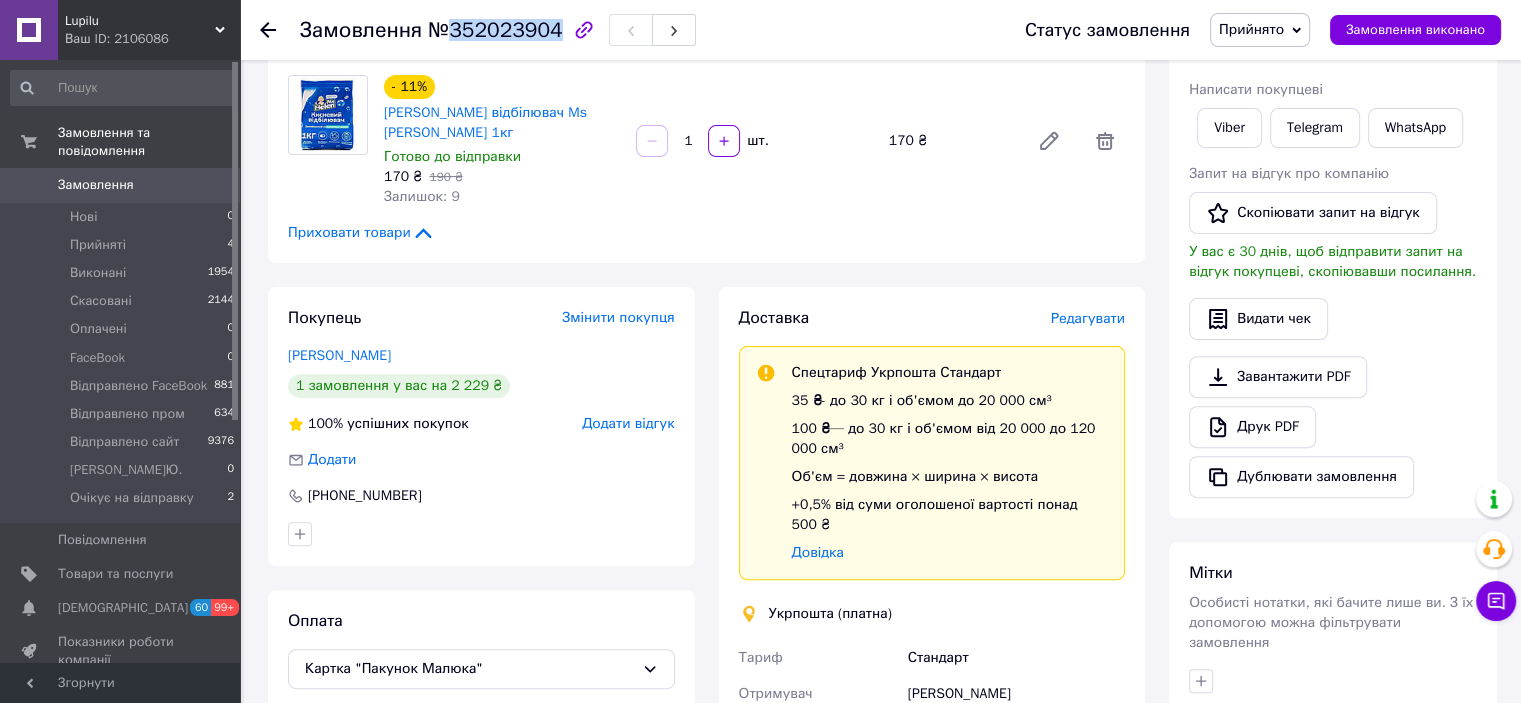 click on "№352023904" at bounding box center [495, 30] 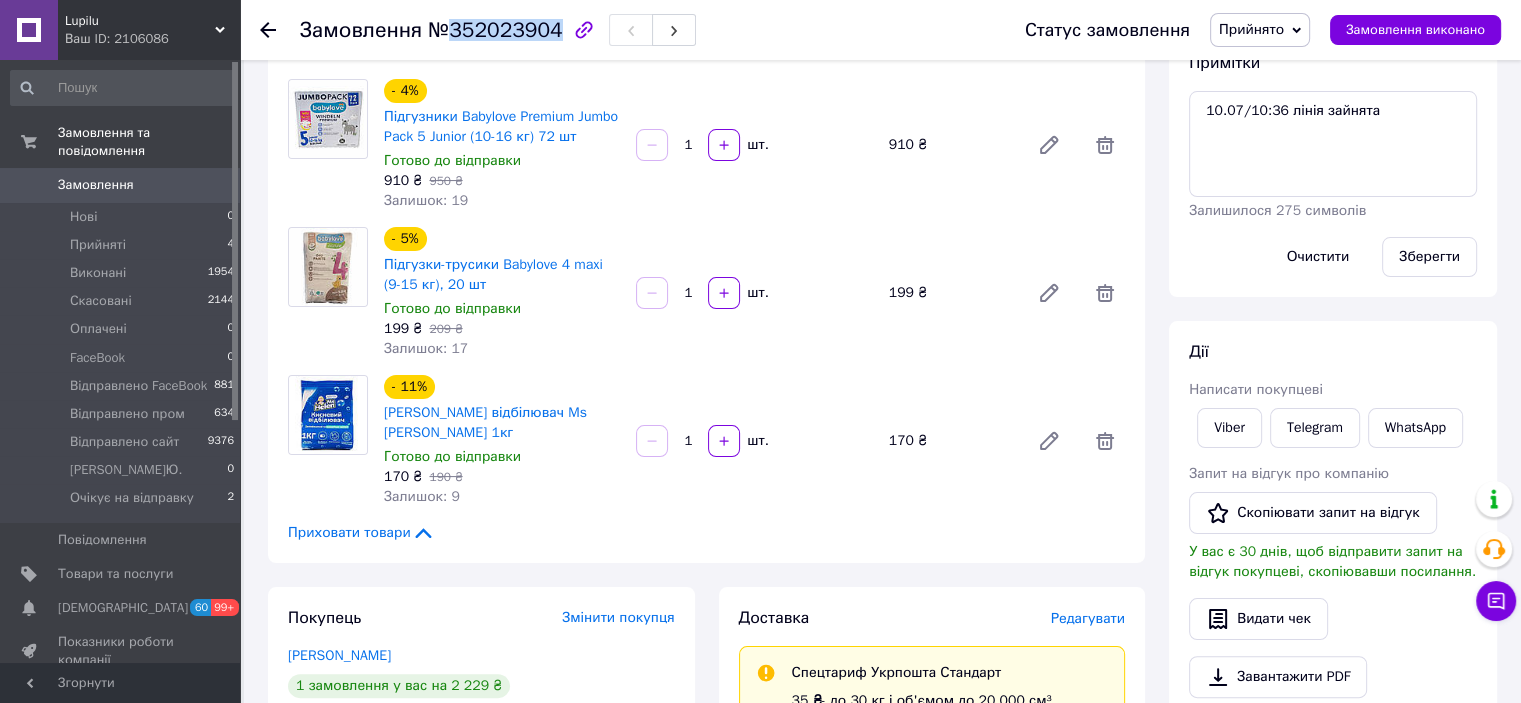 scroll, scrollTop: 100, scrollLeft: 0, axis: vertical 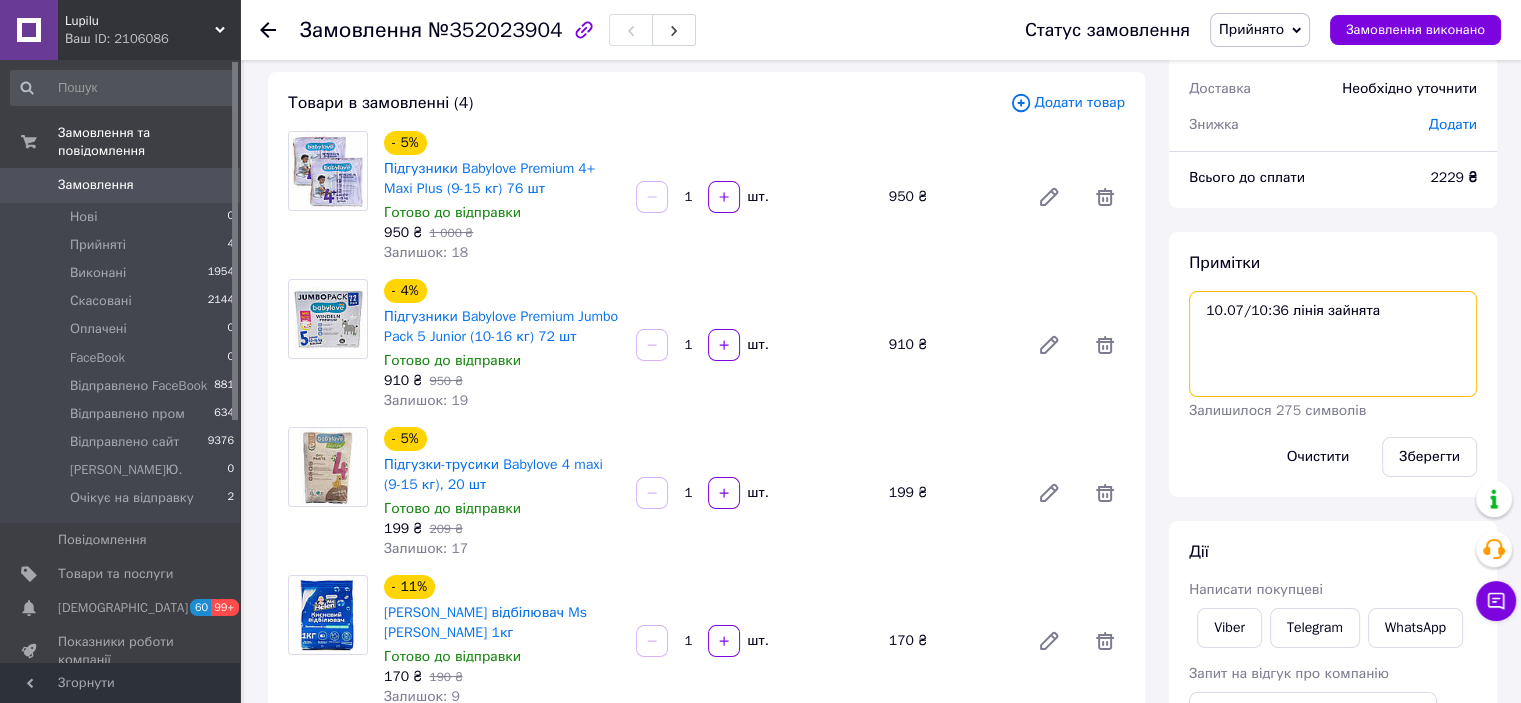 click on "10.07/10:36 лінія зайнята" at bounding box center (1333, 344) 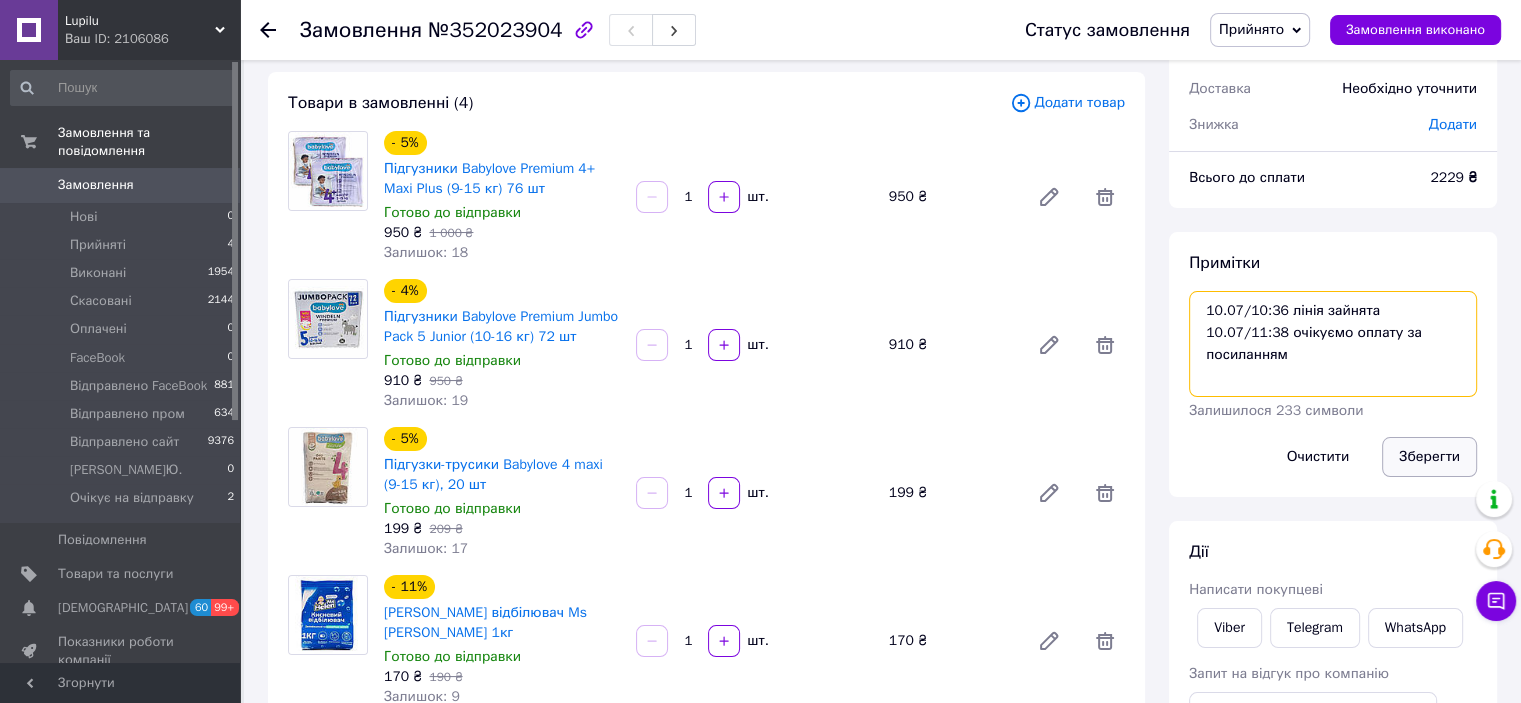 type on "10.07/10:36 лінія зайнята
10.07/11:38 очікуємо оплату за посиланням" 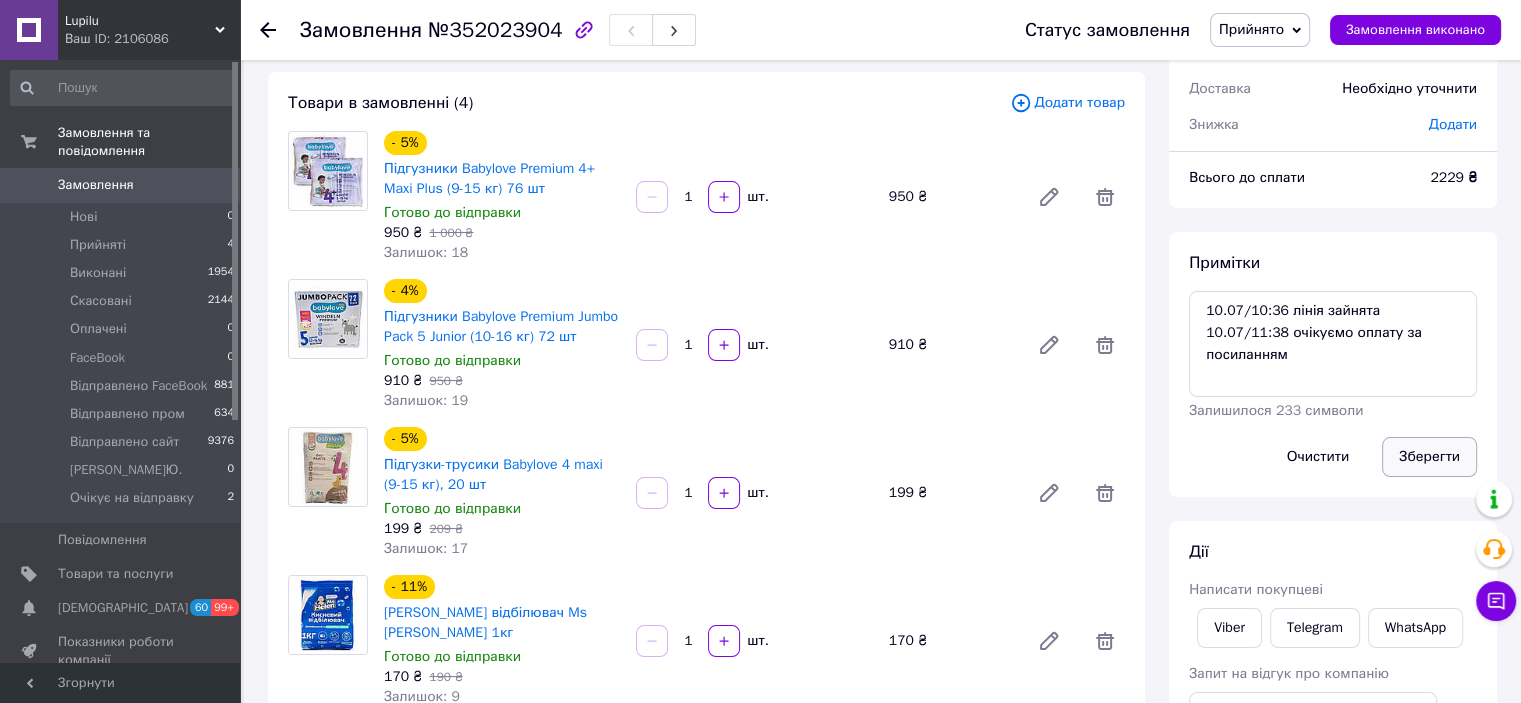 click on "Зберегти" at bounding box center [1429, 457] 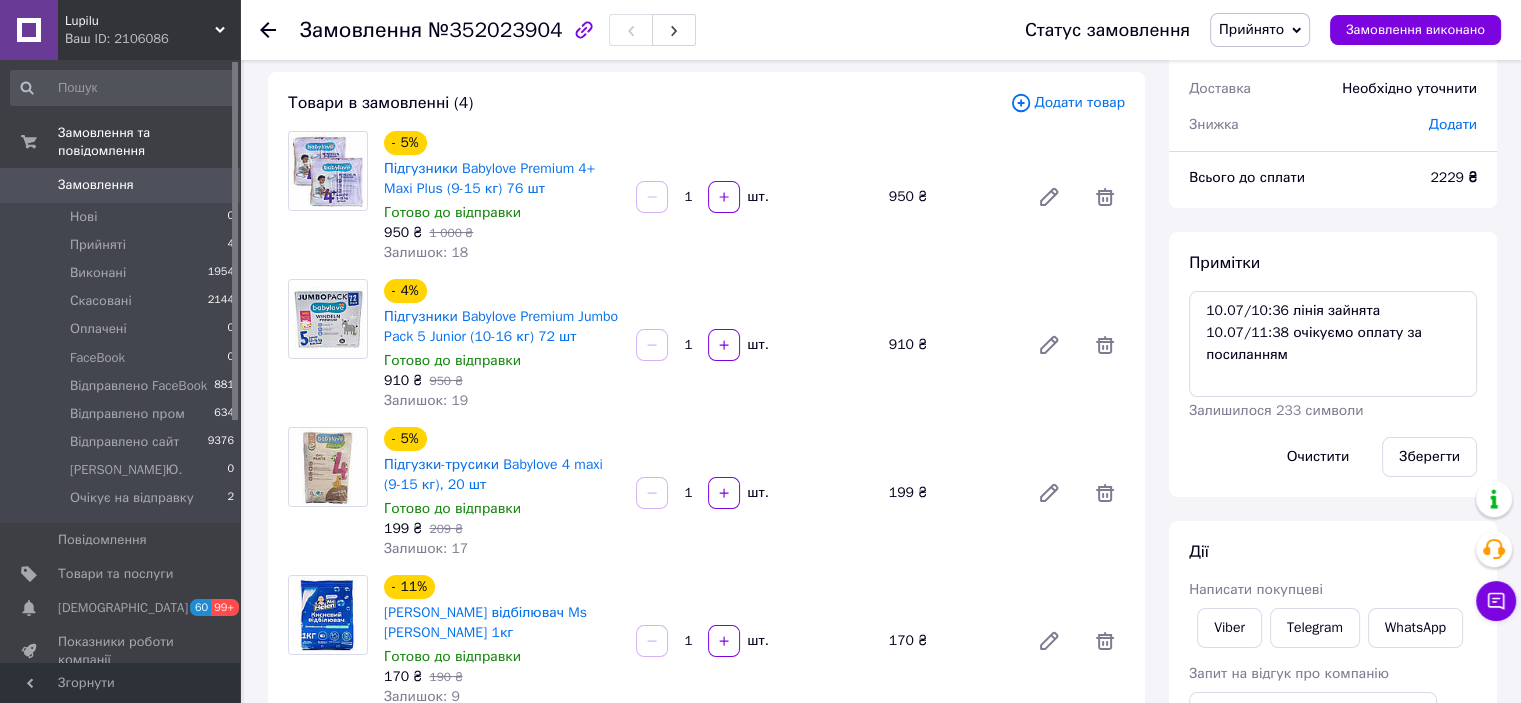 type 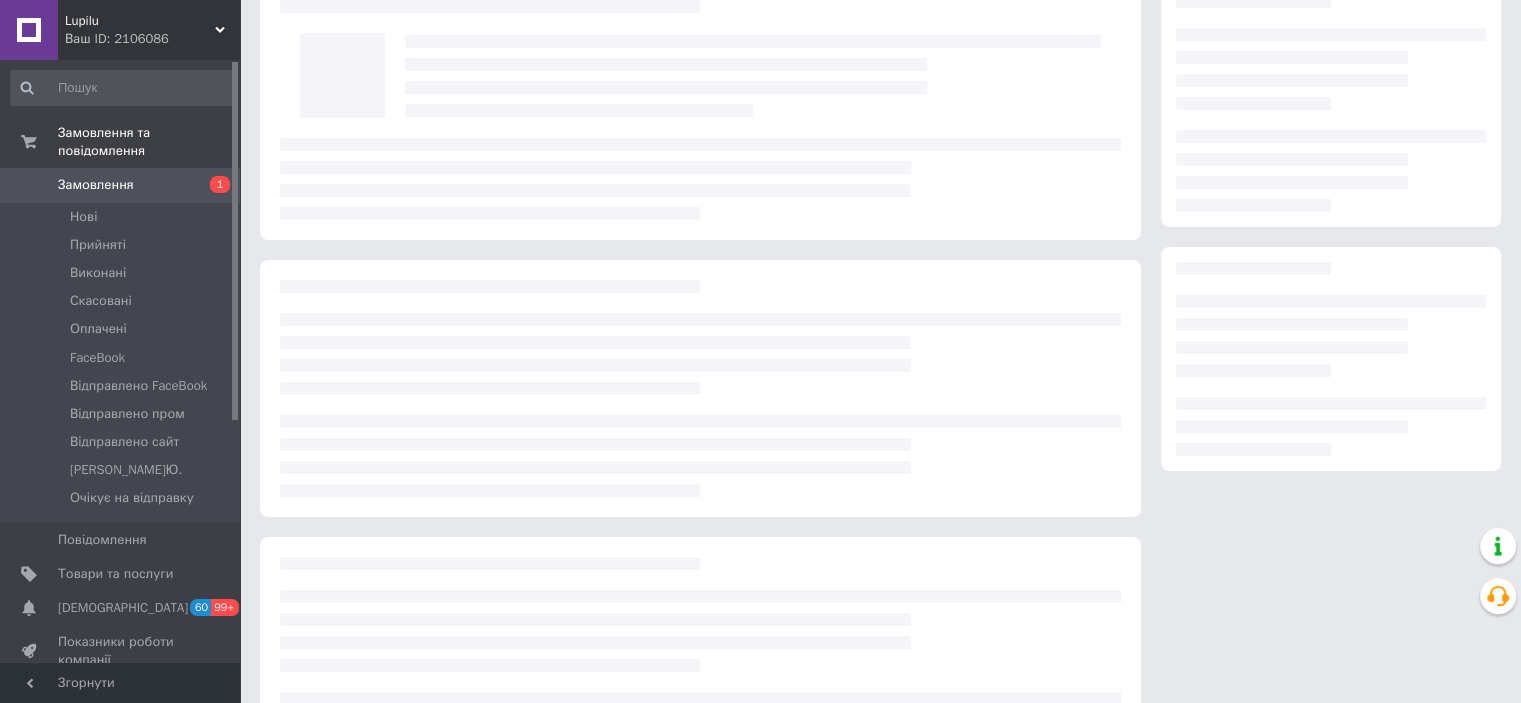 scroll, scrollTop: 100, scrollLeft: 0, axis: vertical 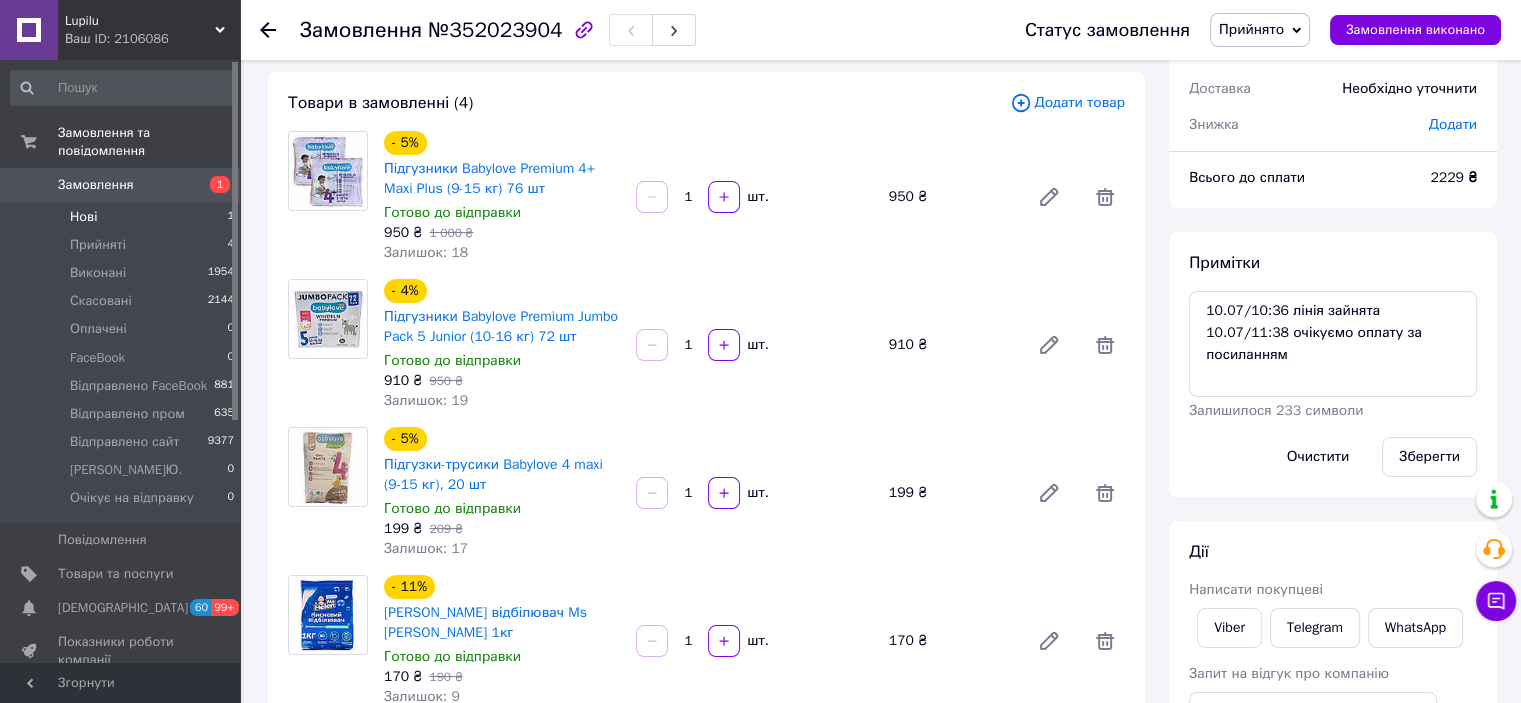 click on "Нові 1" at bounding box center (123, 217) 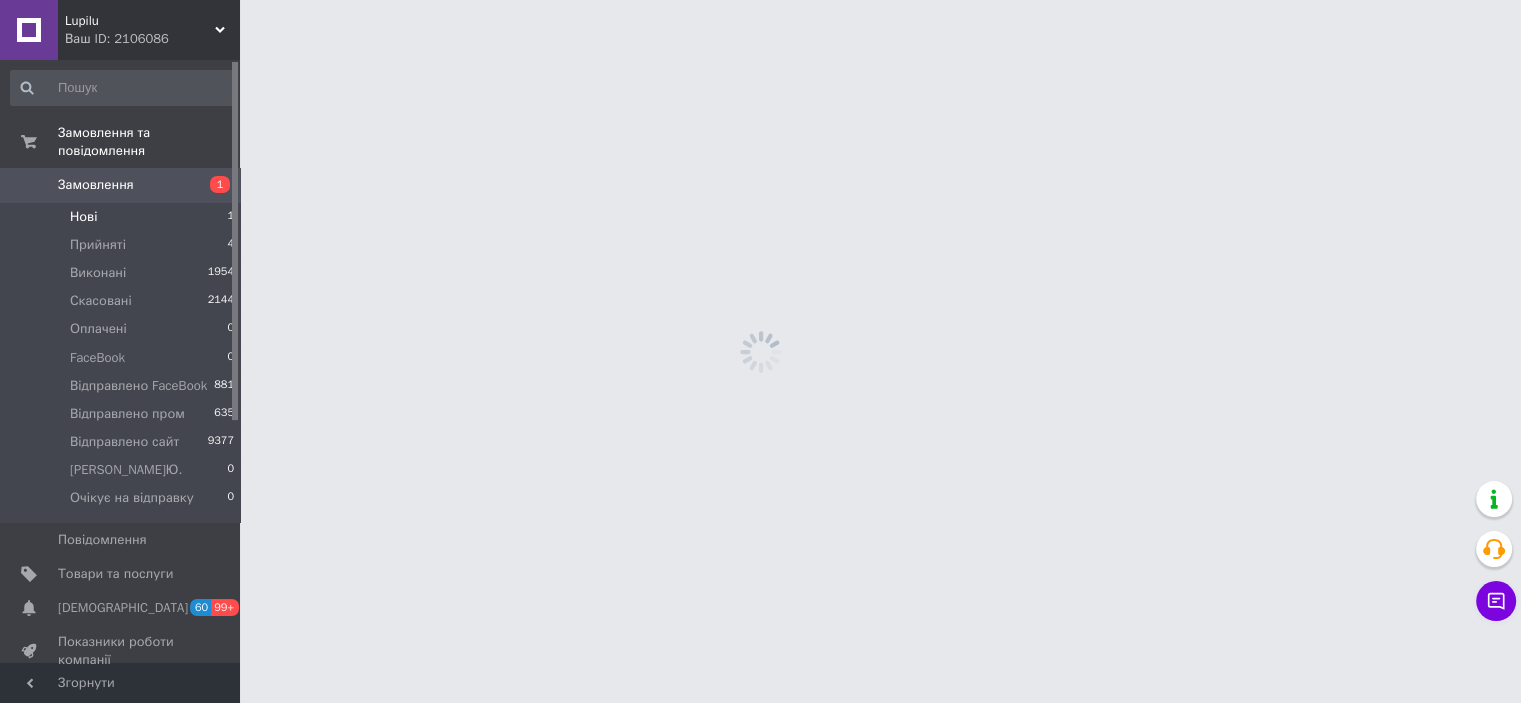 scroll, scrollTop: 0, scrollLeft: 0, axis: both 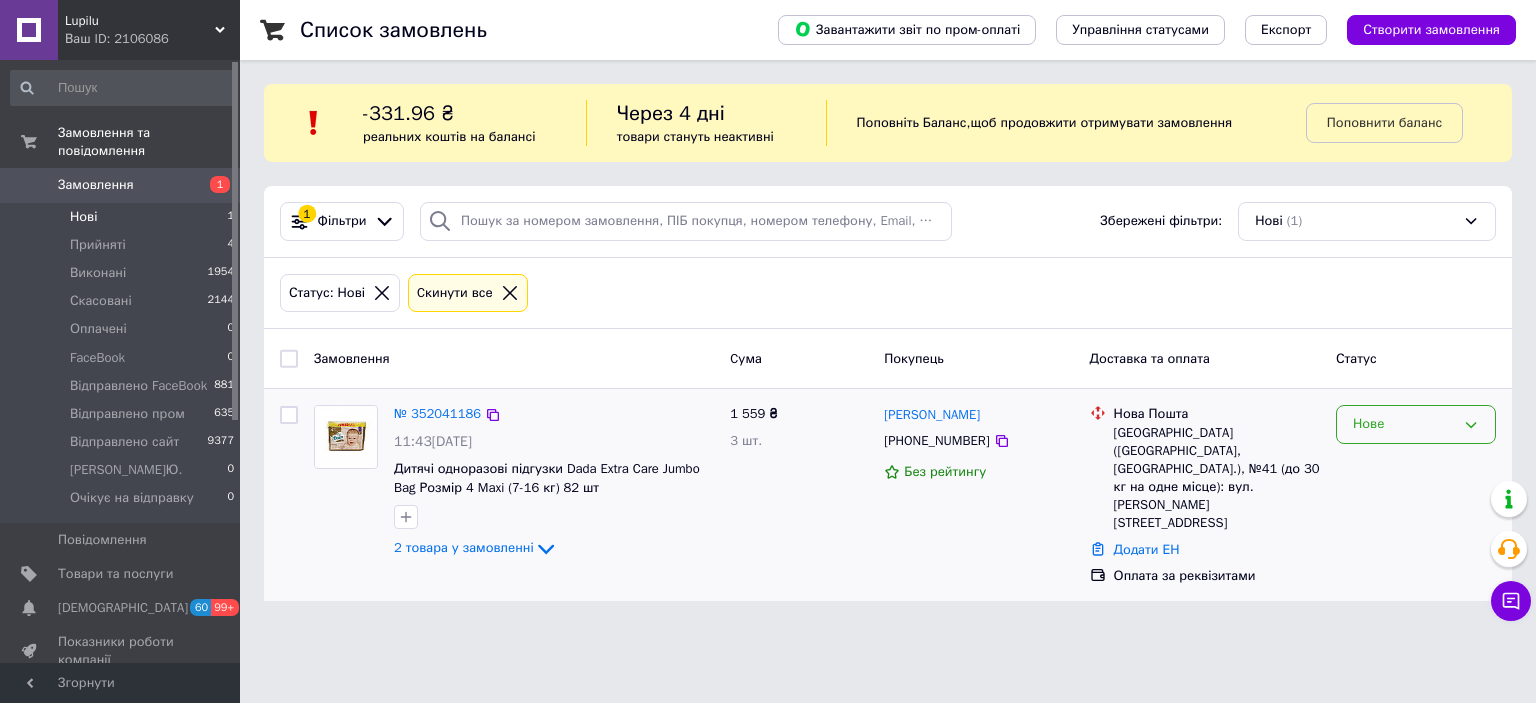 click 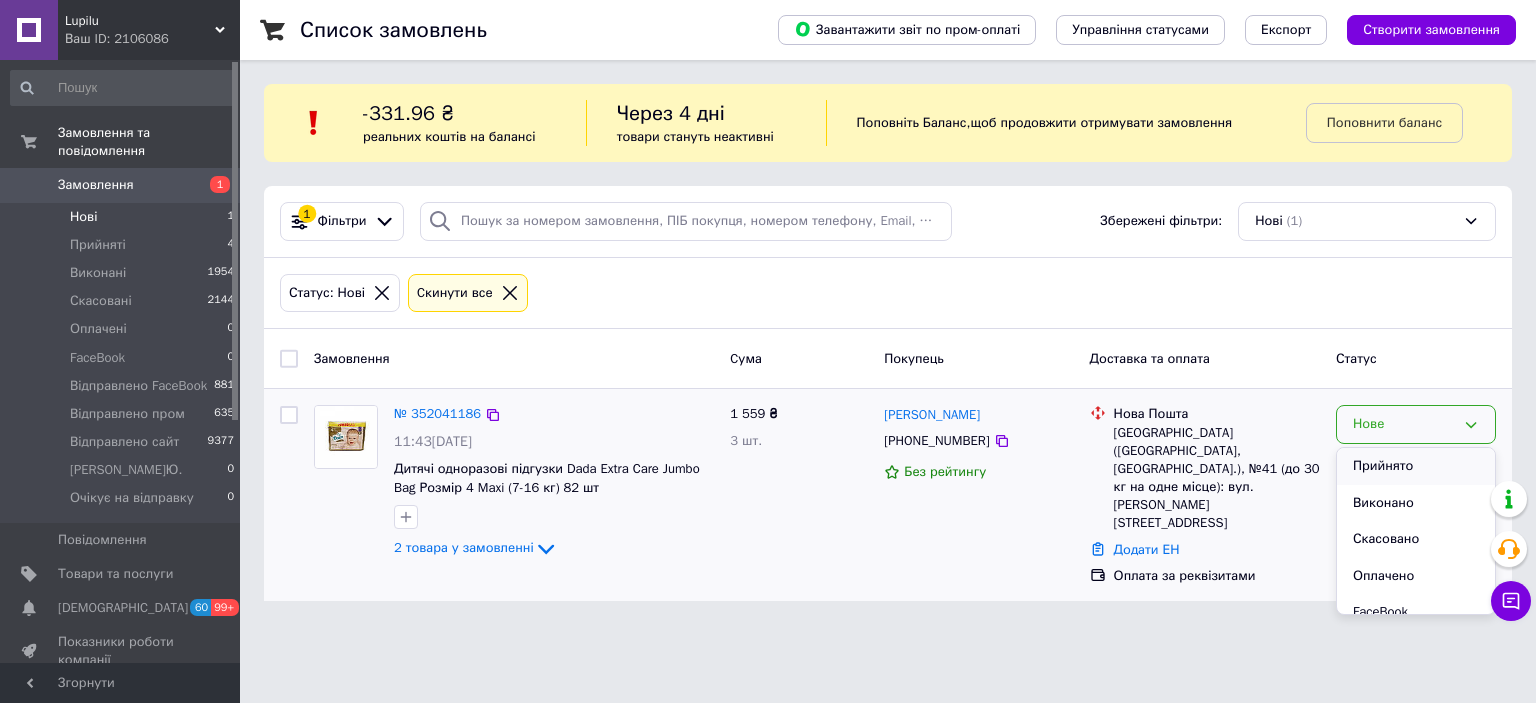 click on "Прийнято" at bounding box center (1416, 466) 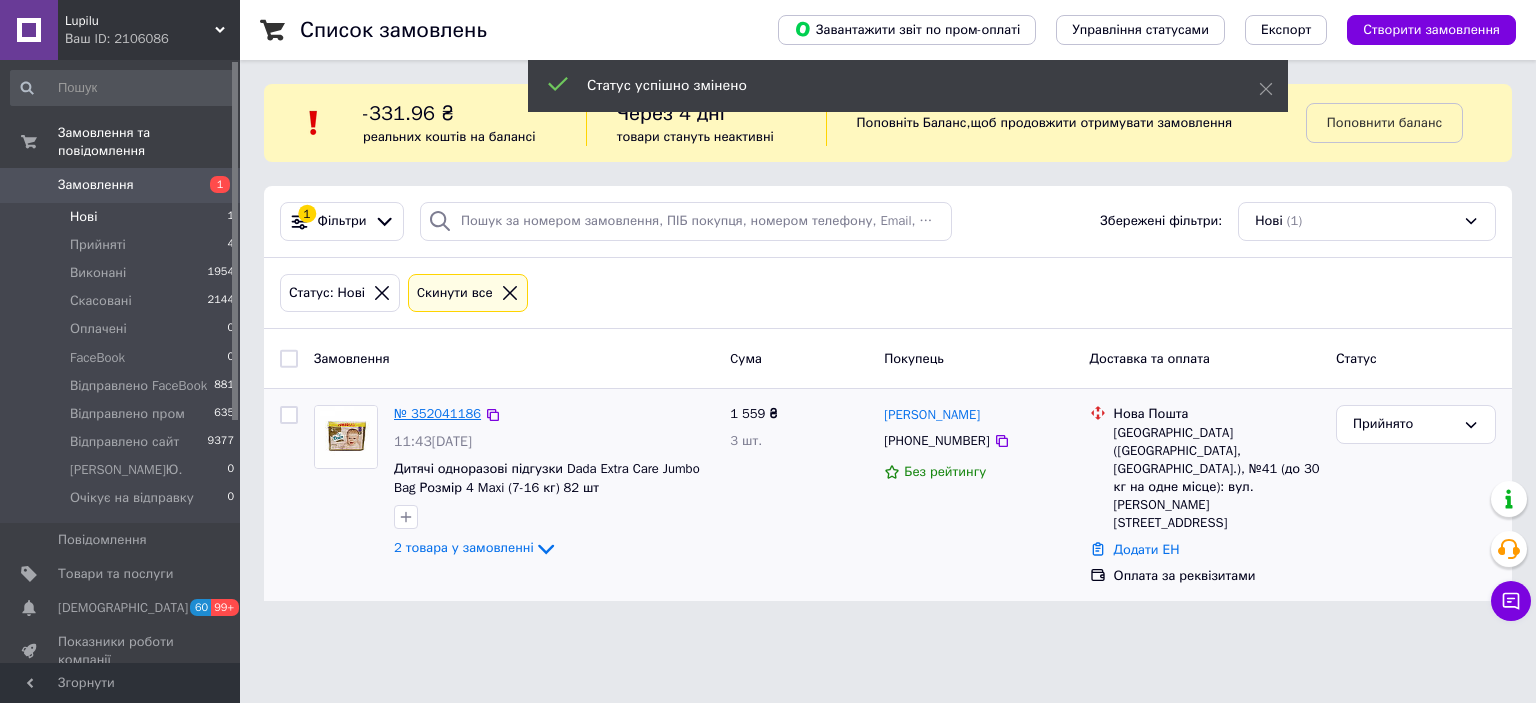 click on "№ 352041186" at bounding box center (437, 413) 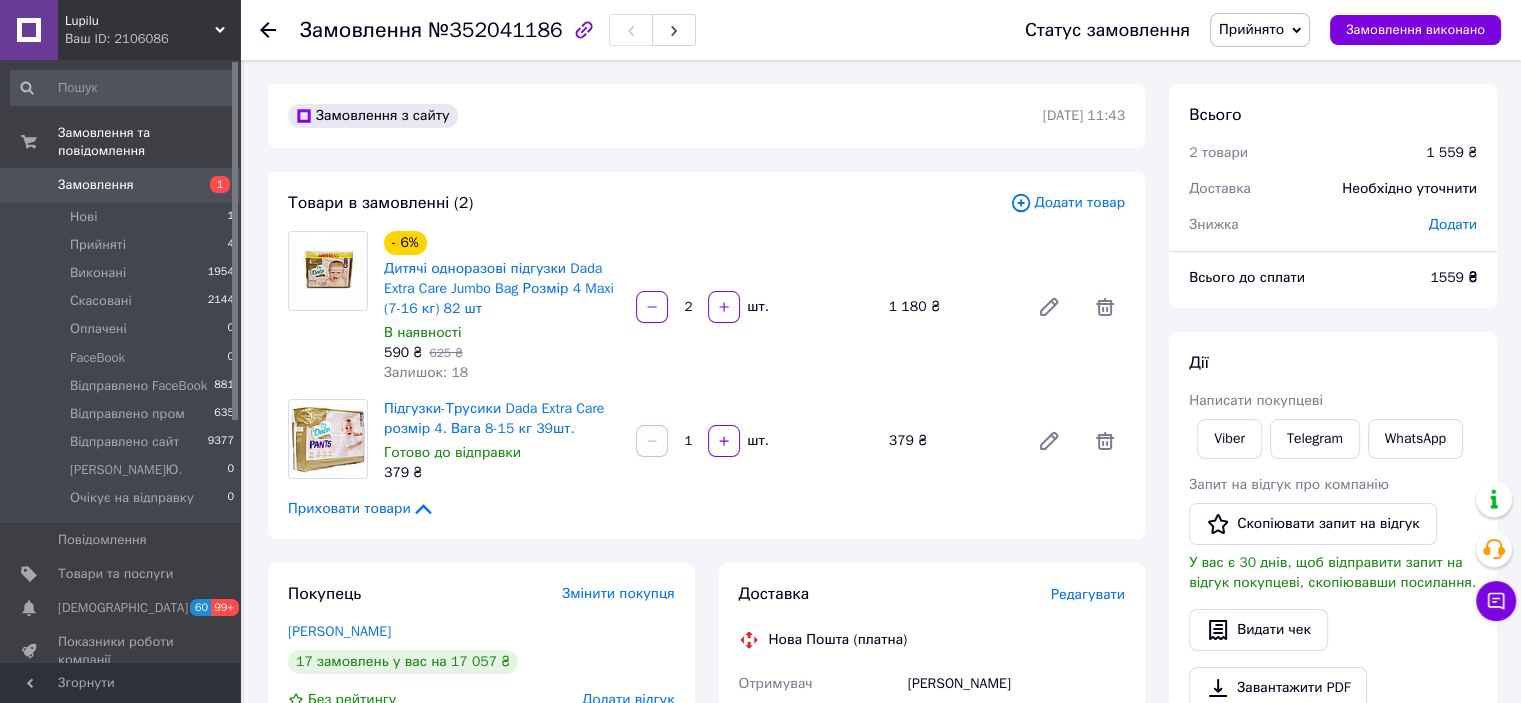 scroll, scrollTop: 200, scrollLeft: 0, axis: vertical 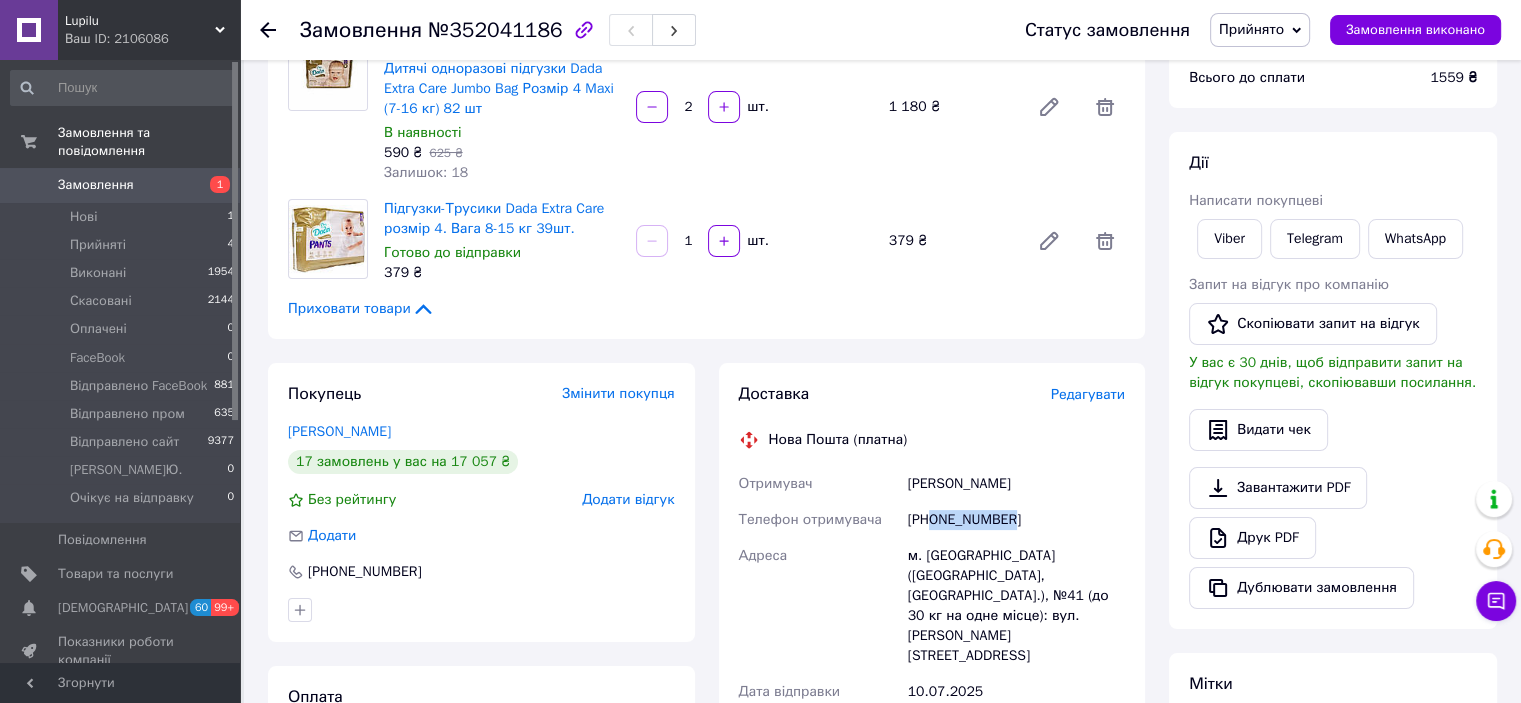 drag, startPoint x: 1040, startPoint y: 519, endPoint x: 934, endPoint y: 516, distance: 106.04244 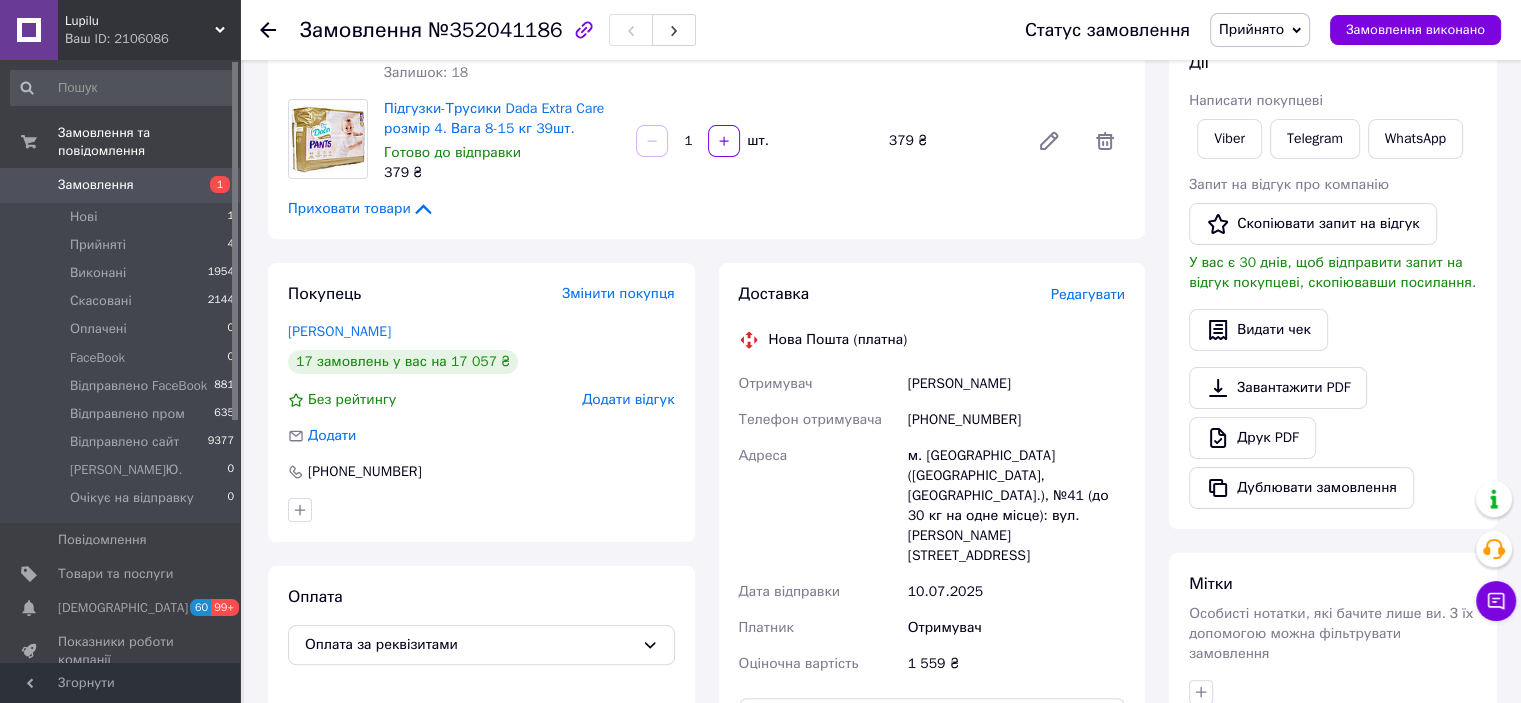 click on "№352041186" at bounding box center [495, 30] 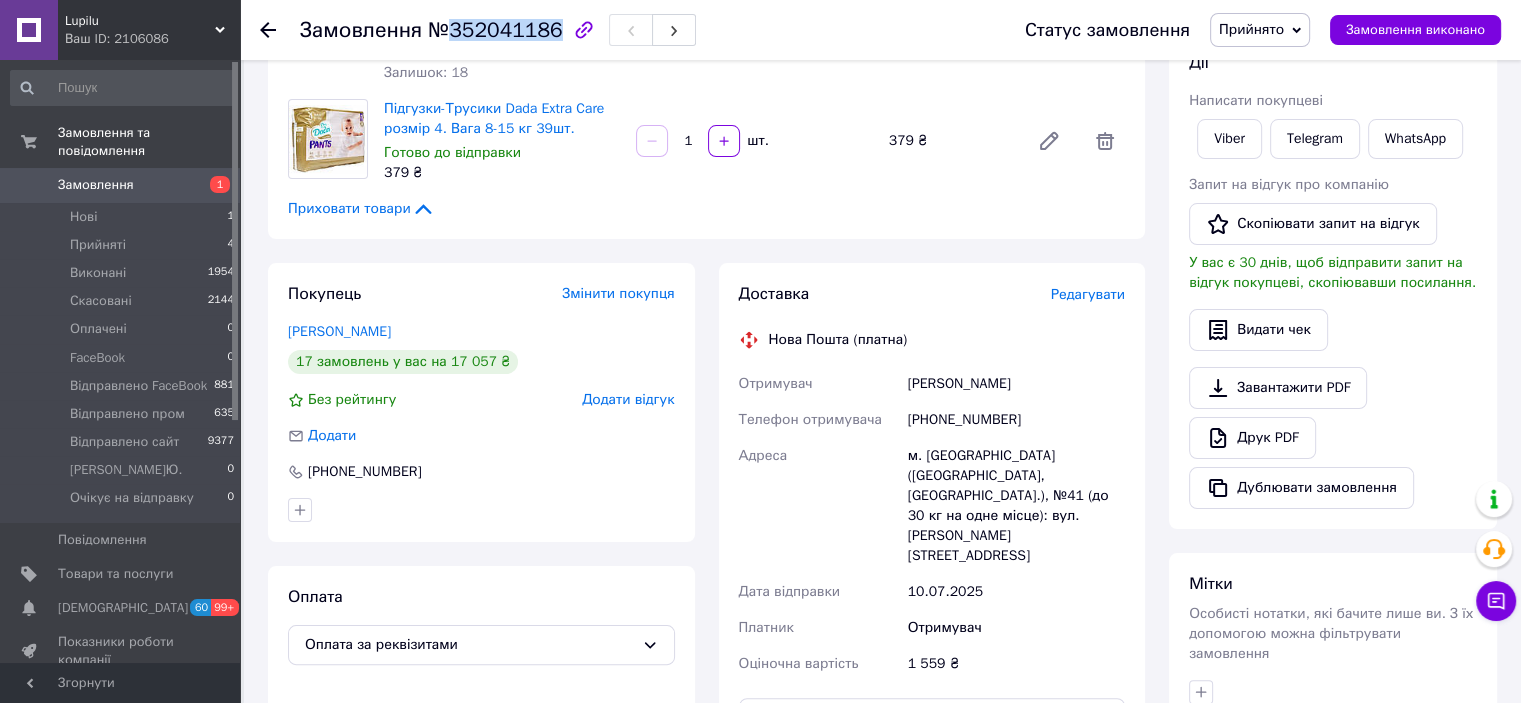 click on "№352041186" at bounding box center (495, 30) 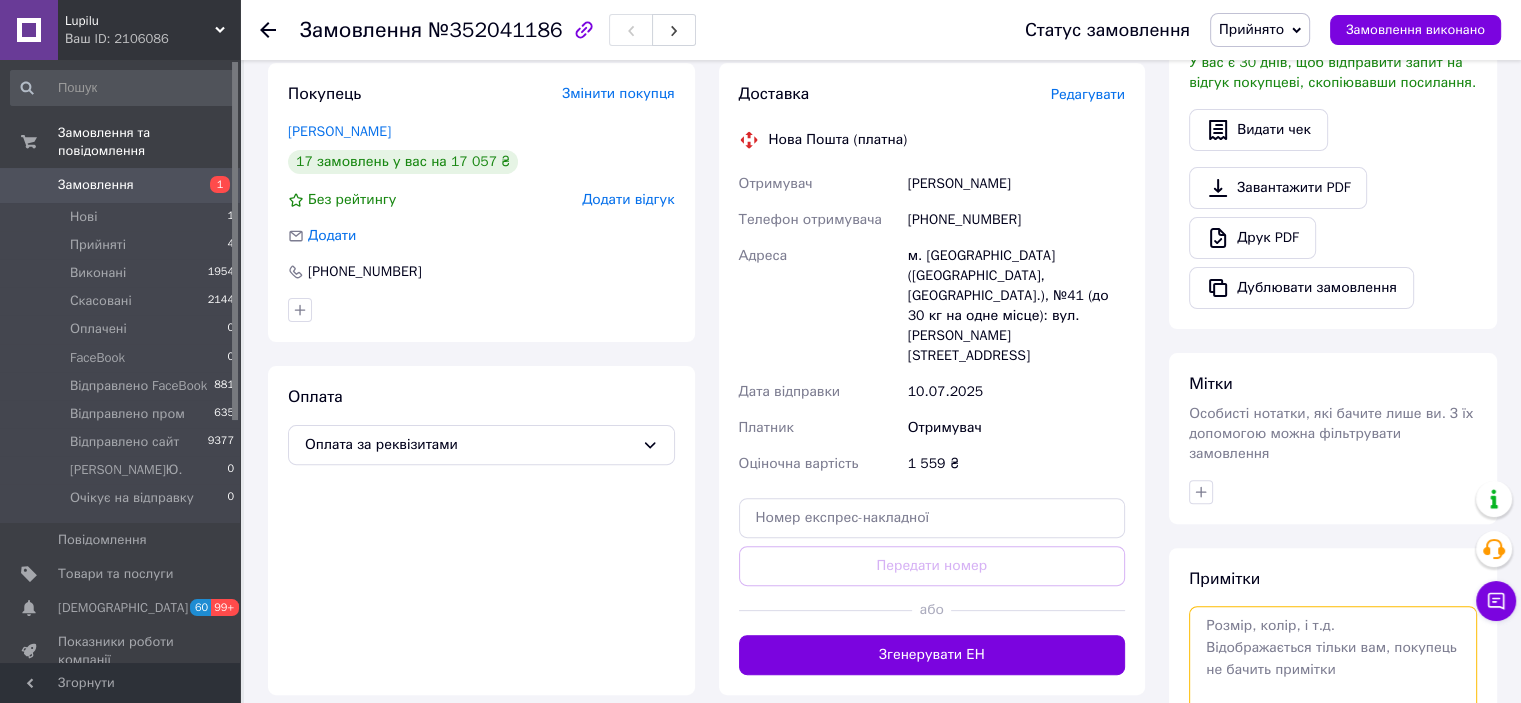 click at bounding box center [1333, 659] 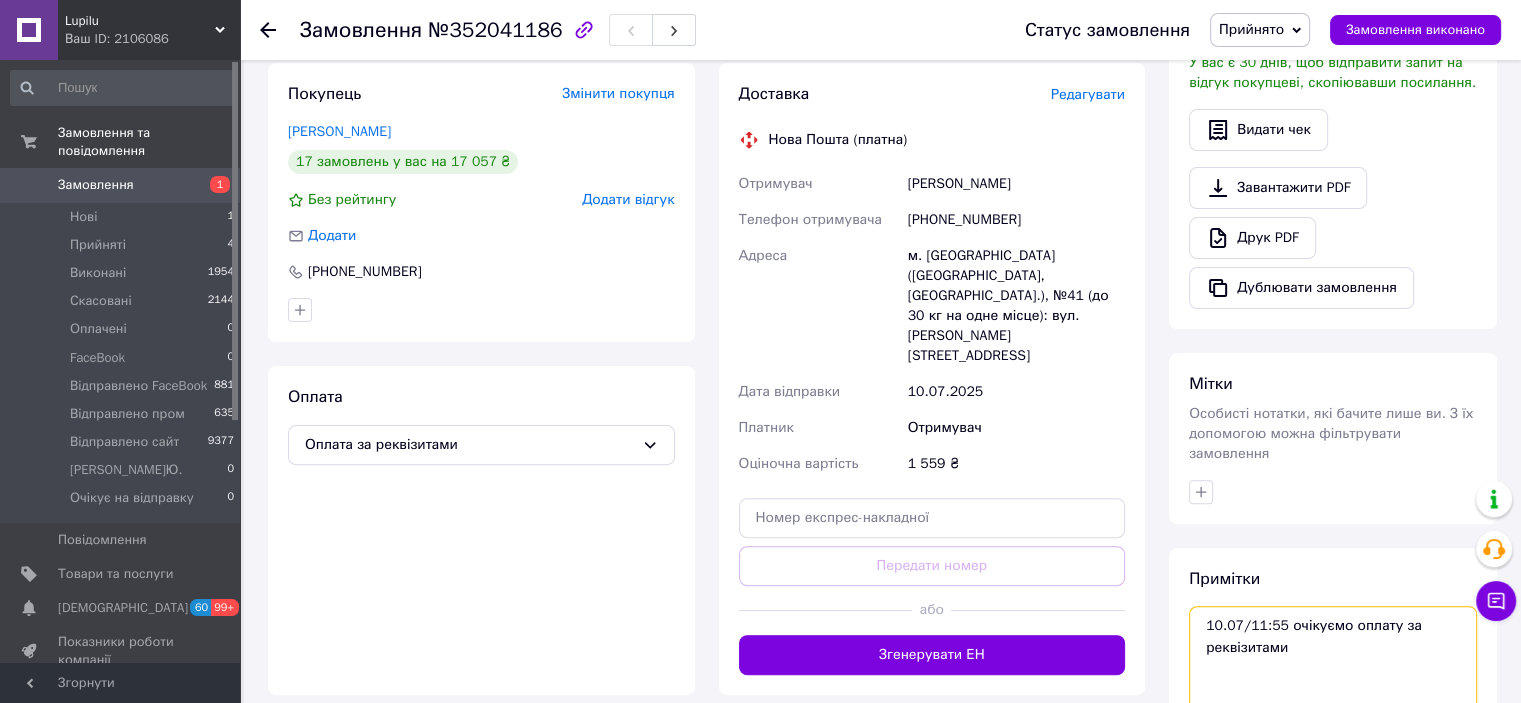 scroll, scrollTop: 600, scrollLeft: 0, axis: vertical 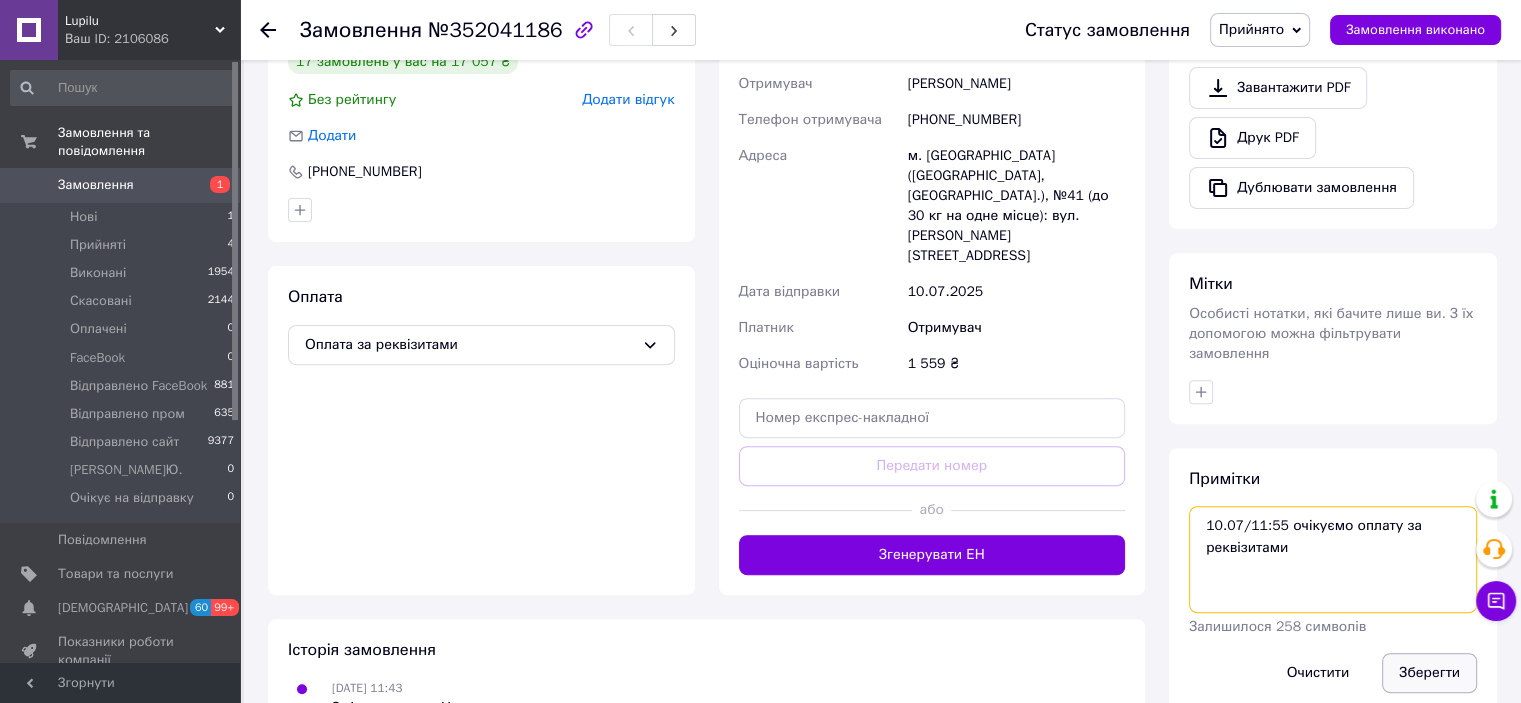 type on "10.07/11:55 очікуємо оплату за реквізитами" 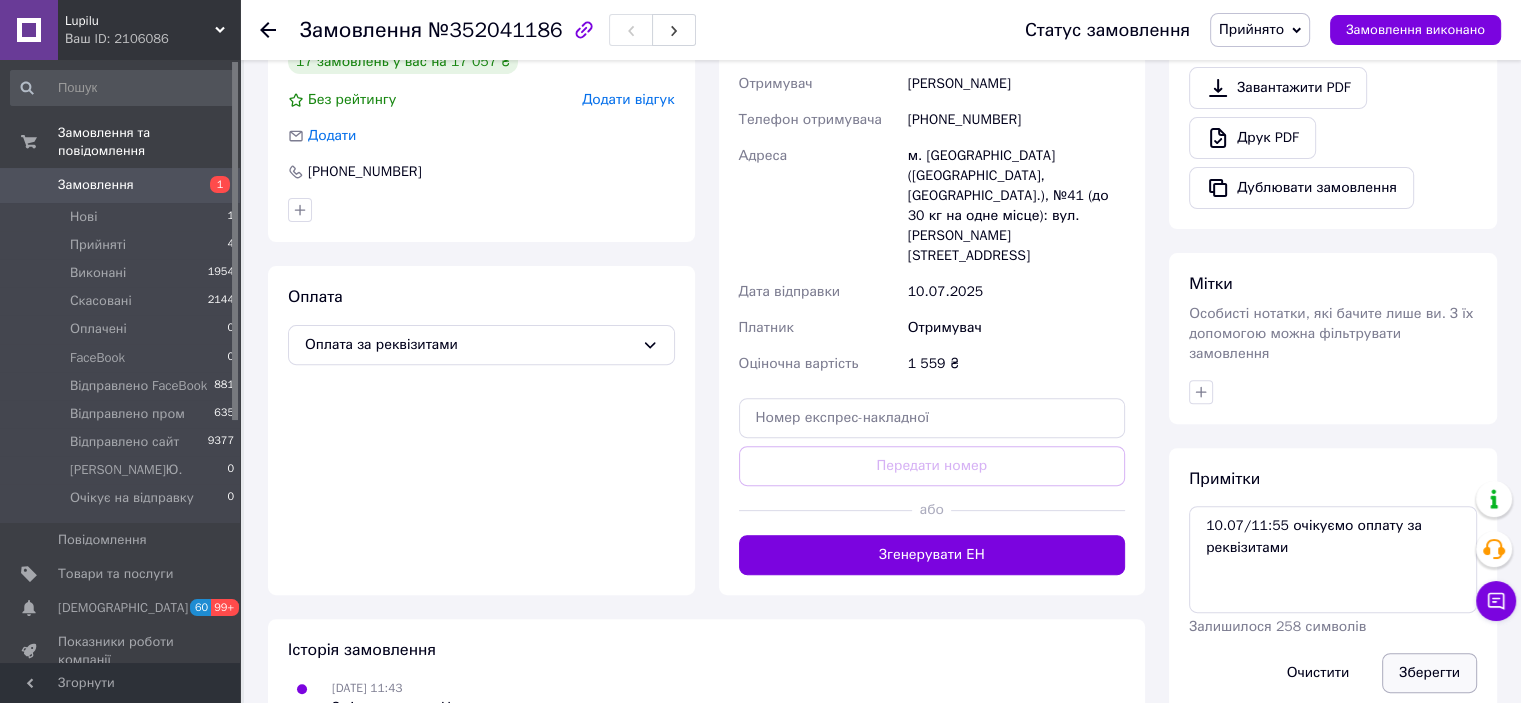 click on "Зберегти" at bounding box center [1429, 673] 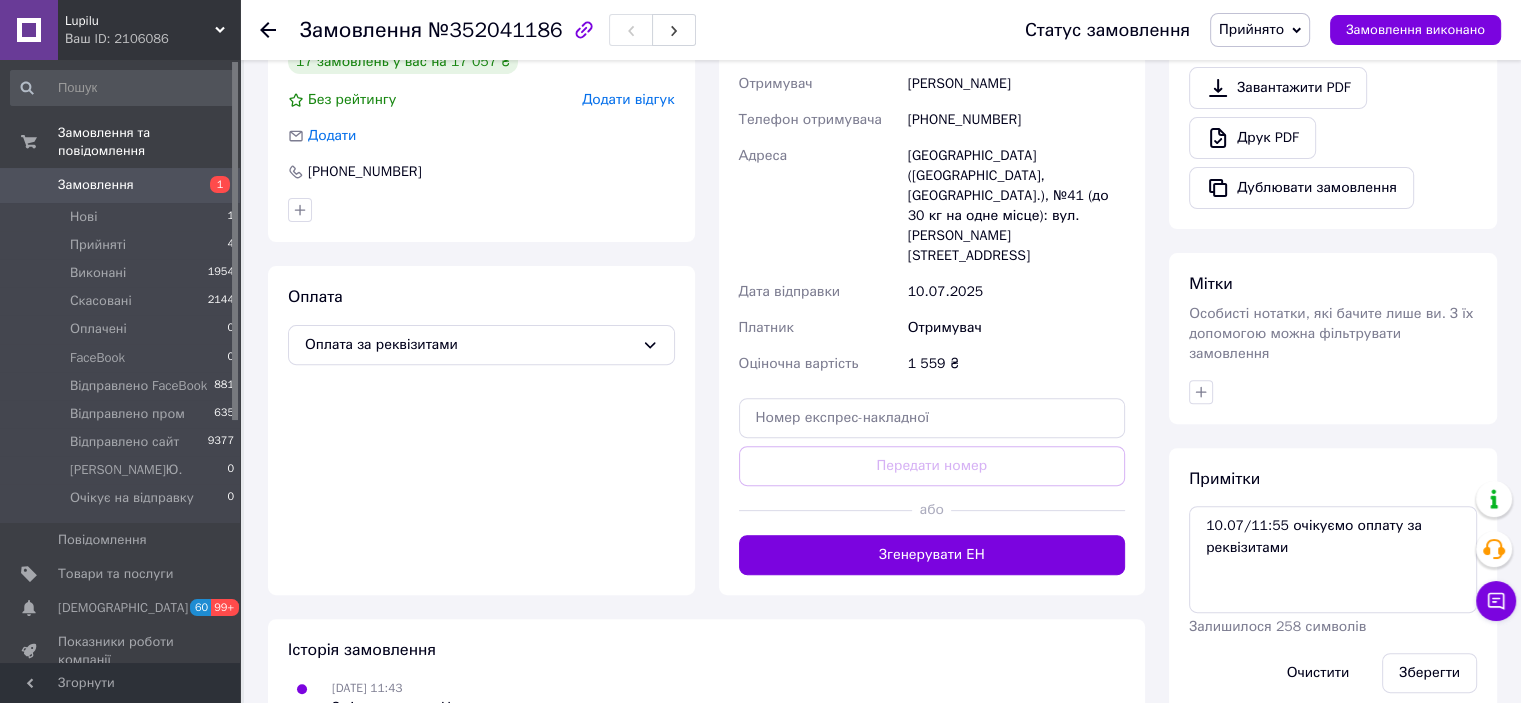 click 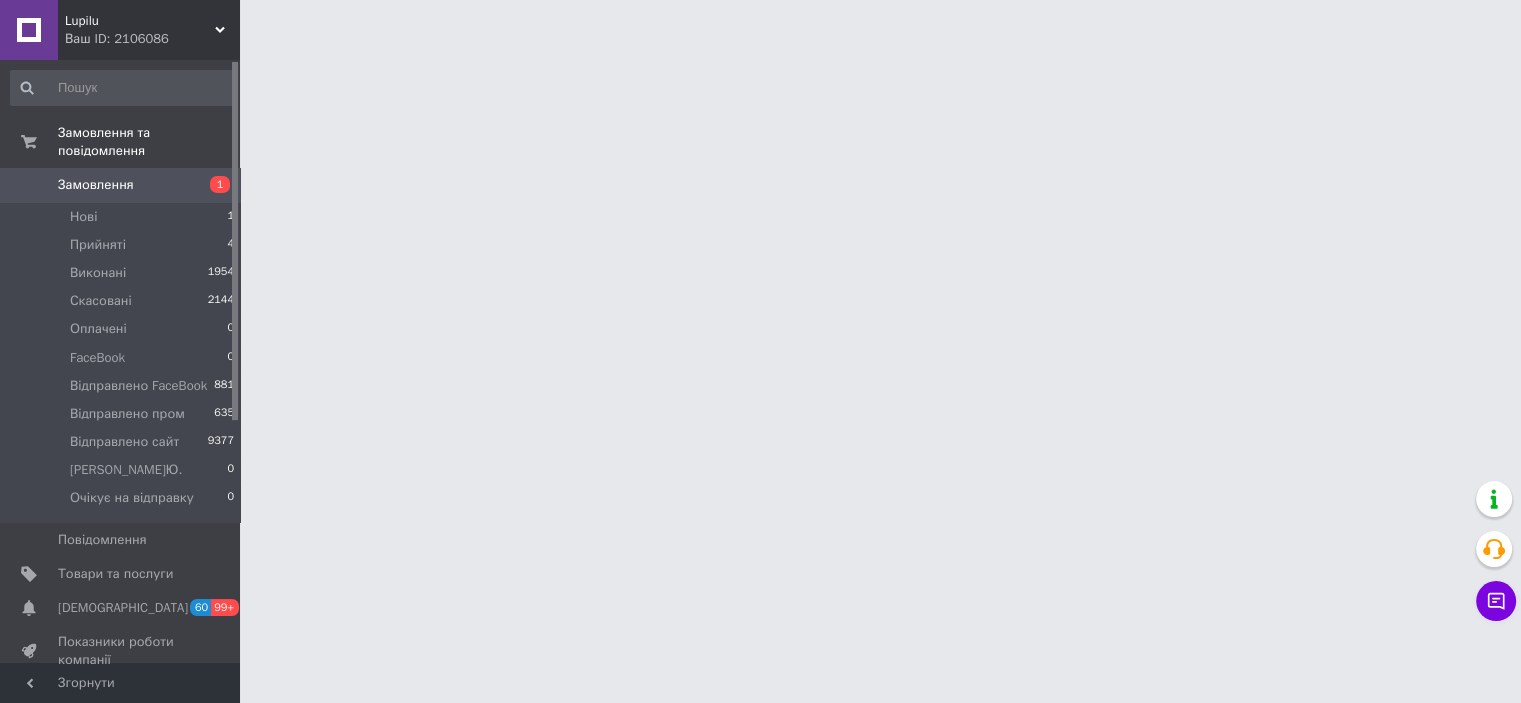 scroll, scrollTop: 0, scrollLeft: 0, axis: both 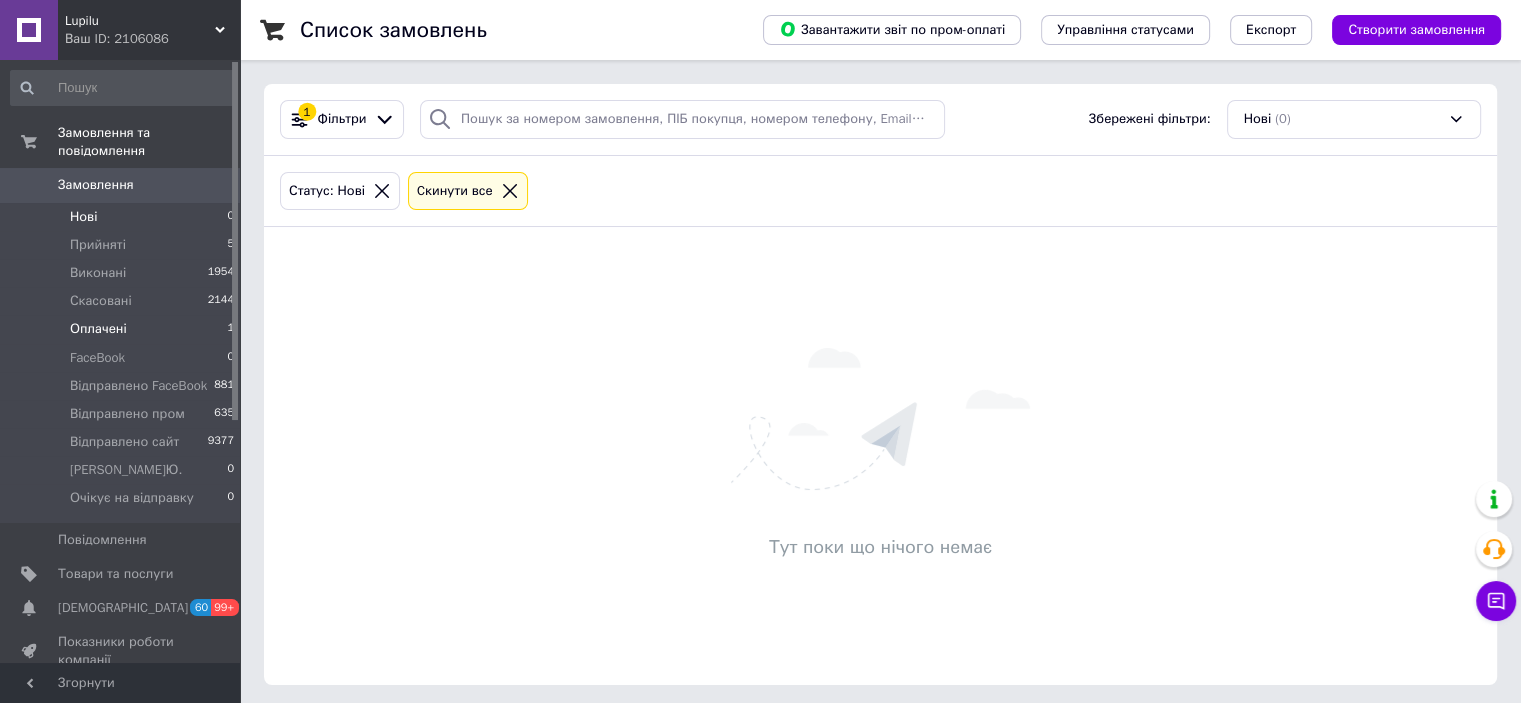 click on "Оплачені 1" at bounding box center [123, 329] 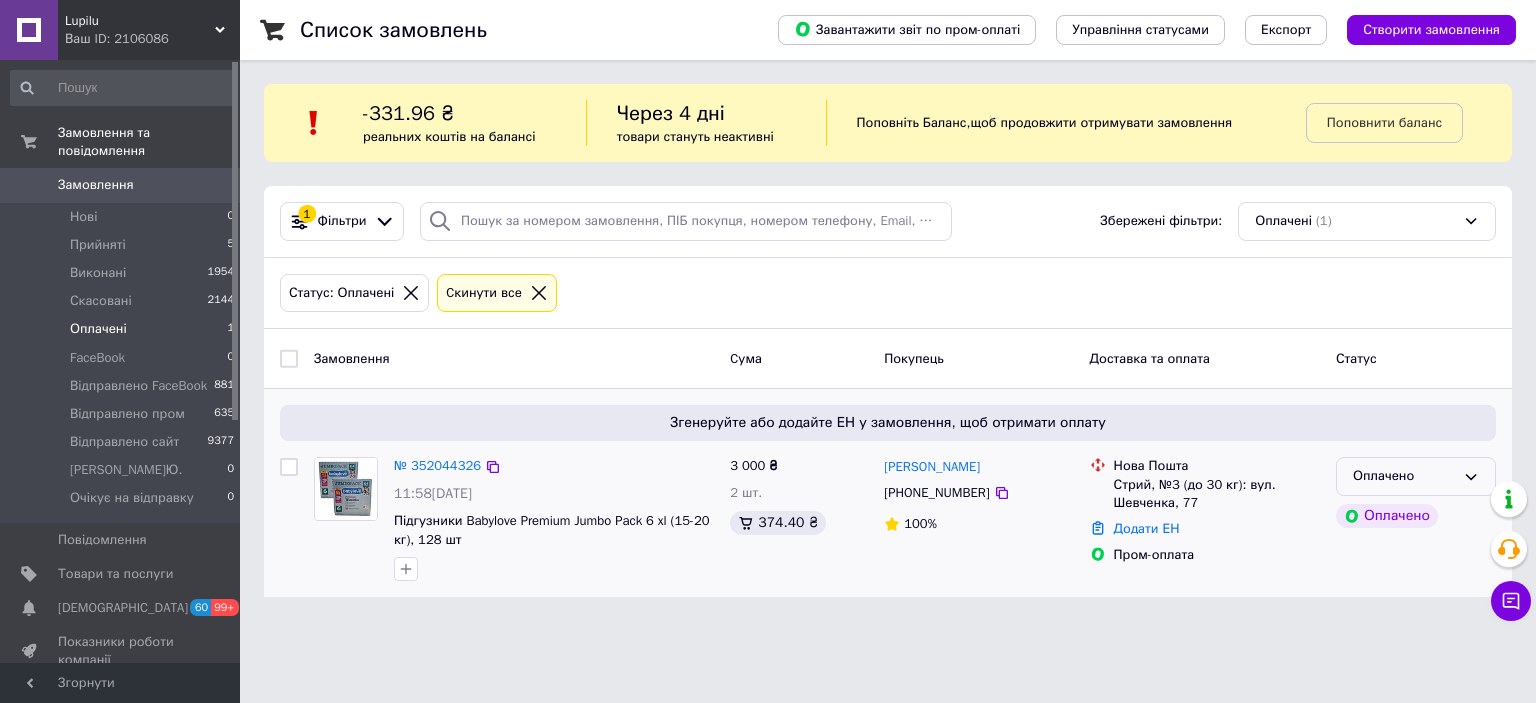 click on "Оплачено" at bounding box center (1404, 476) 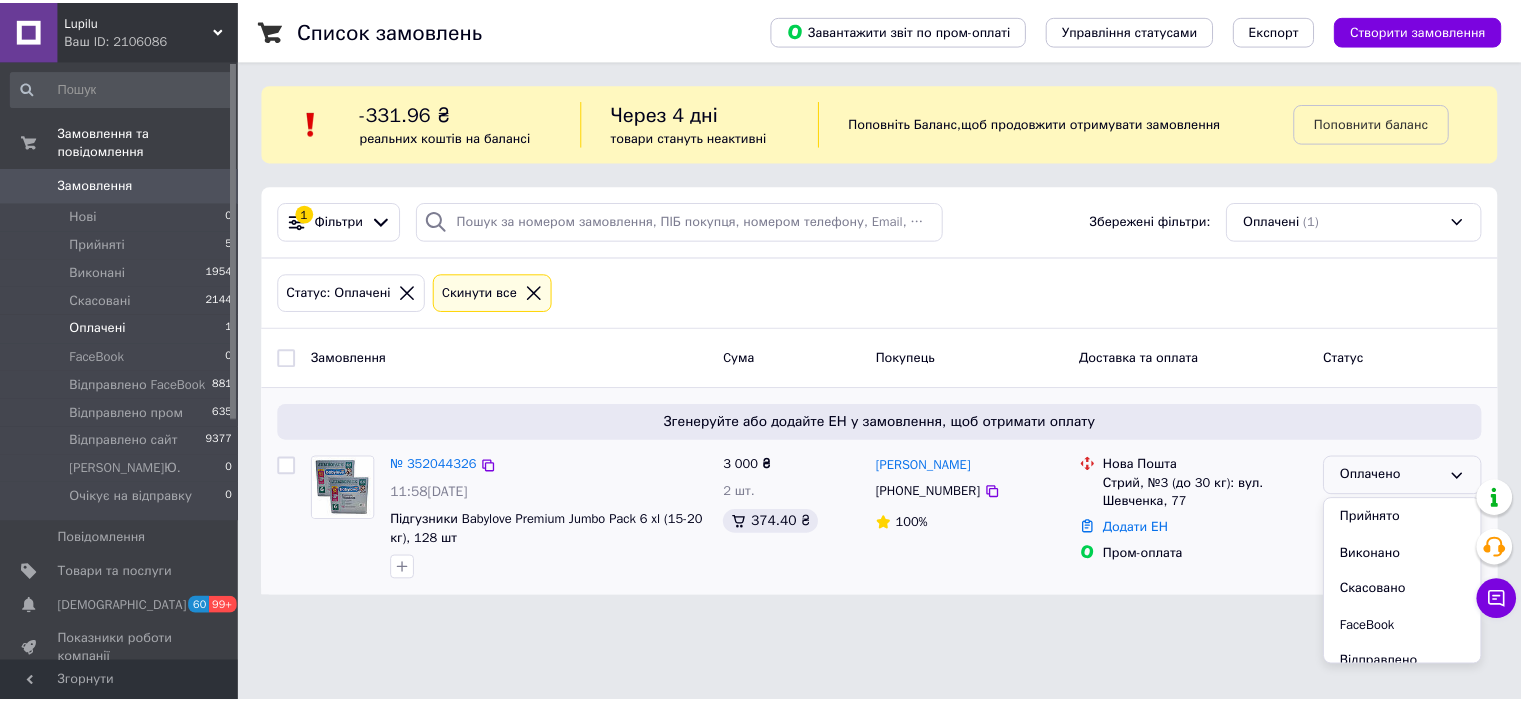 scroll, scrollTop: 184, scrollLeft: 0, axis: vertical 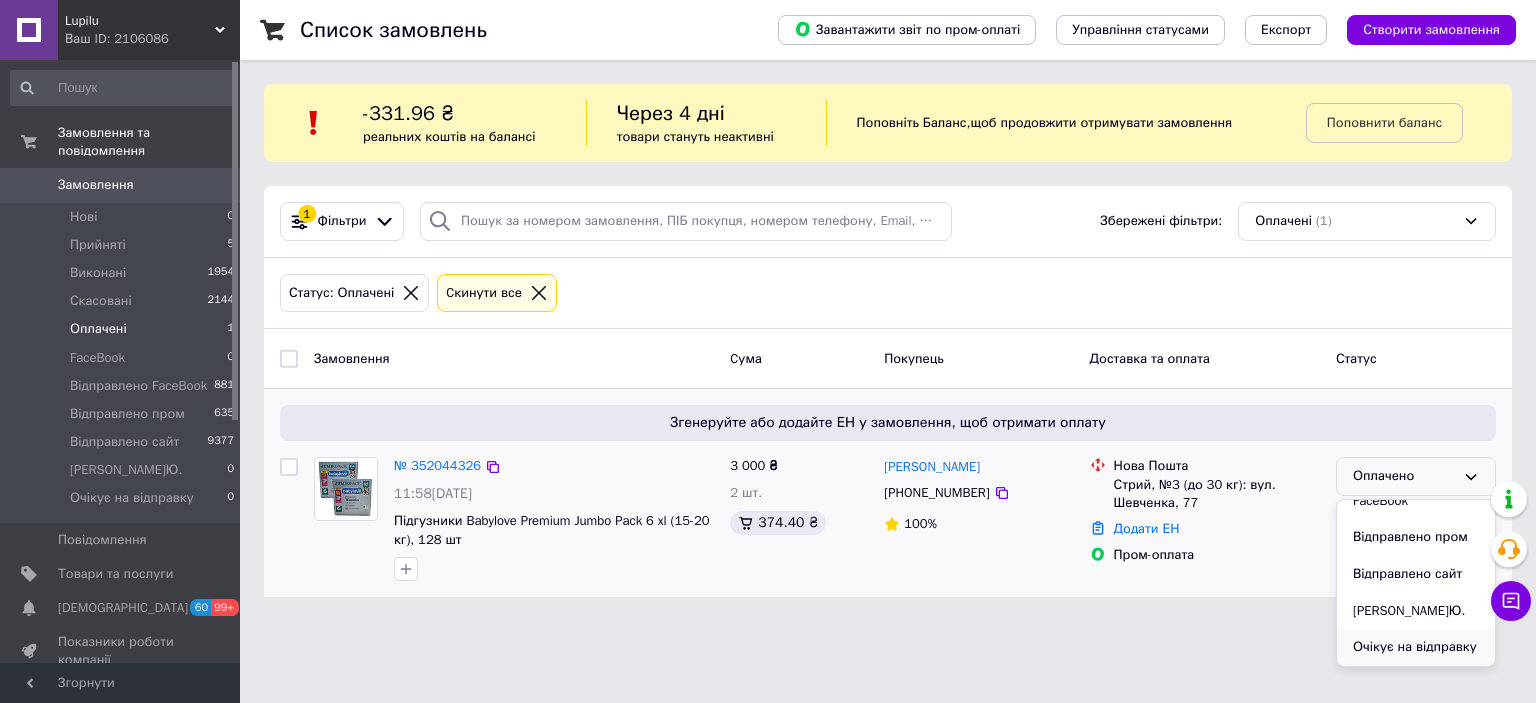 click on "Очікує на відправку" at bounding box center [1416, 647] 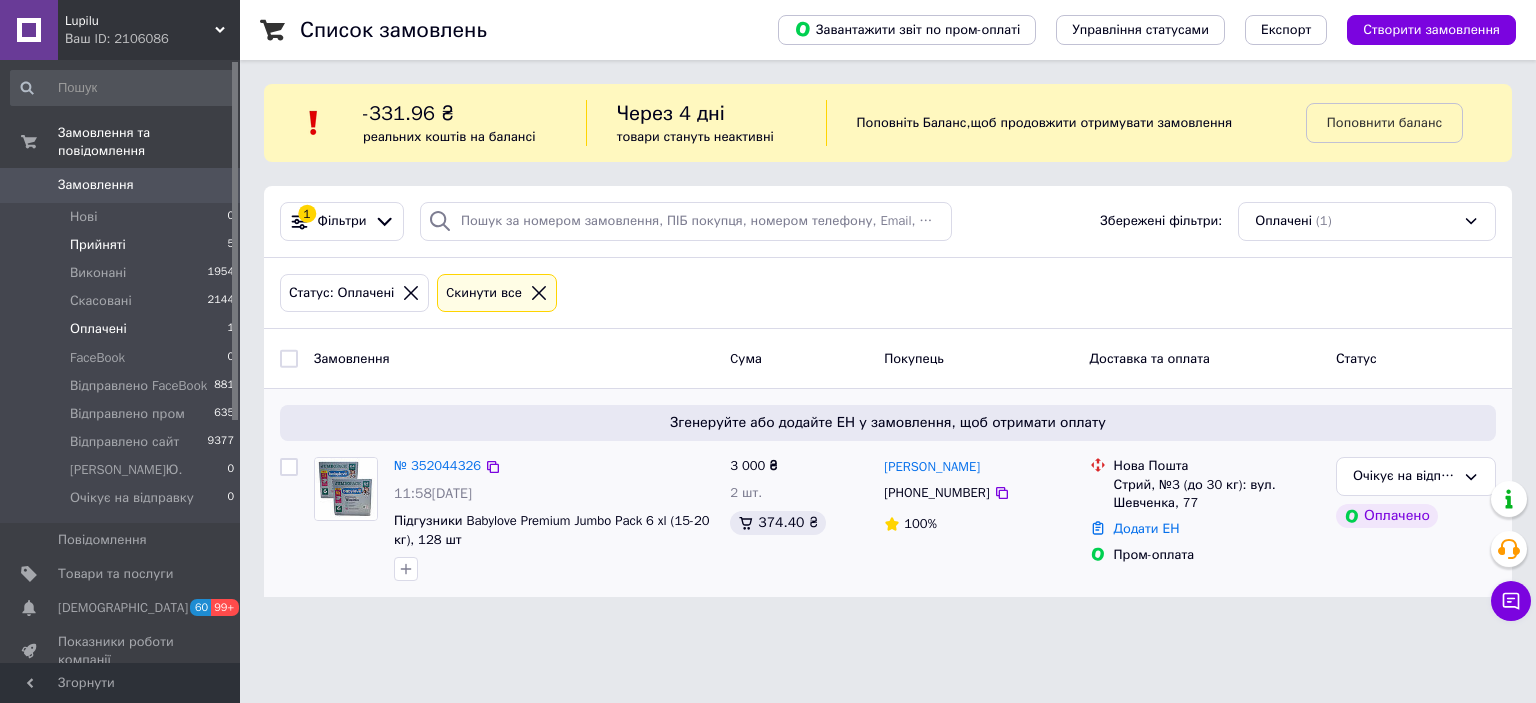 click on "Прийняті 5" at bounding box center [123, 245] 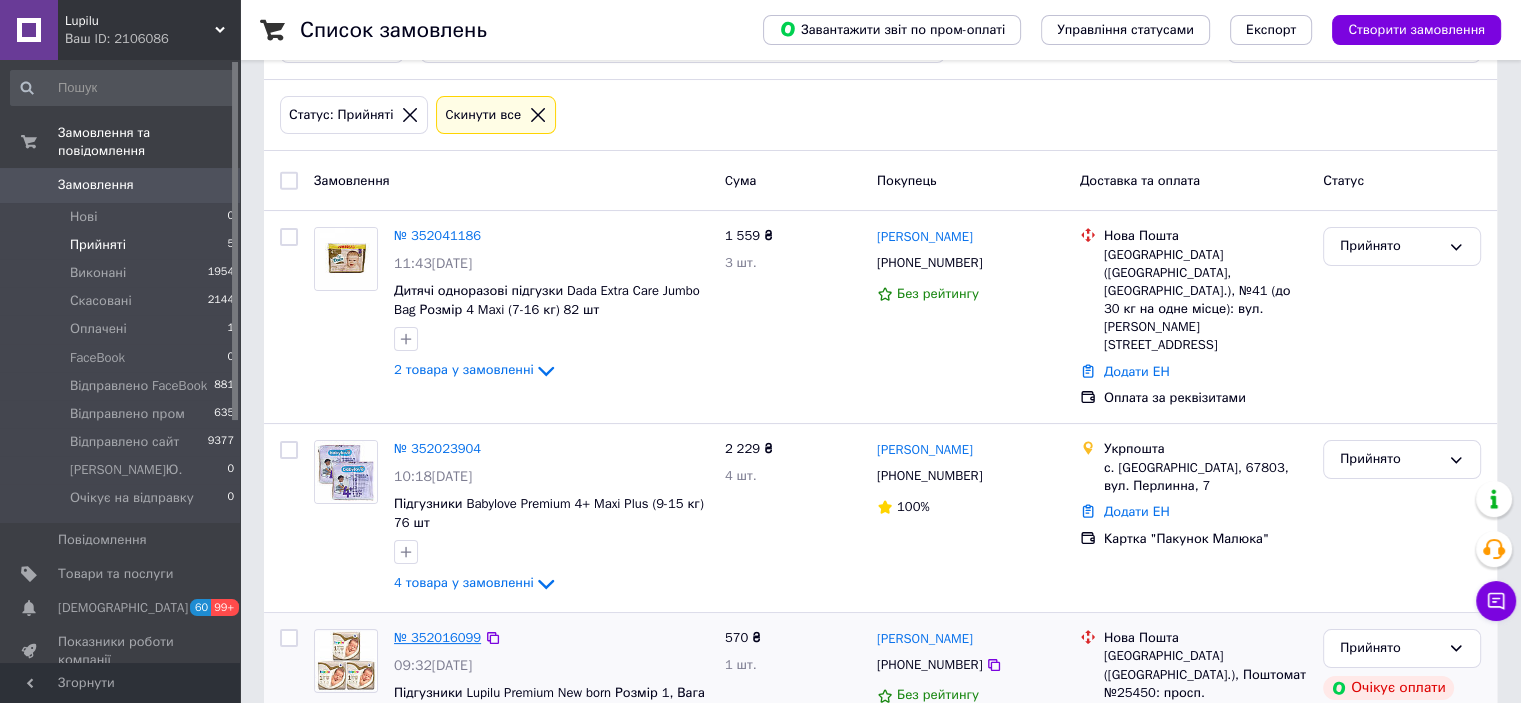 scroll, scrollTop: 378, scrollLeft: 0, axis: vertical 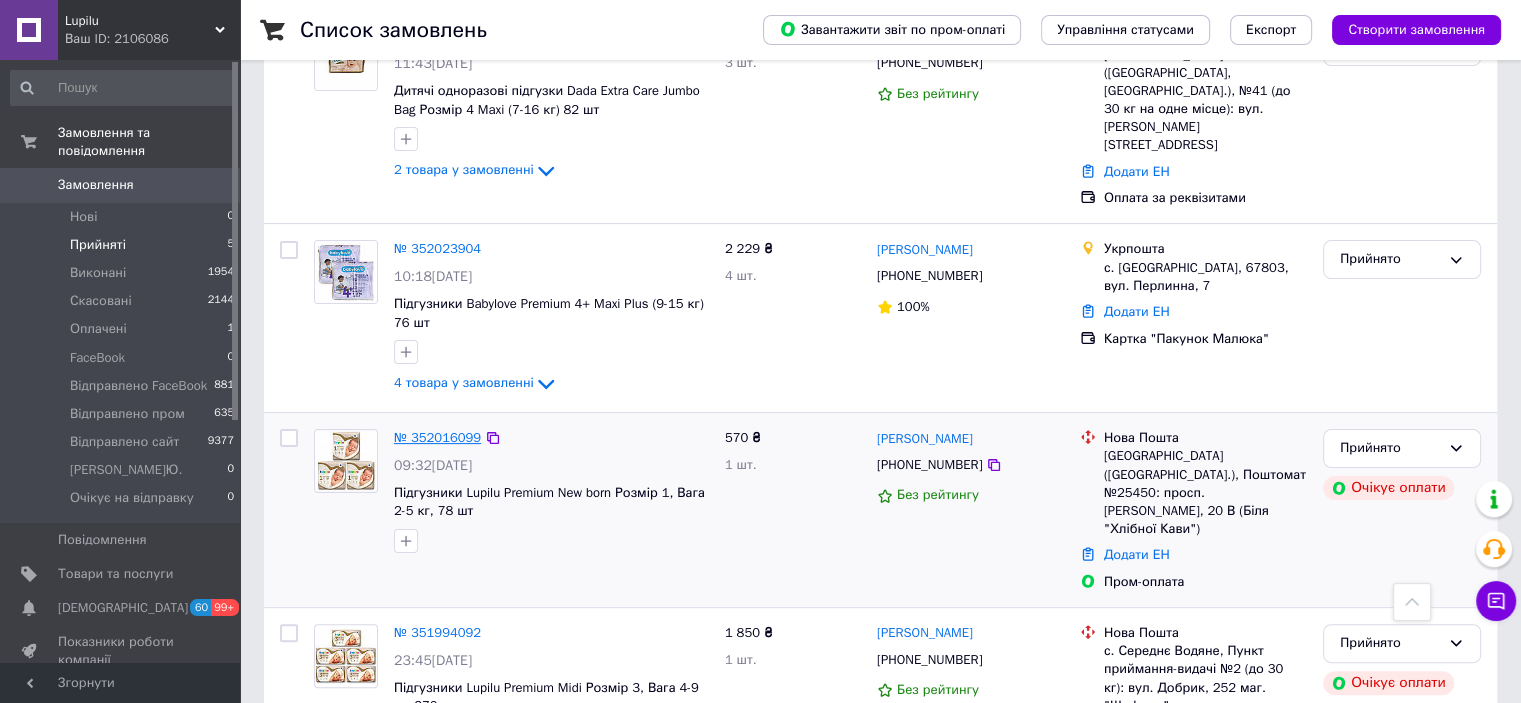 click on "№ 352016099" at bounding box center (437, 437) 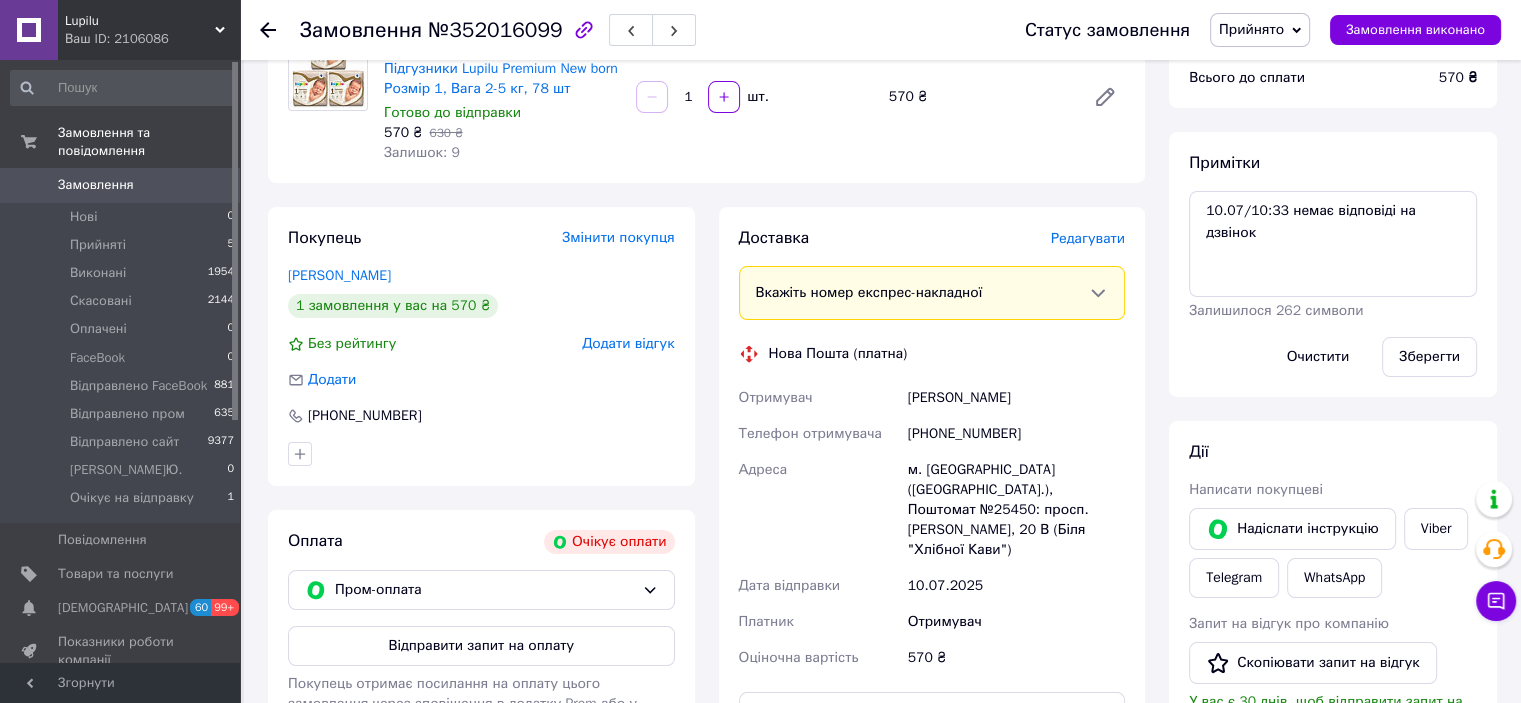 scroll, scrollTop: 100, scrollLeft: 0, axis: vertical 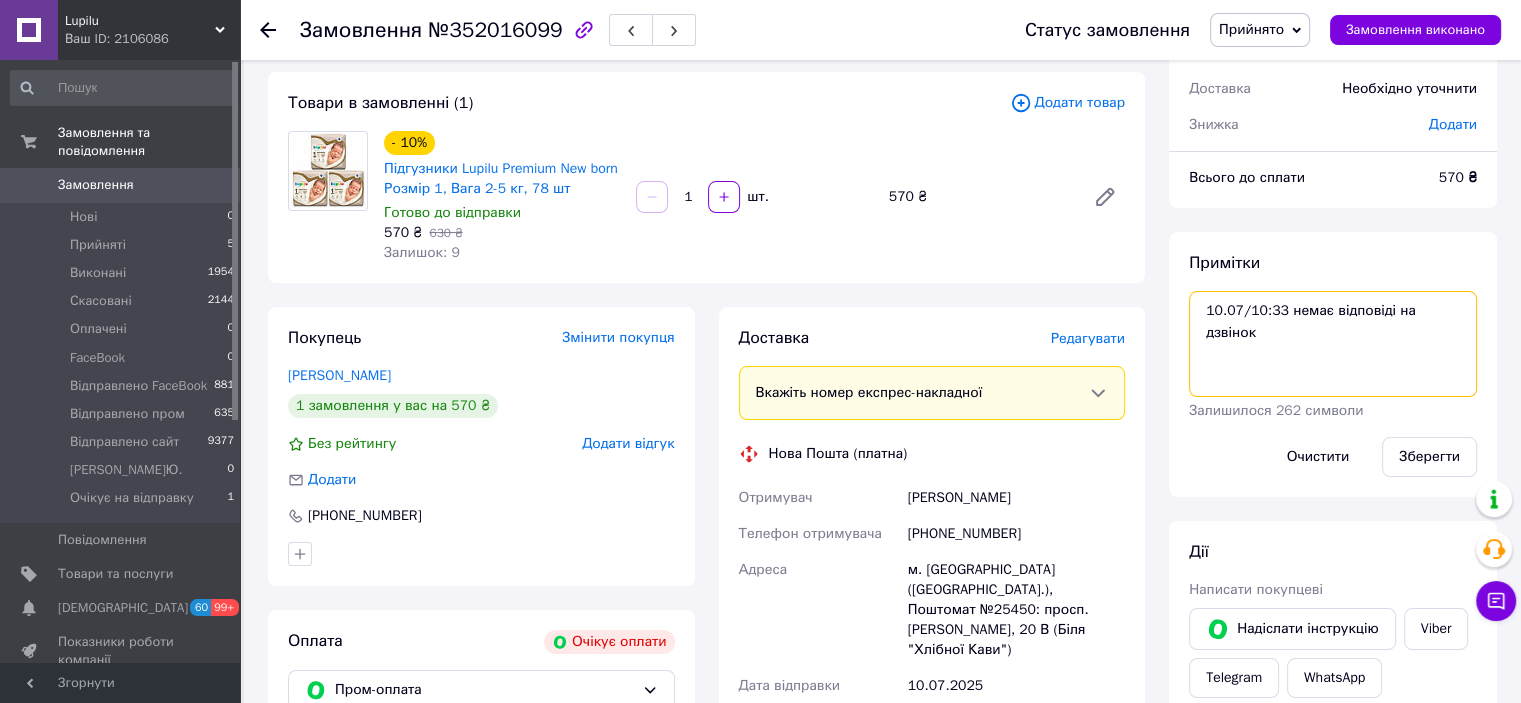 click on "10.07/10:33 немає відповіді на дзвінок" at bounding box center [1333, 344] 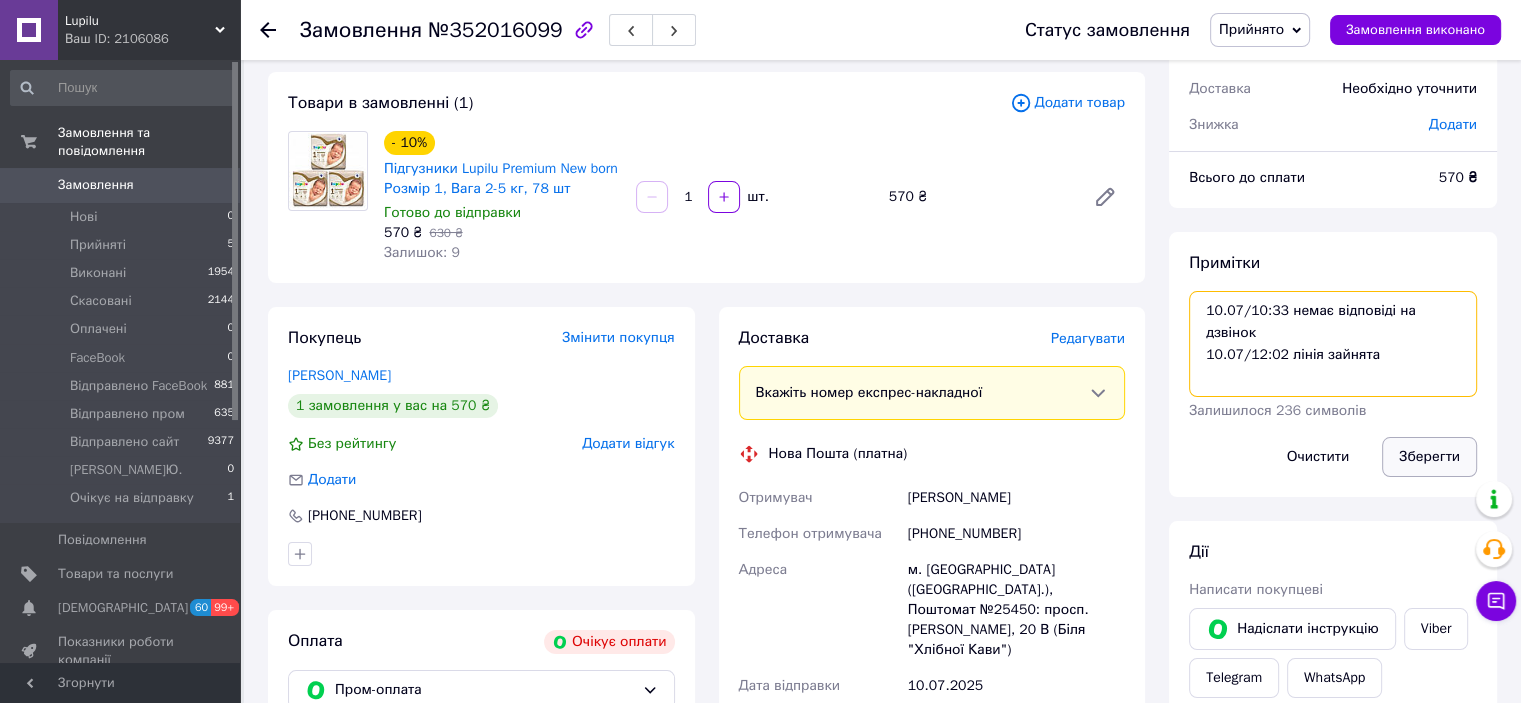 type on "10.07/10:33 немає відповіді на дзвінок
10.07/12:02 лінія зайнята" 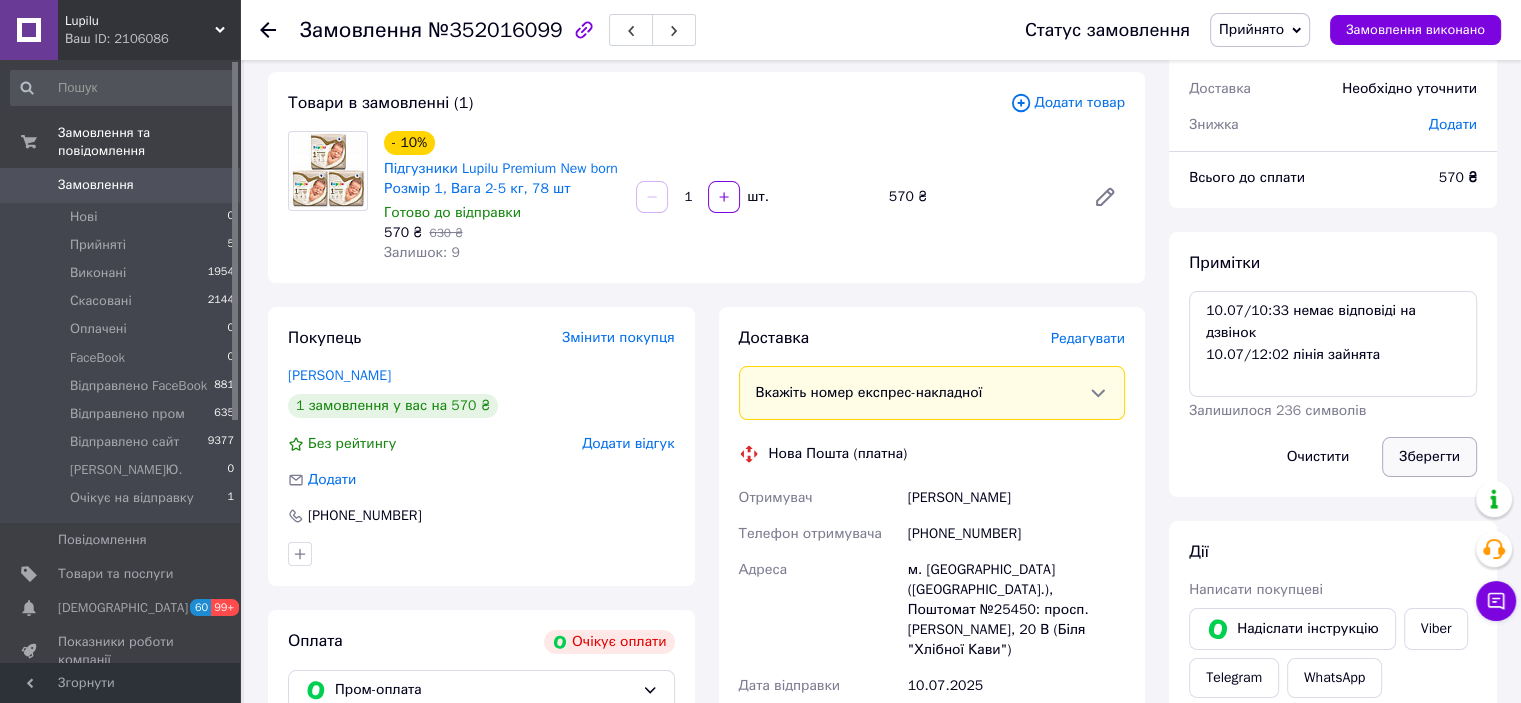 click on "Зберегти" at bounding box center (1429, 457) 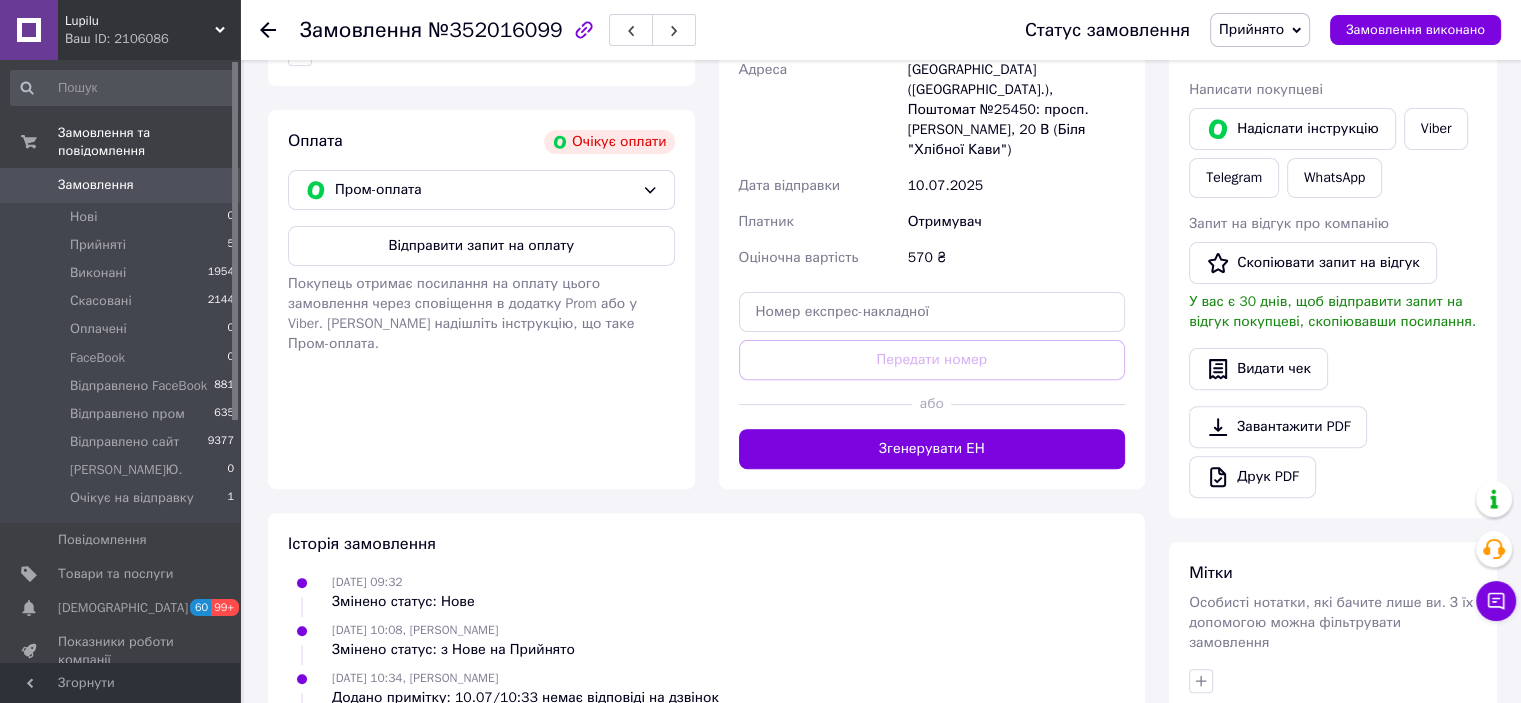 scroll, scrollTop: 657, scrollLeft: 0, axis: vertical 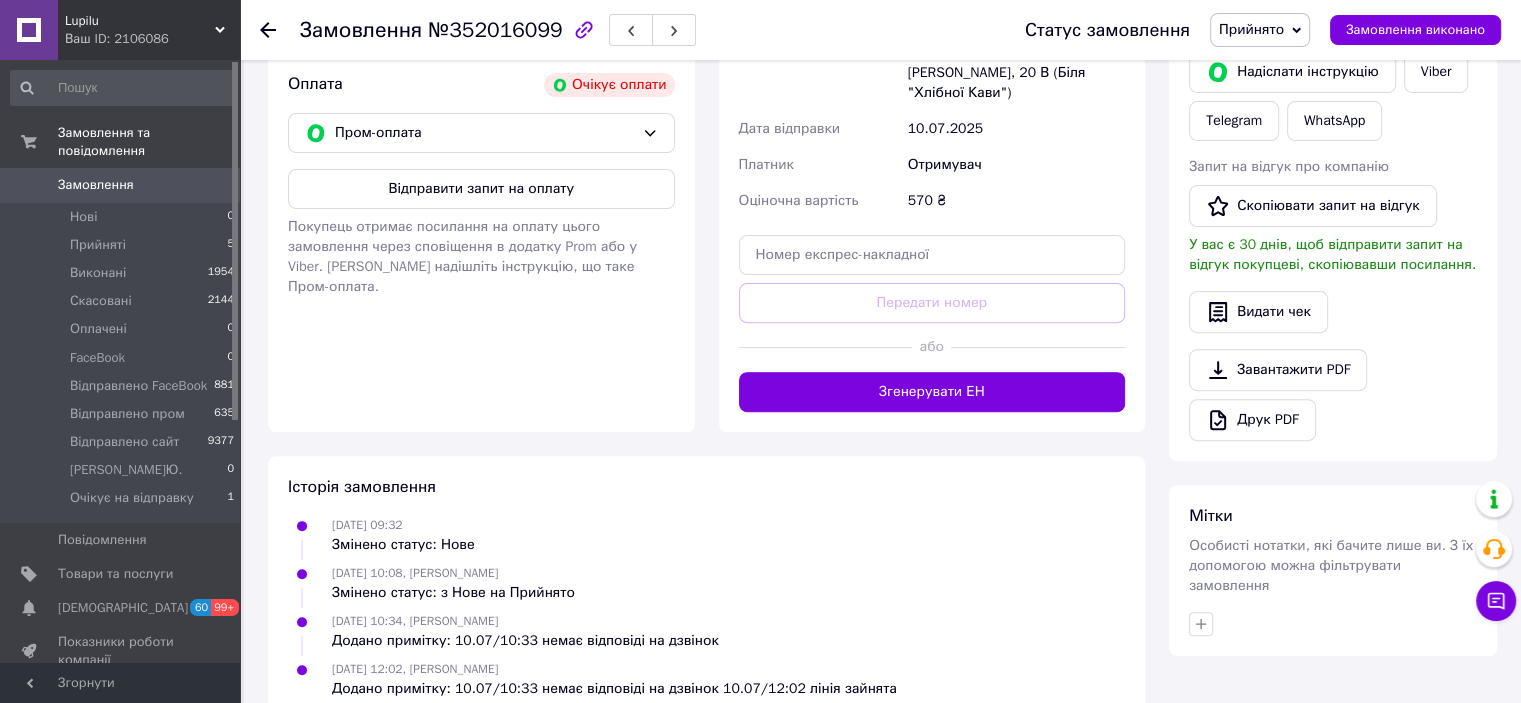 click 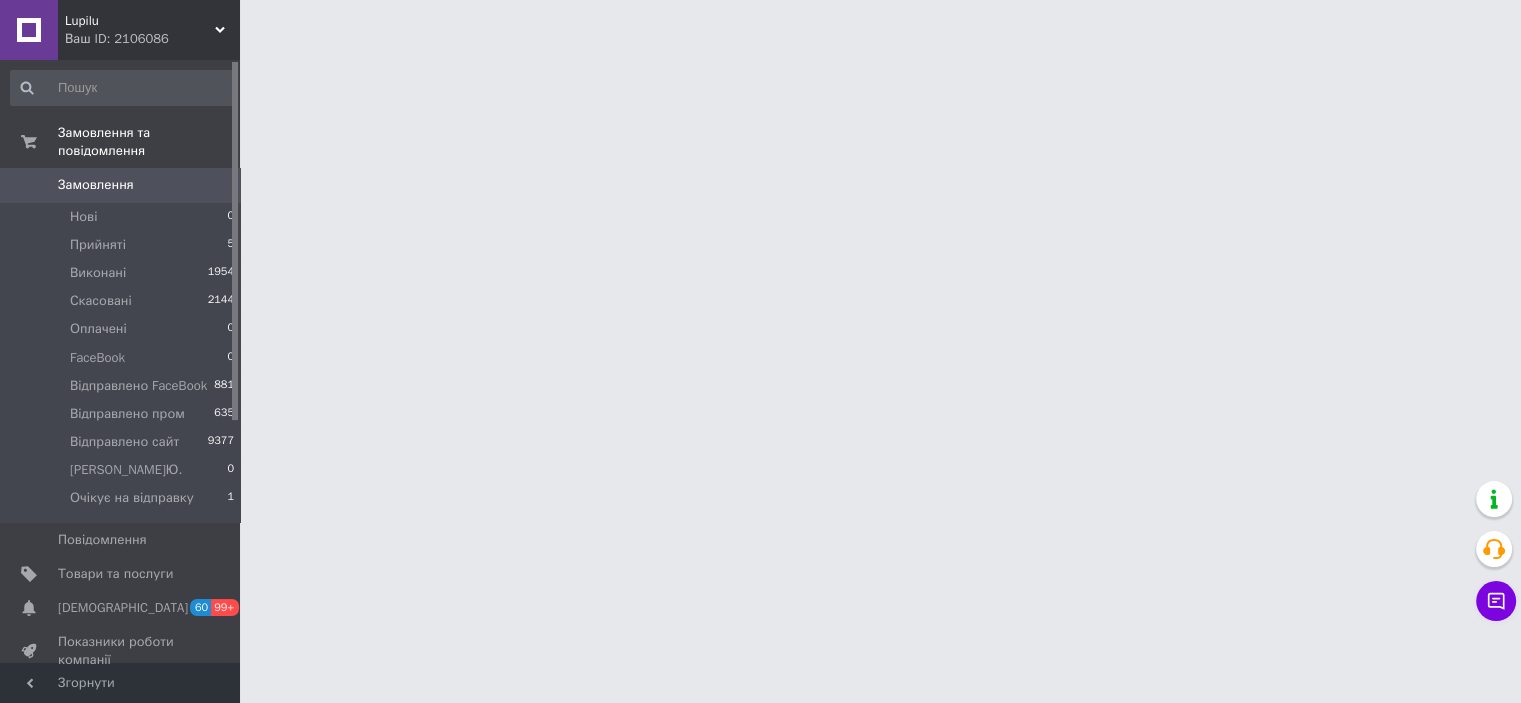 scroll, scrollTop: 0, scrollLeft: 0, axis: both 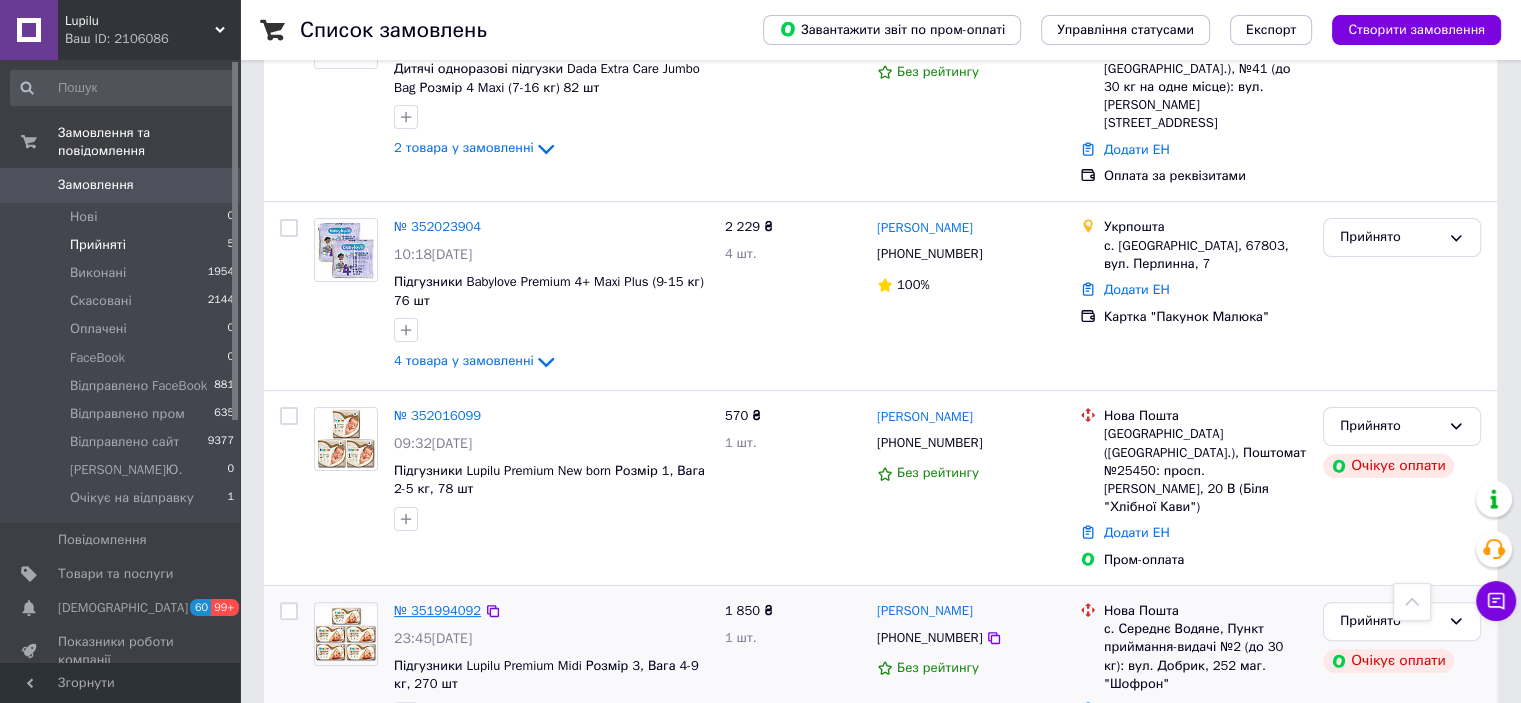 click on "№ 351994092" at bounding box center [437, 610] 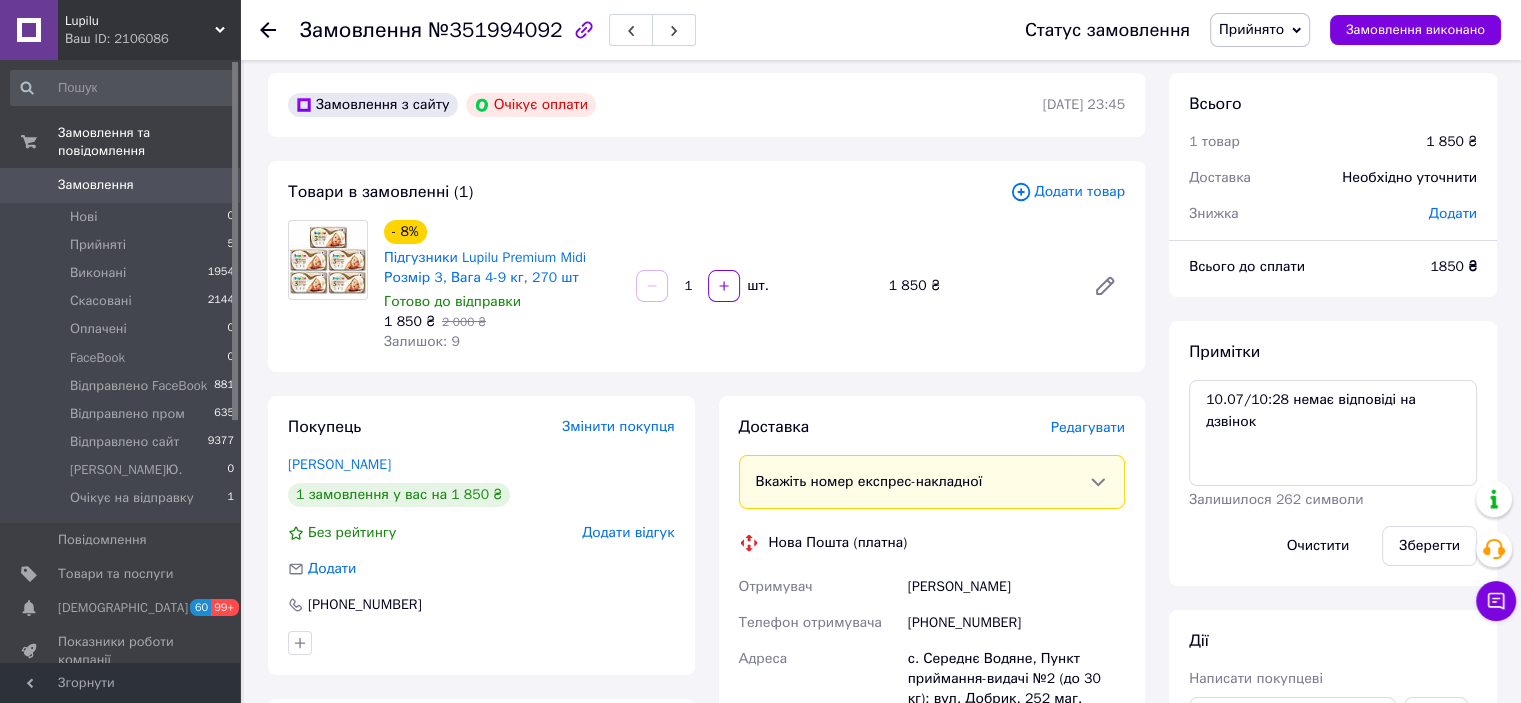 scroll, scrollTop: 0, scrollLeft: 0, axis: both 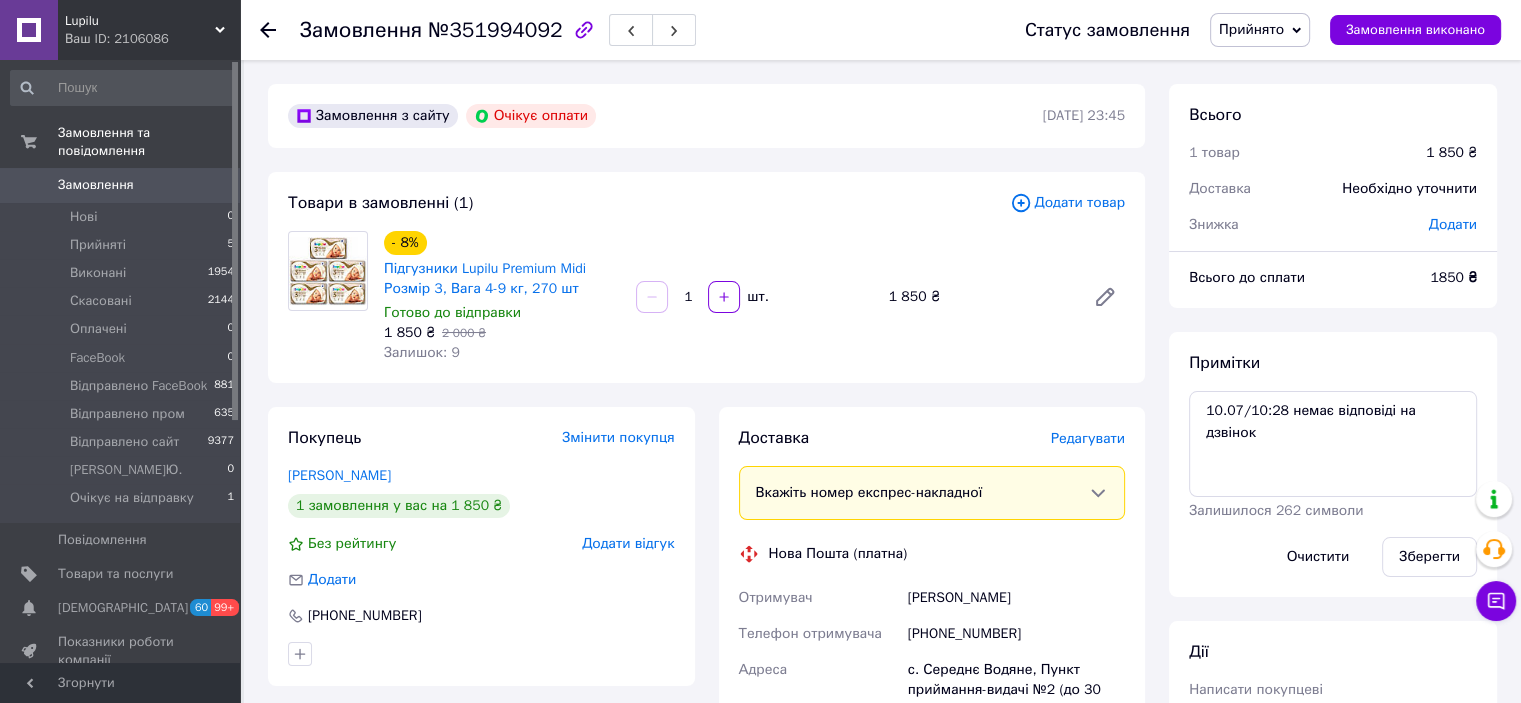 click on "Прийнято" at bounding box center (1251, 29) 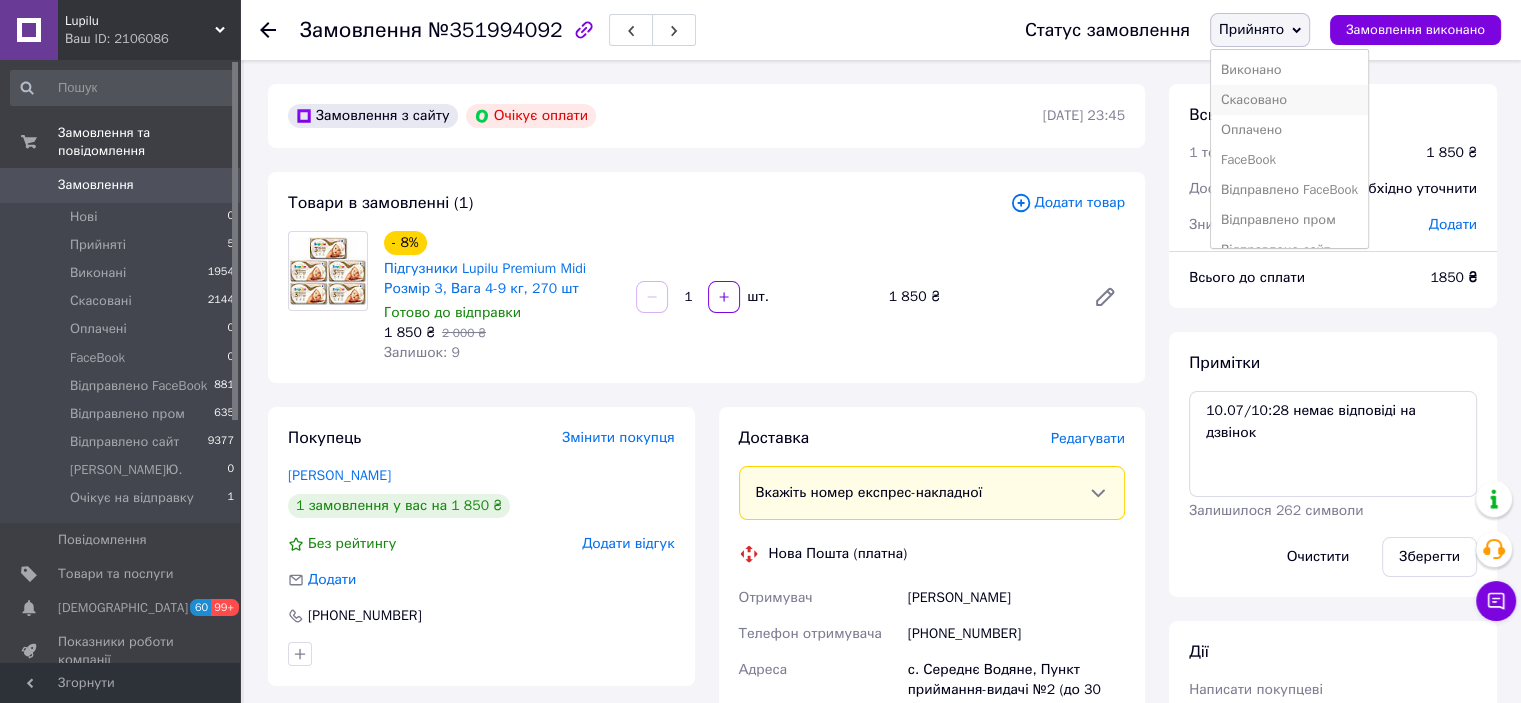 click on "Скасовано" at bounding box center [1289, 100] 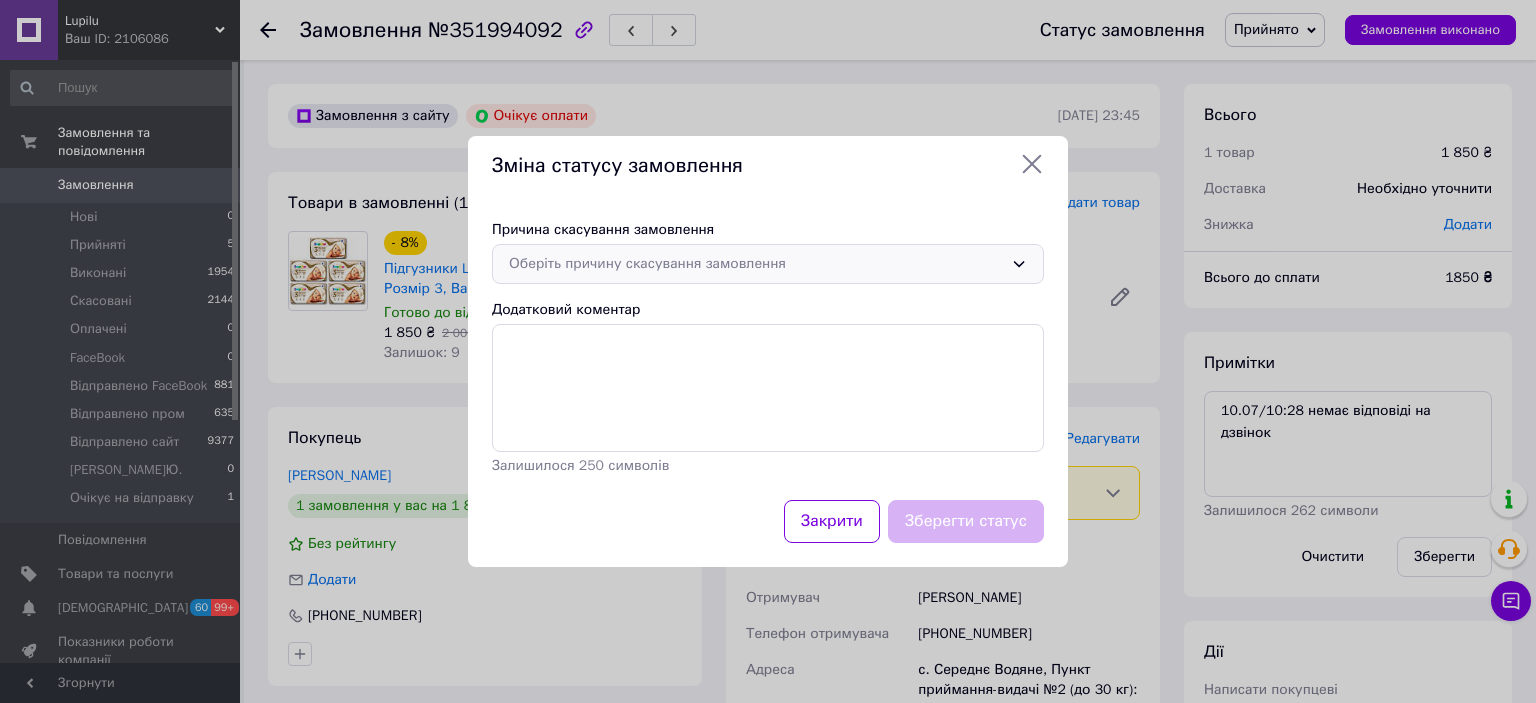 drag, startPoint x: 828, startPoint y: 253, endPoint x: 788, endPoint y: 279, distance: 47.707443 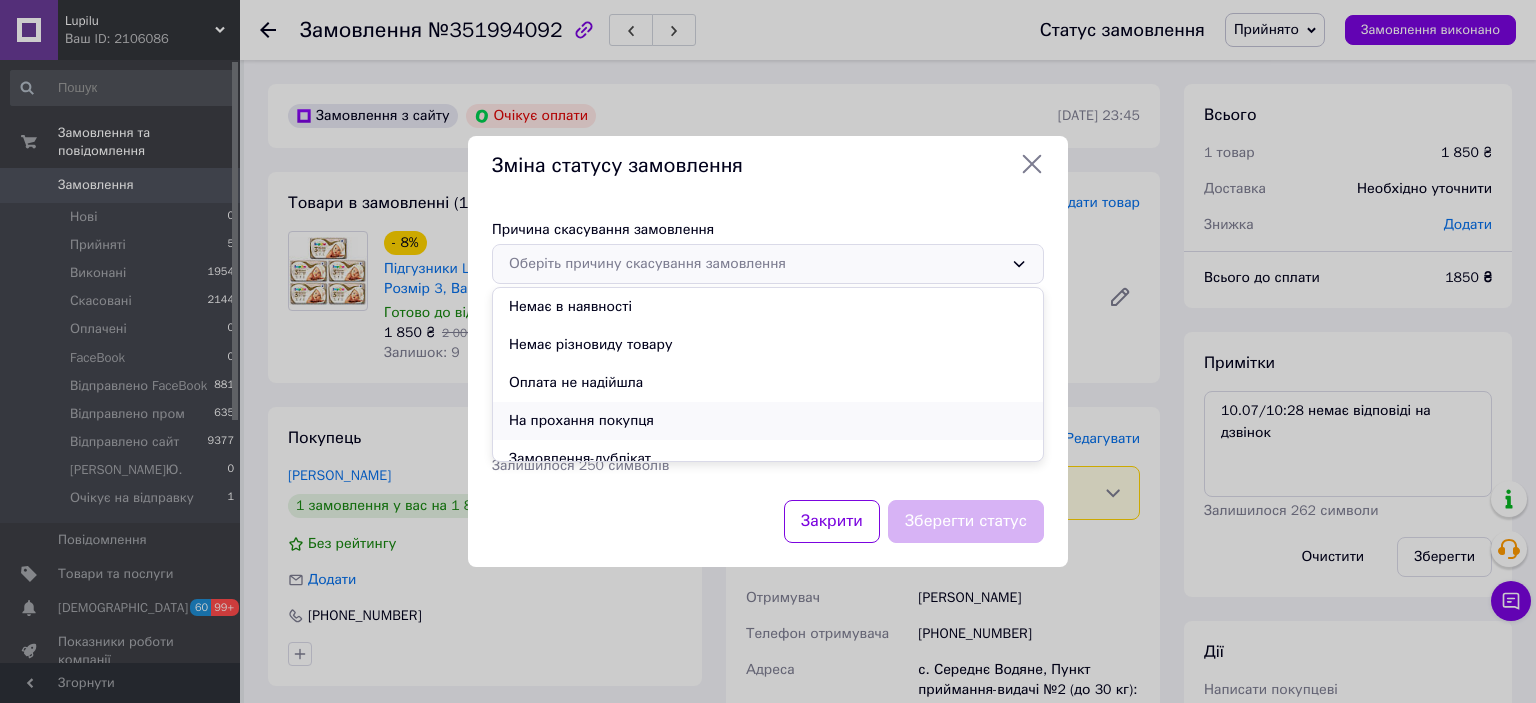 click on "На прохання покупця" at bounding box center [768, 421] 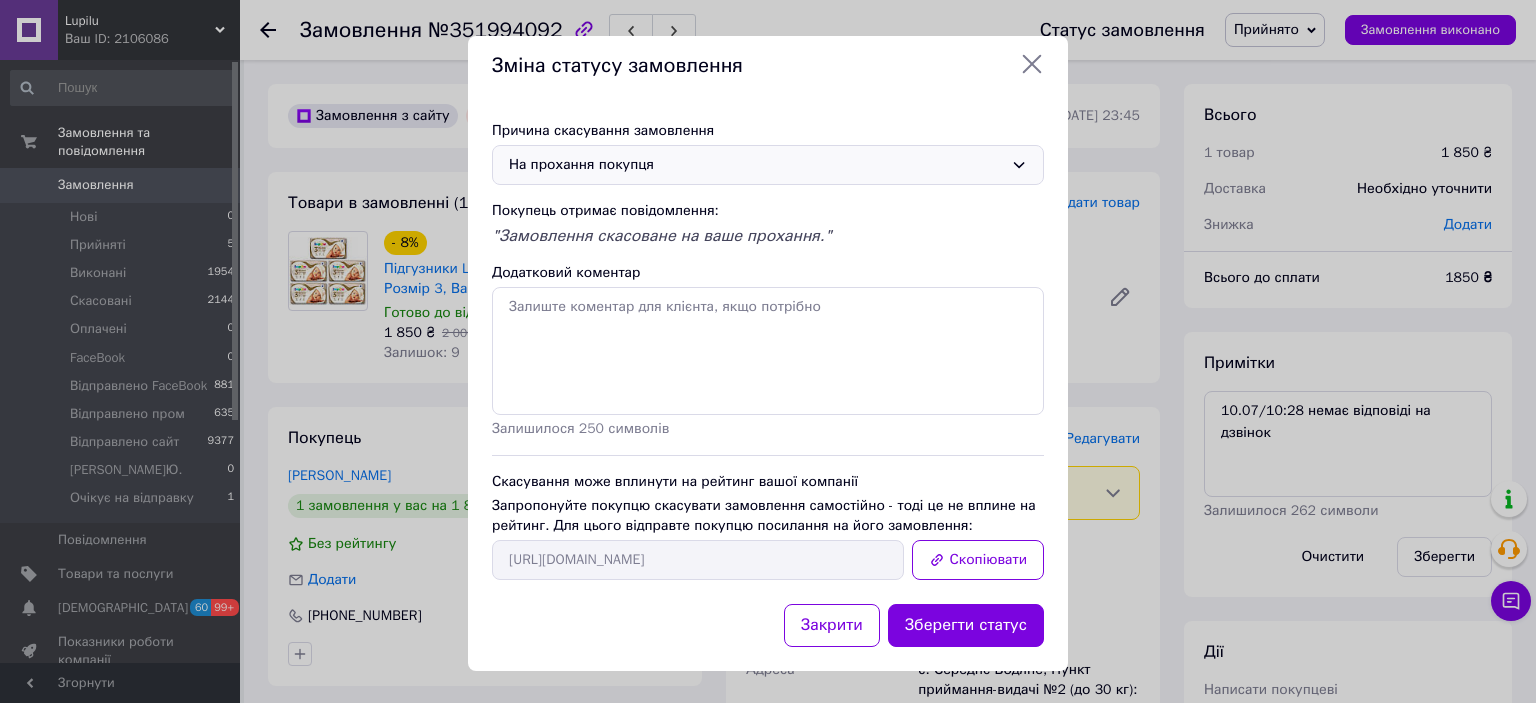 click on "Зберегти статус" at bounding box center [966, 625] 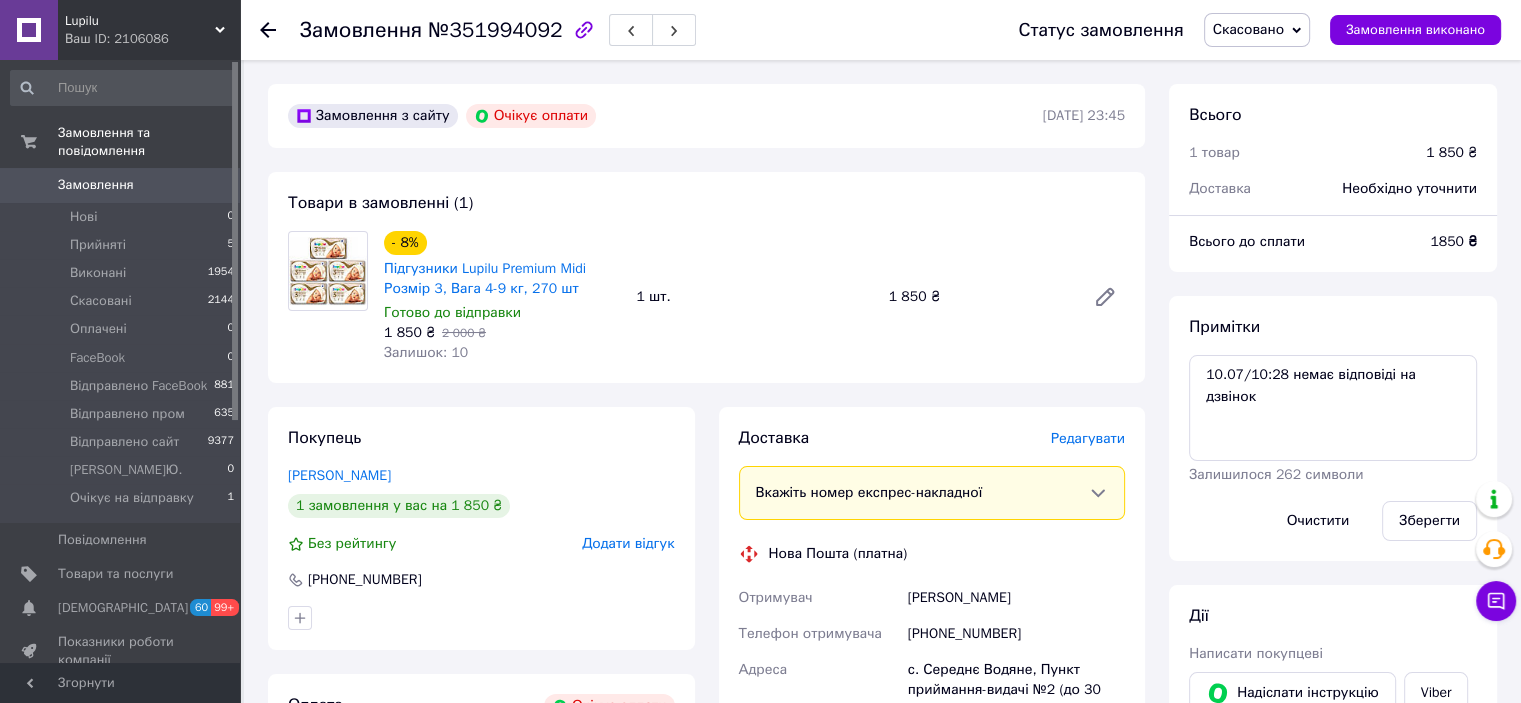 click 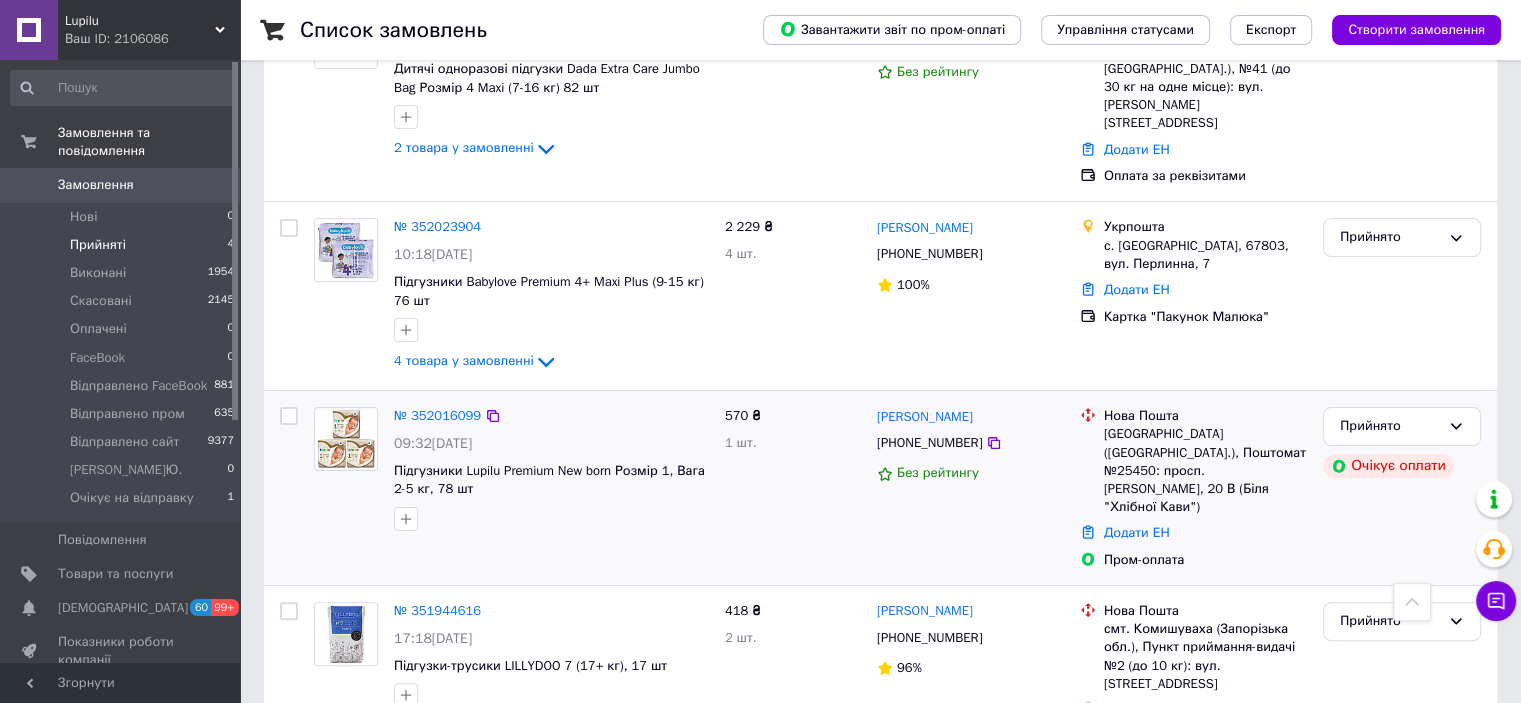 scroll, scrollTop: 420, scrollLeft: 0, axis: vertical 